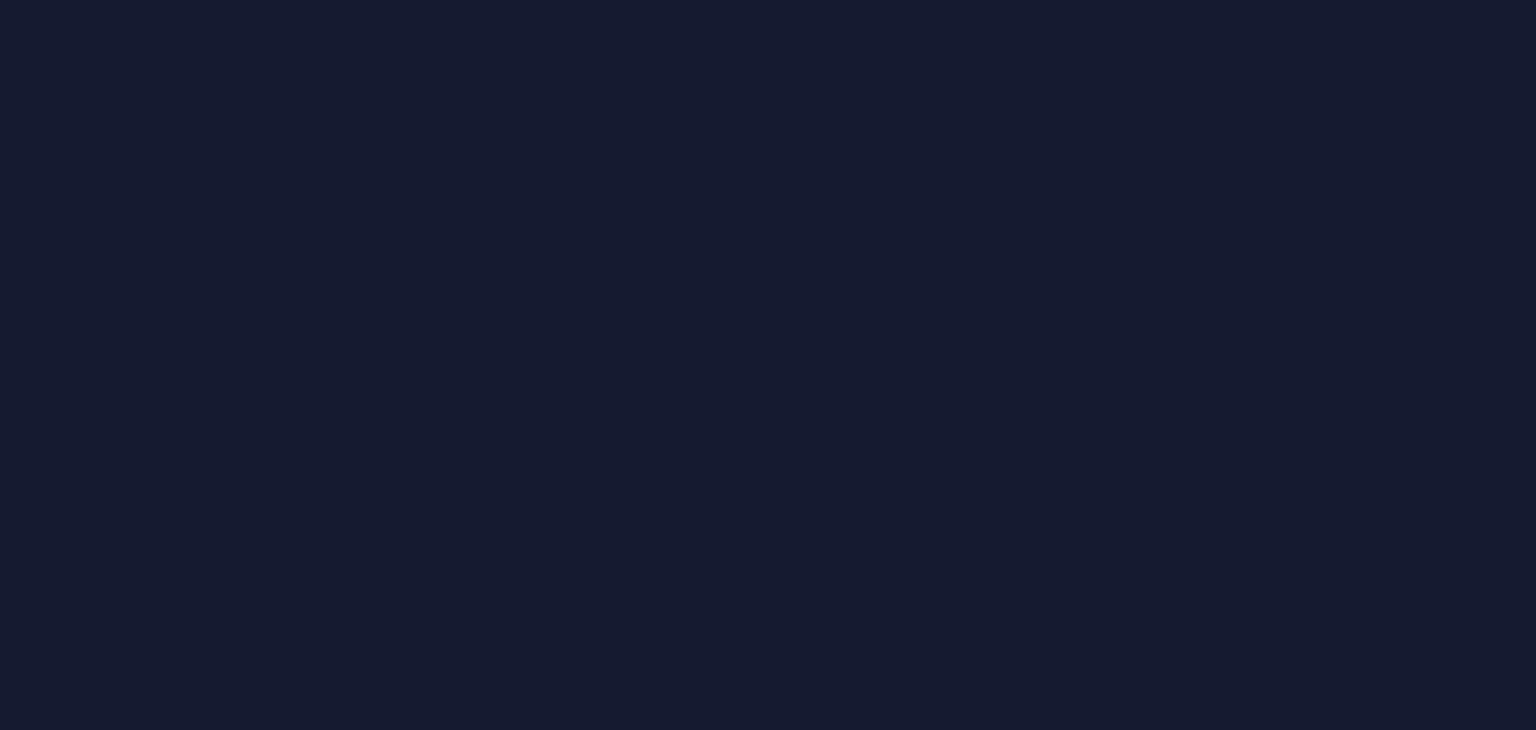 scroll, scrollTop: 0, scrollLeft: 0, axis: both 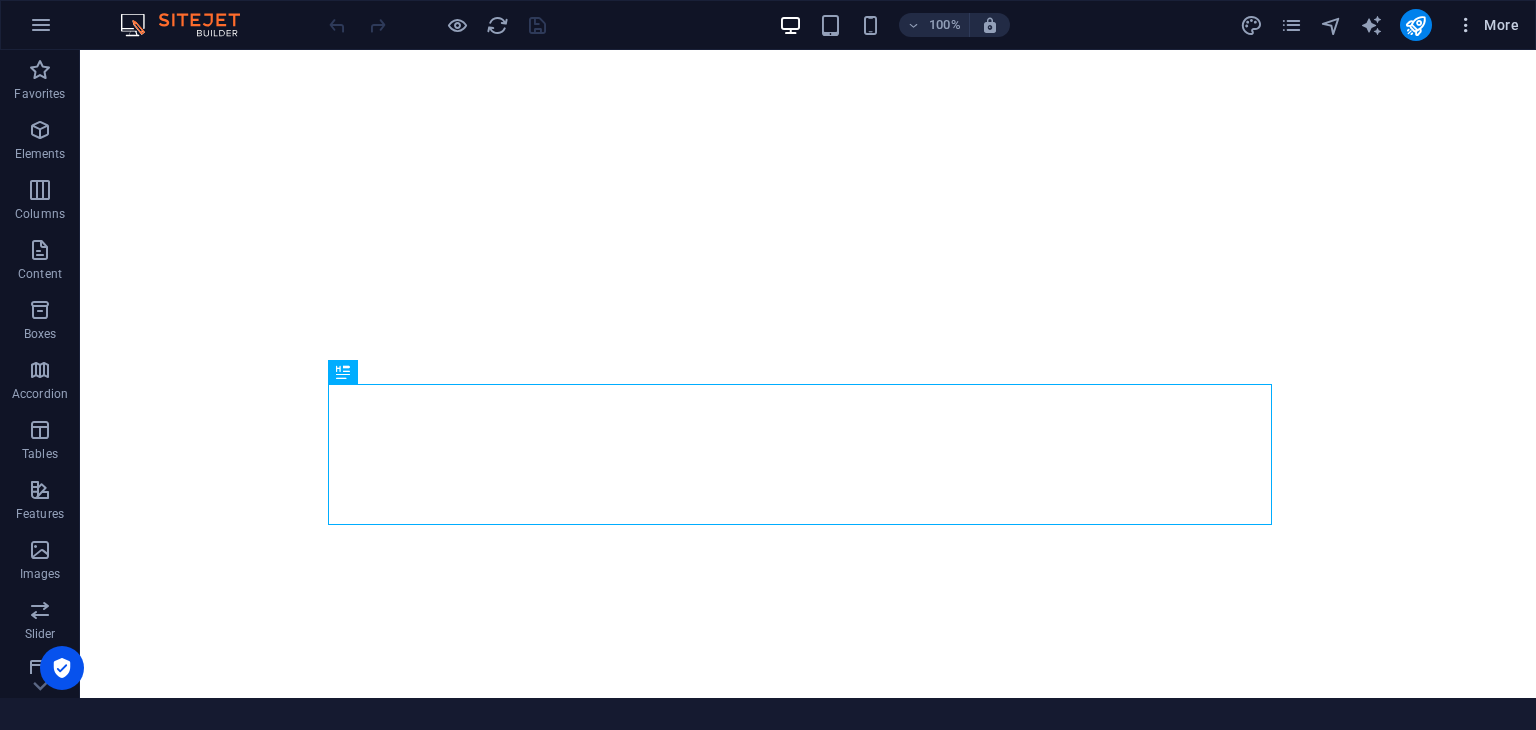 click at bounding box center [1466, 25] 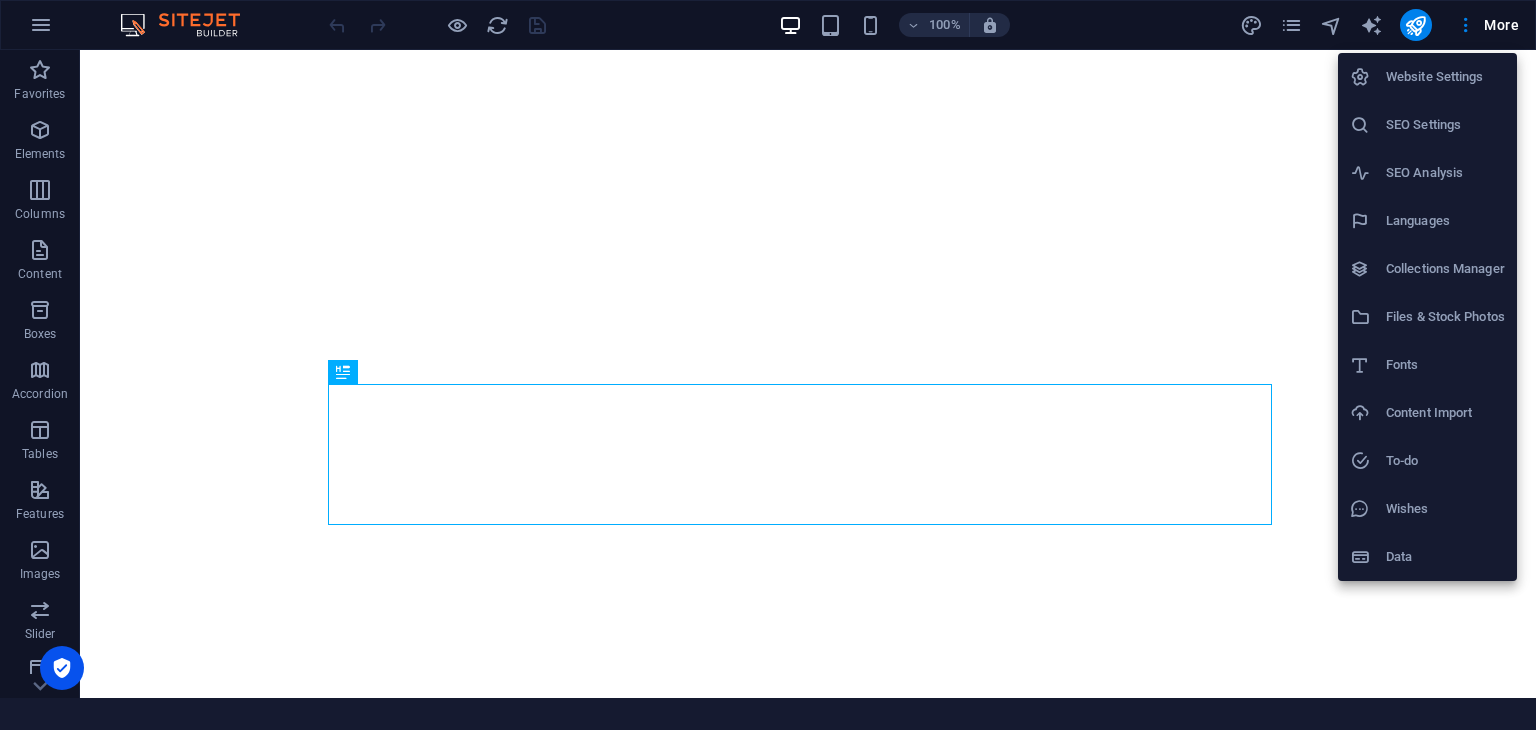 click on "SEO Settings" at bounding box center [1445, 125] 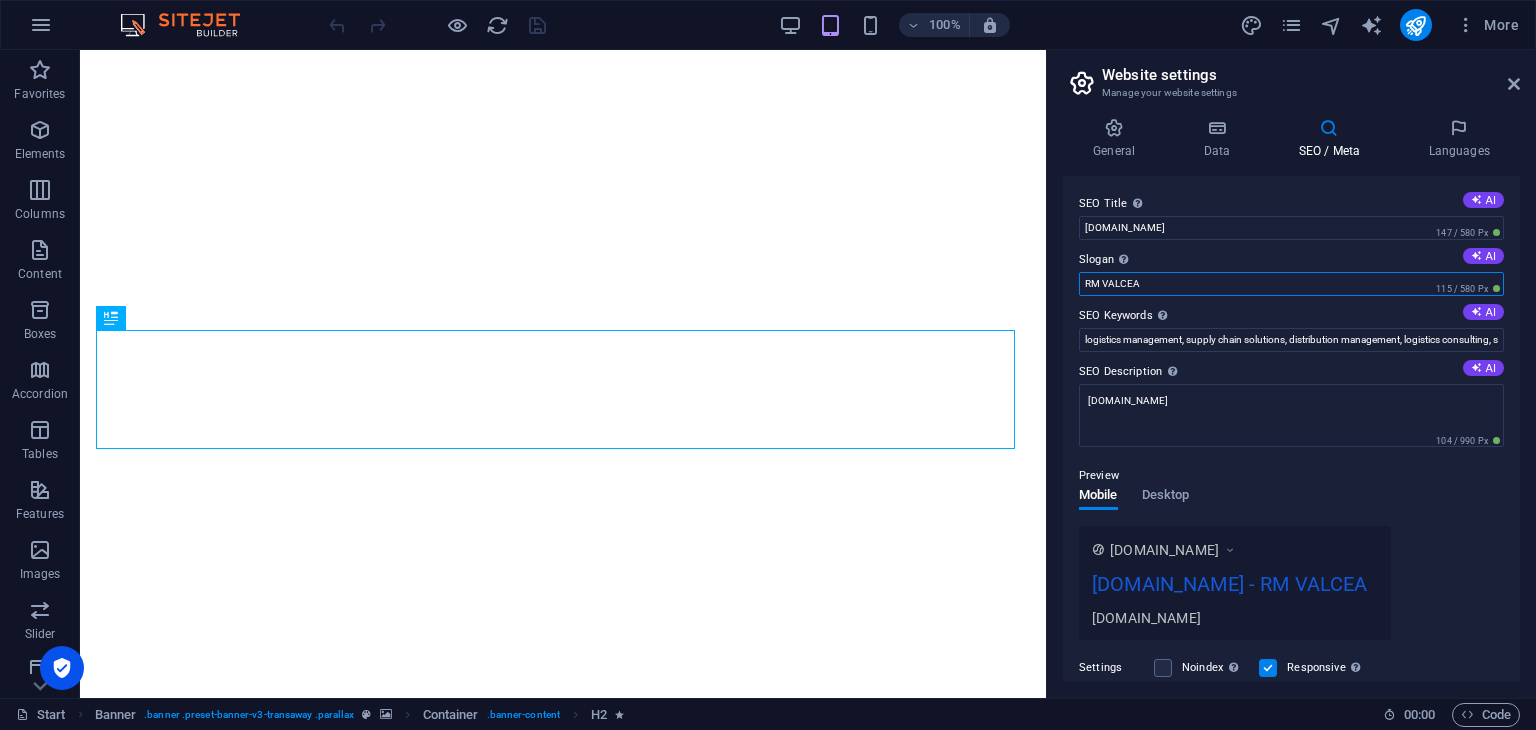 click on "RM VALCEA" at bounding box center (1291, 284) 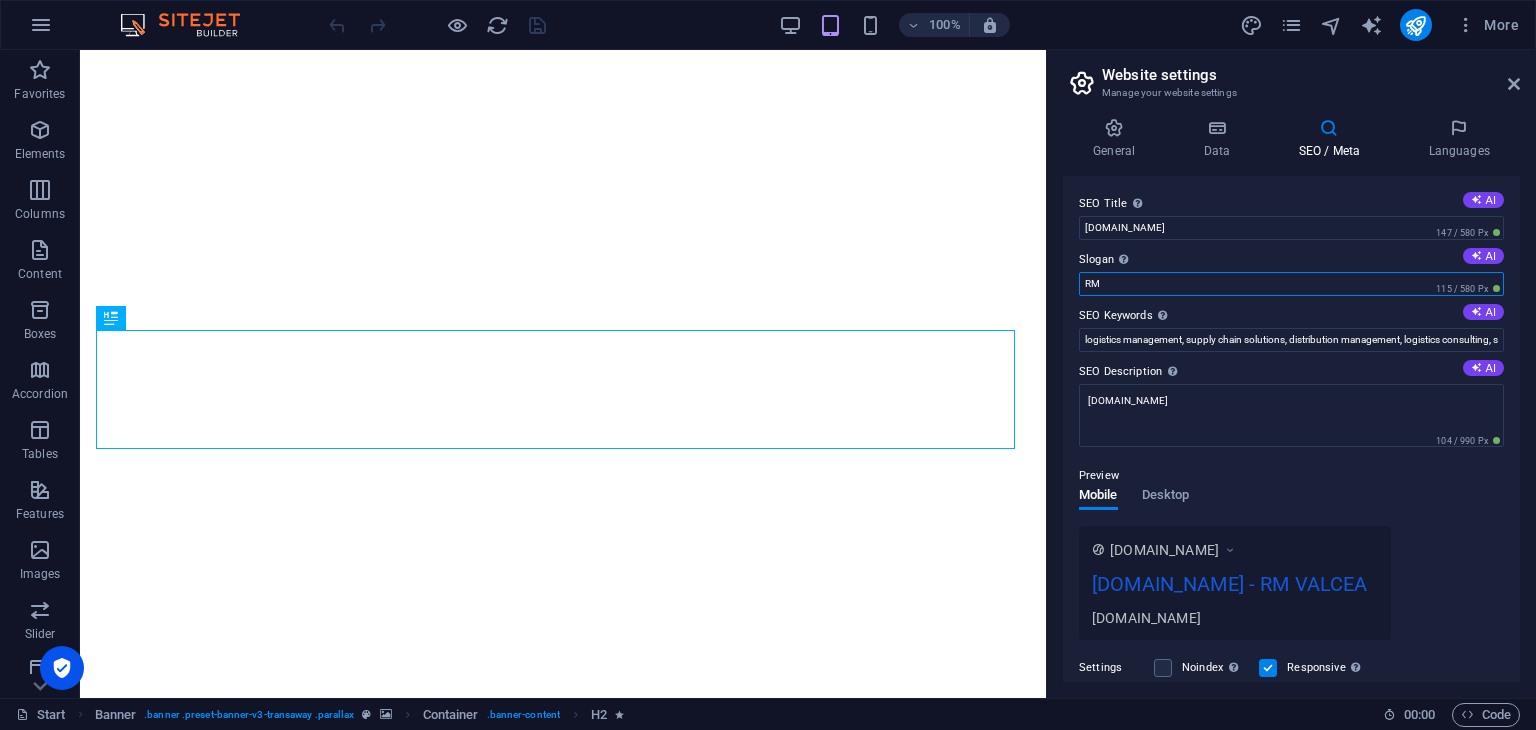 type on "R" 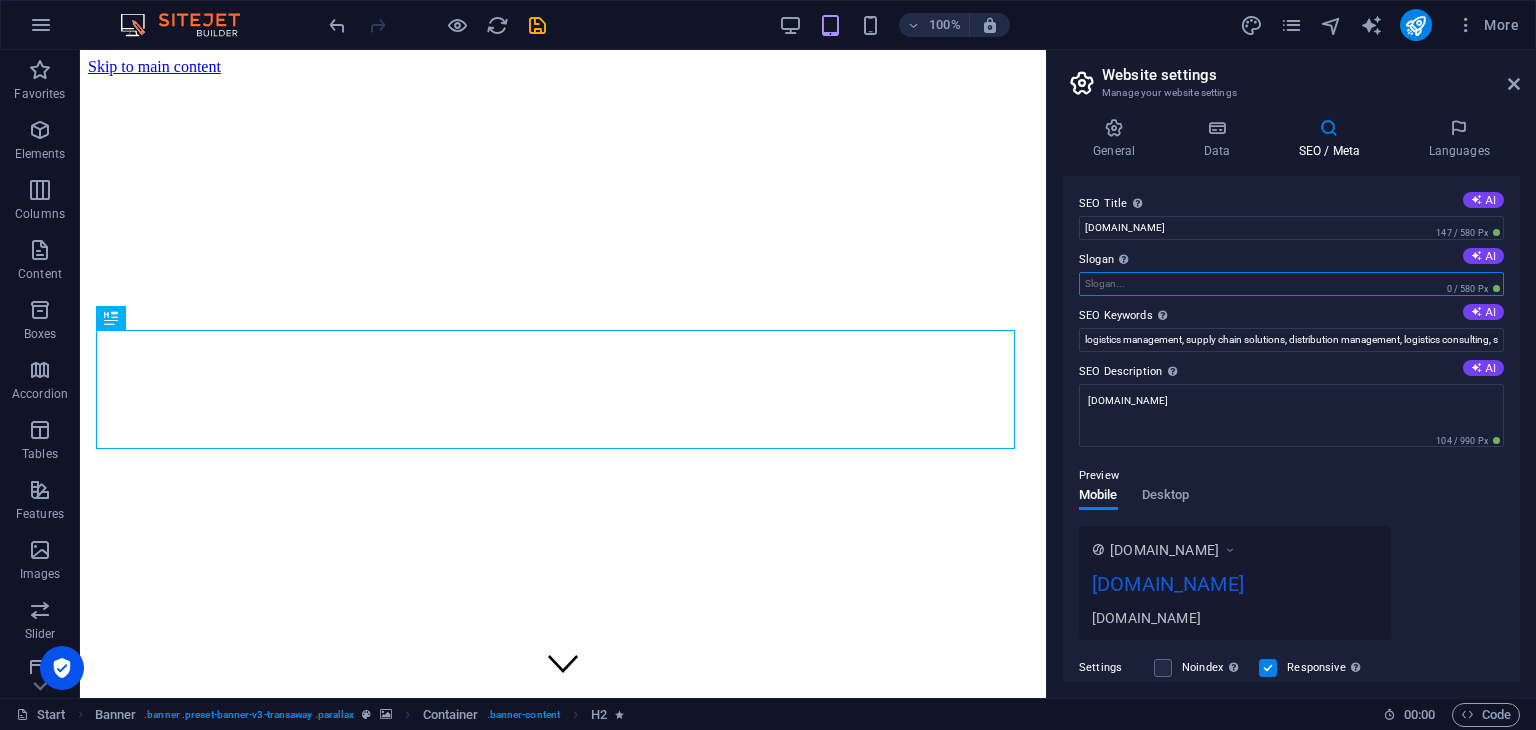 scroll, scrollTop: 0, scrollLeft: 0, axis: both 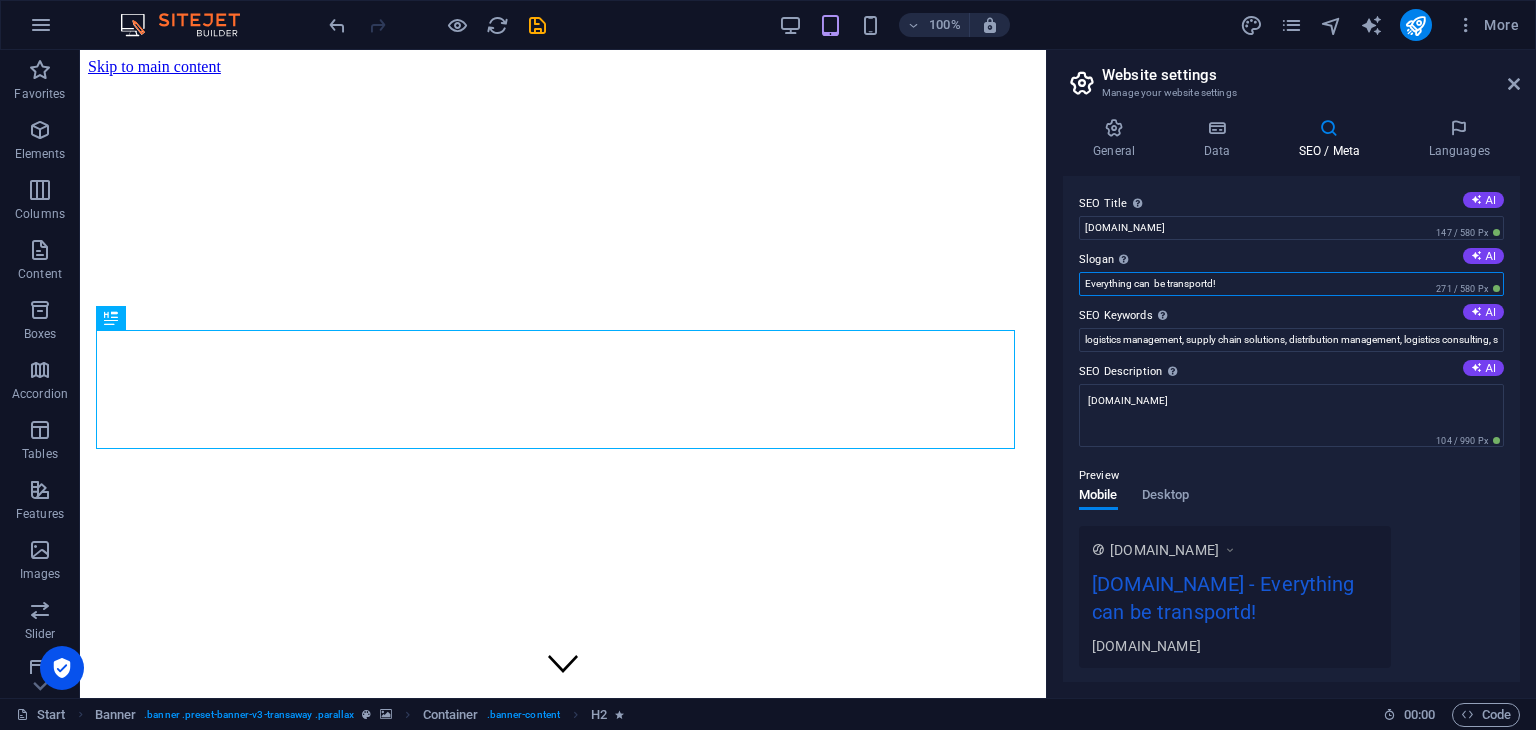 drag, startPoint x: 1250, startPoint y: 287, endPoint x: 1060, endPoint y: 297, distance: 190.26297 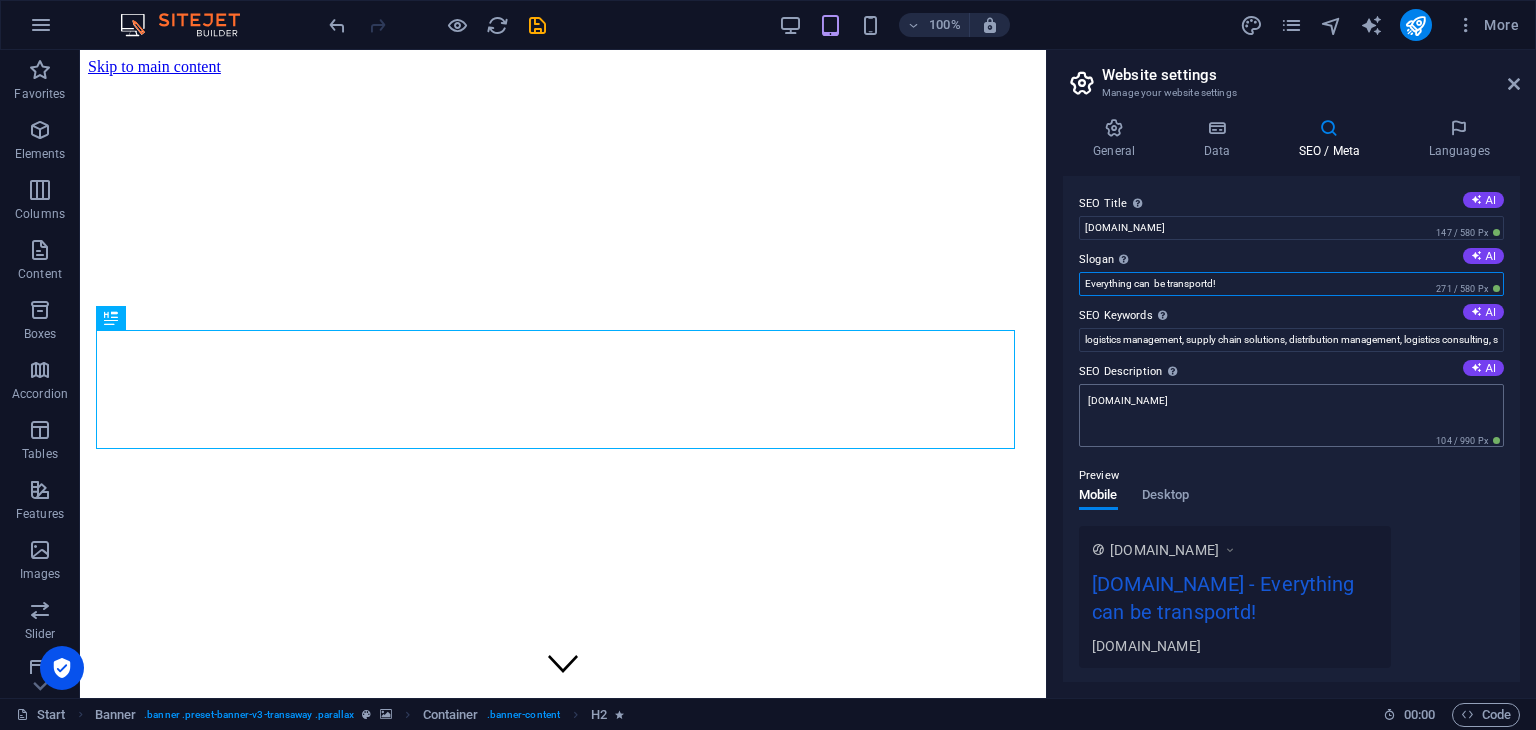 type on "Everything can  be transportd!" 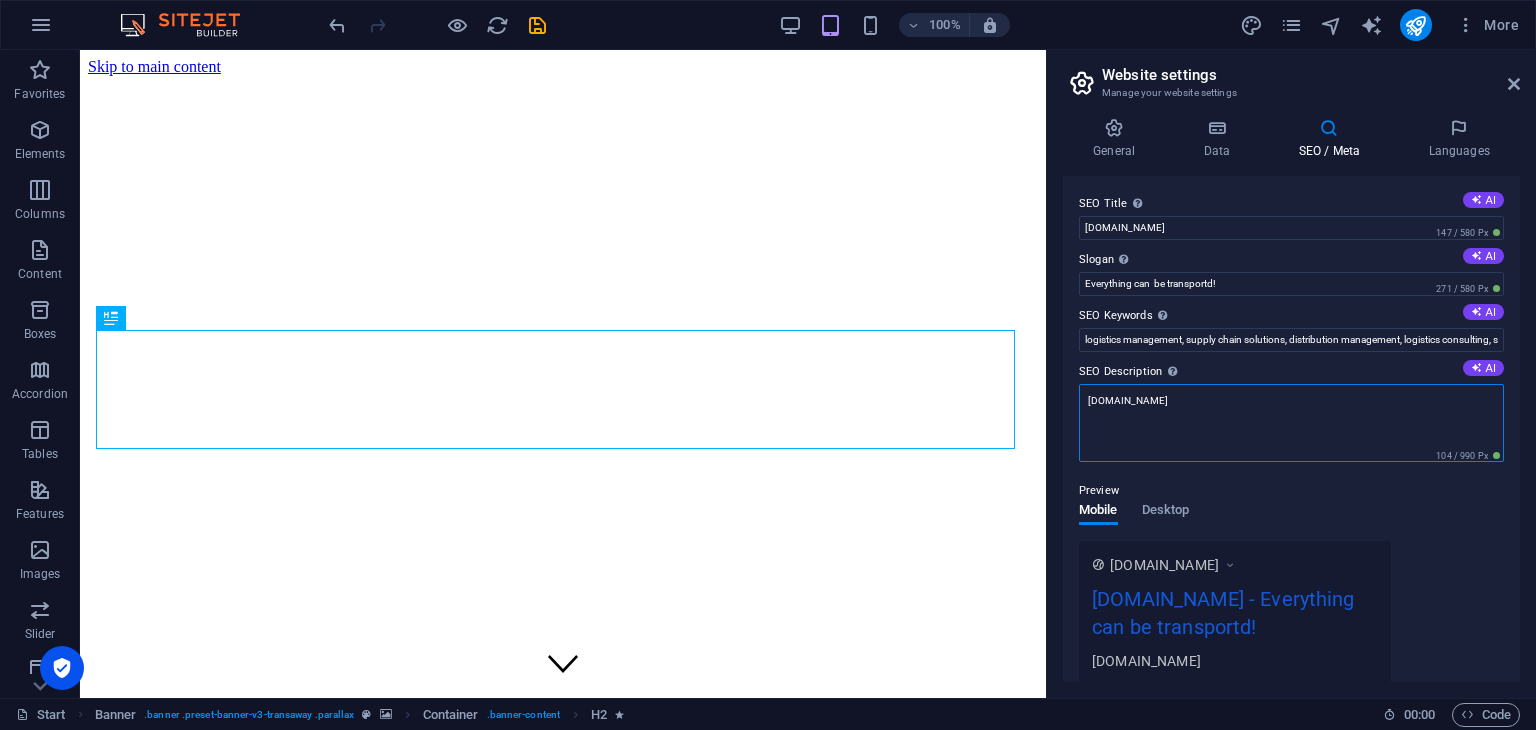drag, startPoint x: 1216, startPoint y: 407, endPoint x: 1057, endPoint y: 404, distance: 159.0283 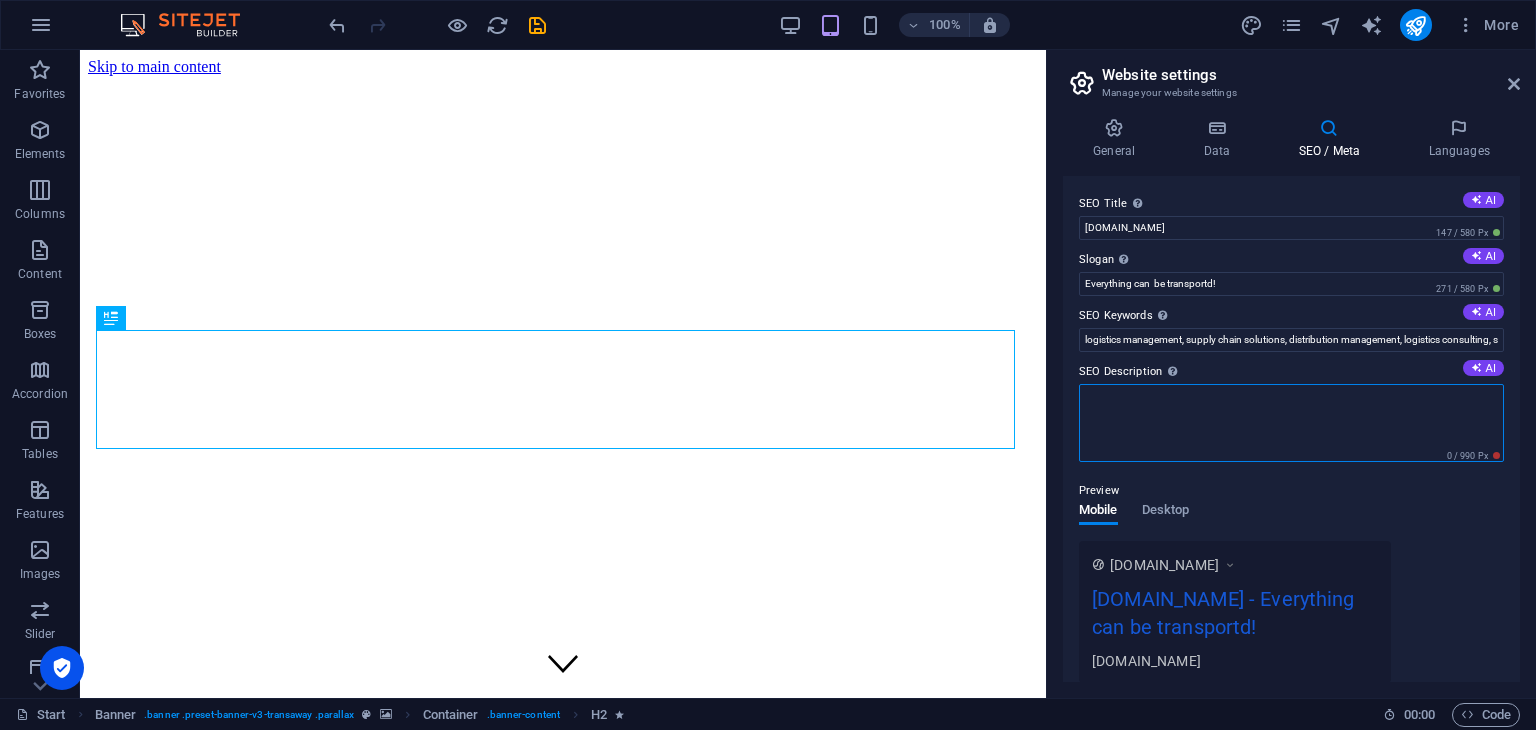 paste on "Everything can  be transportd!" 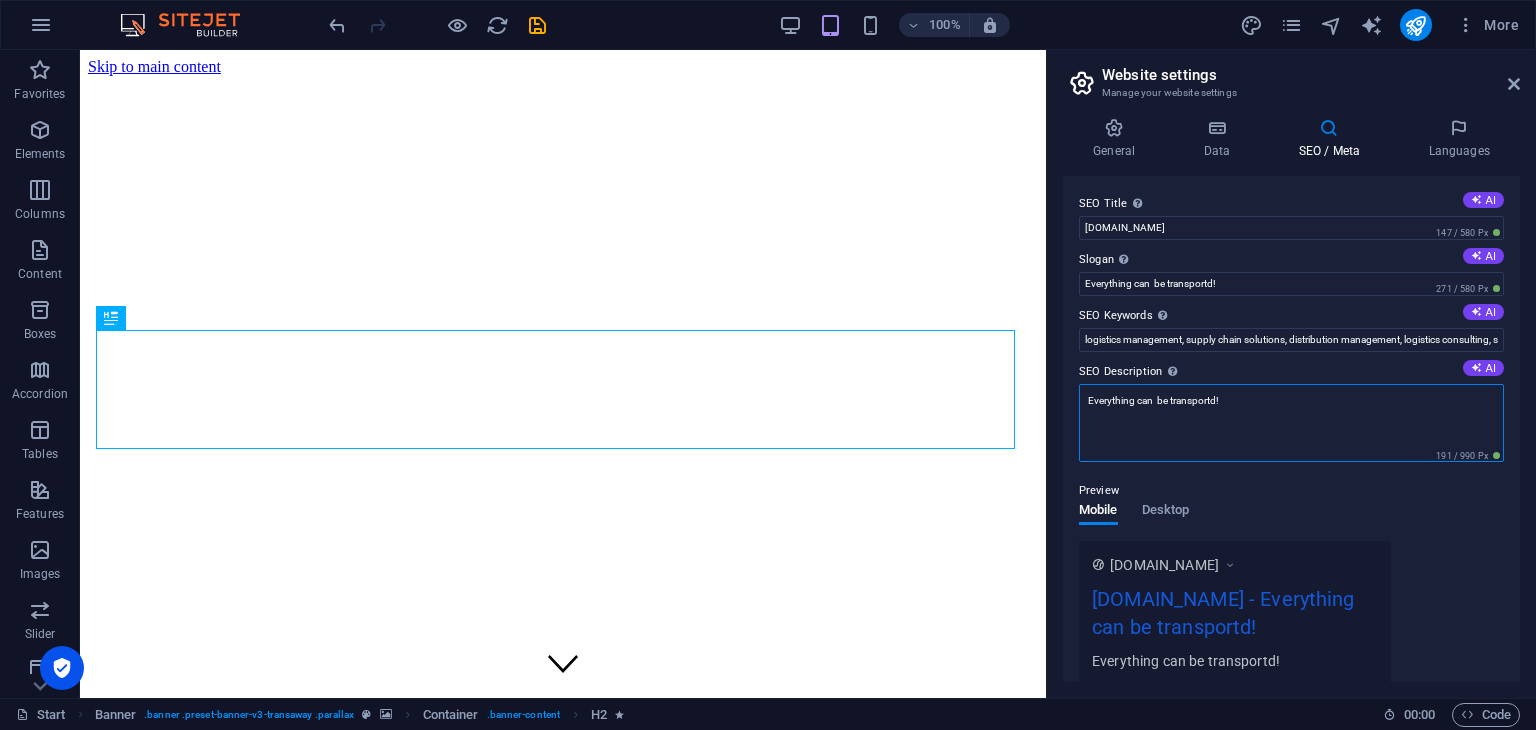 paste on "Everything can  be transportd!" 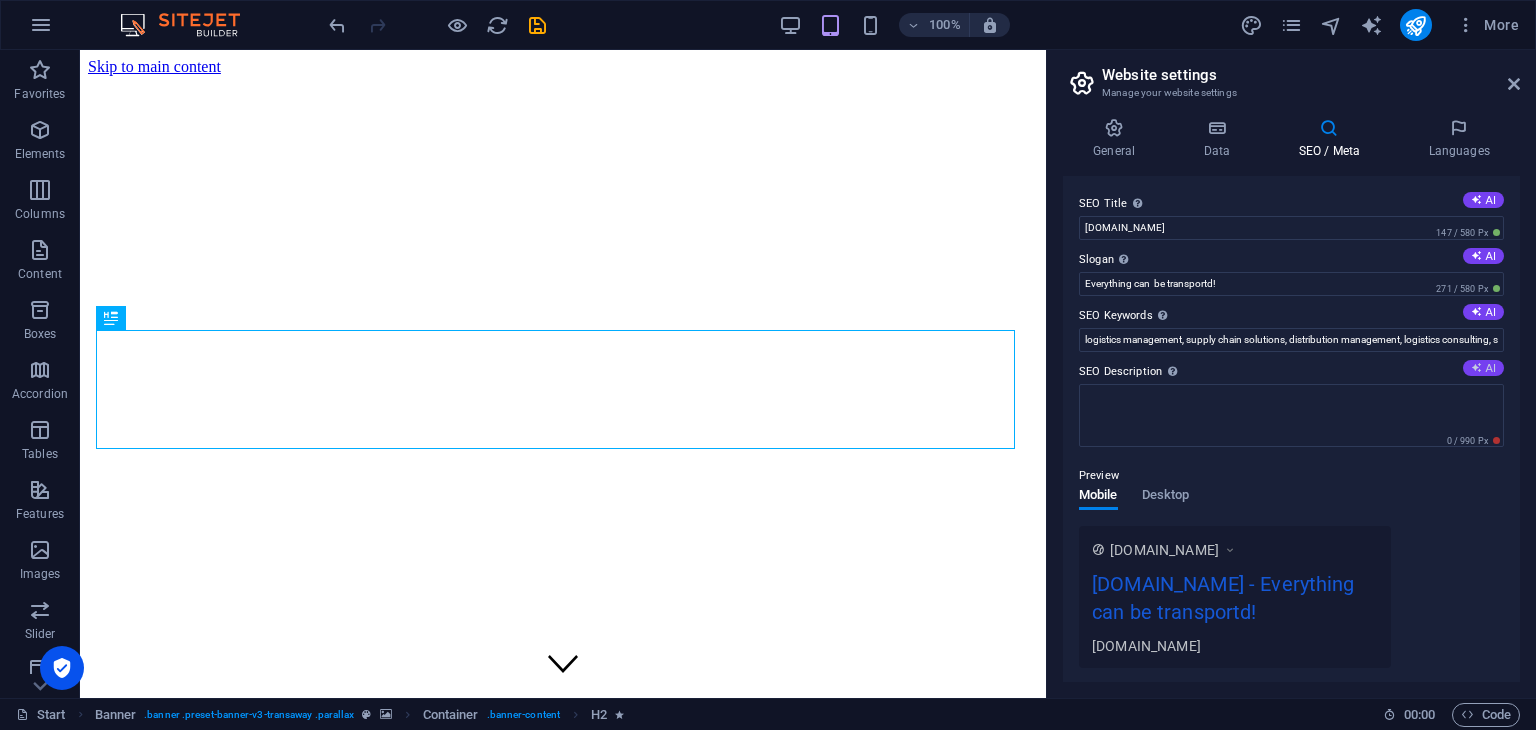 click on "AI" at bounding box center (1483, 368) 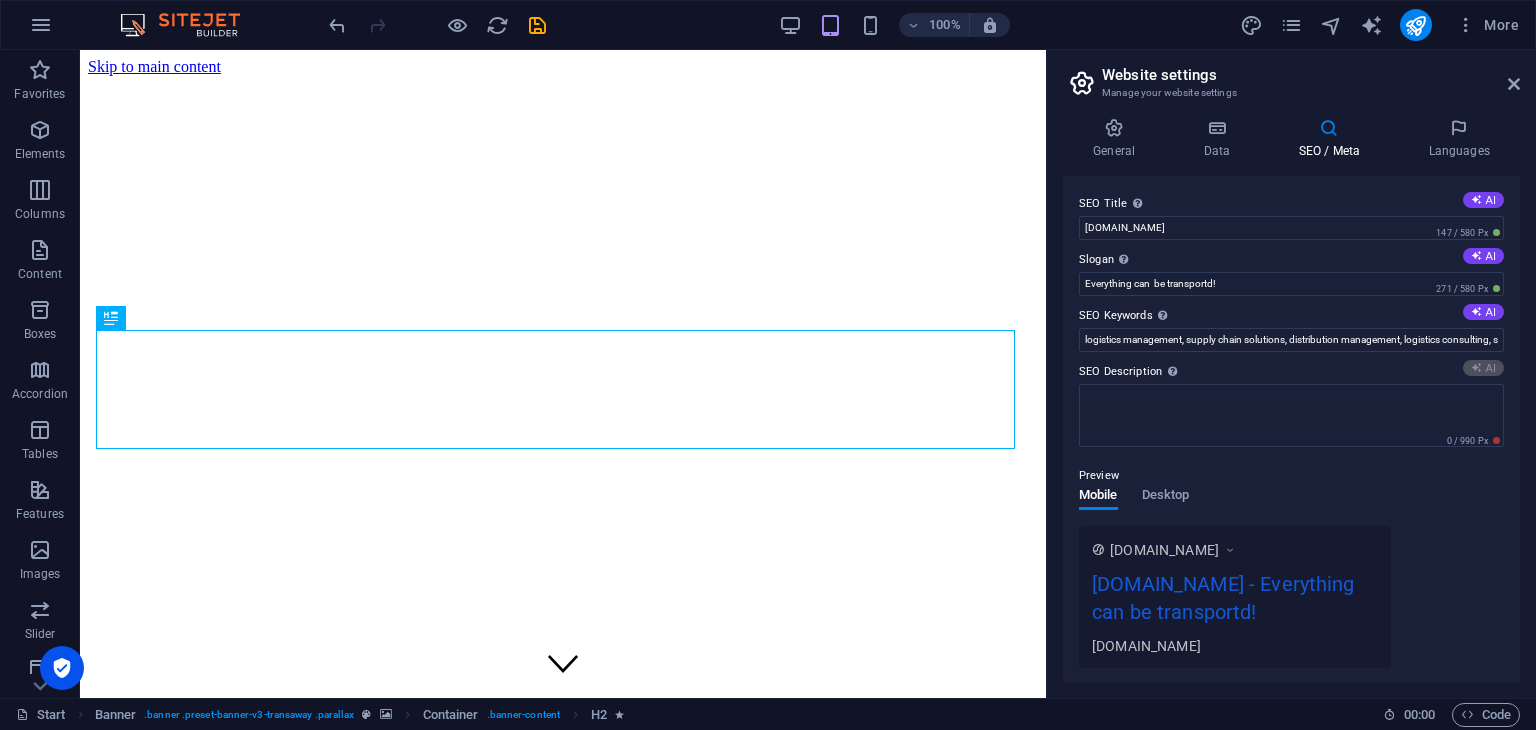 type on "Reliable transport solutions across [GEOGRAPHIC_DATA]! Trust Darmi Logistics for timely delivery, 24/7 support, and tailored services." 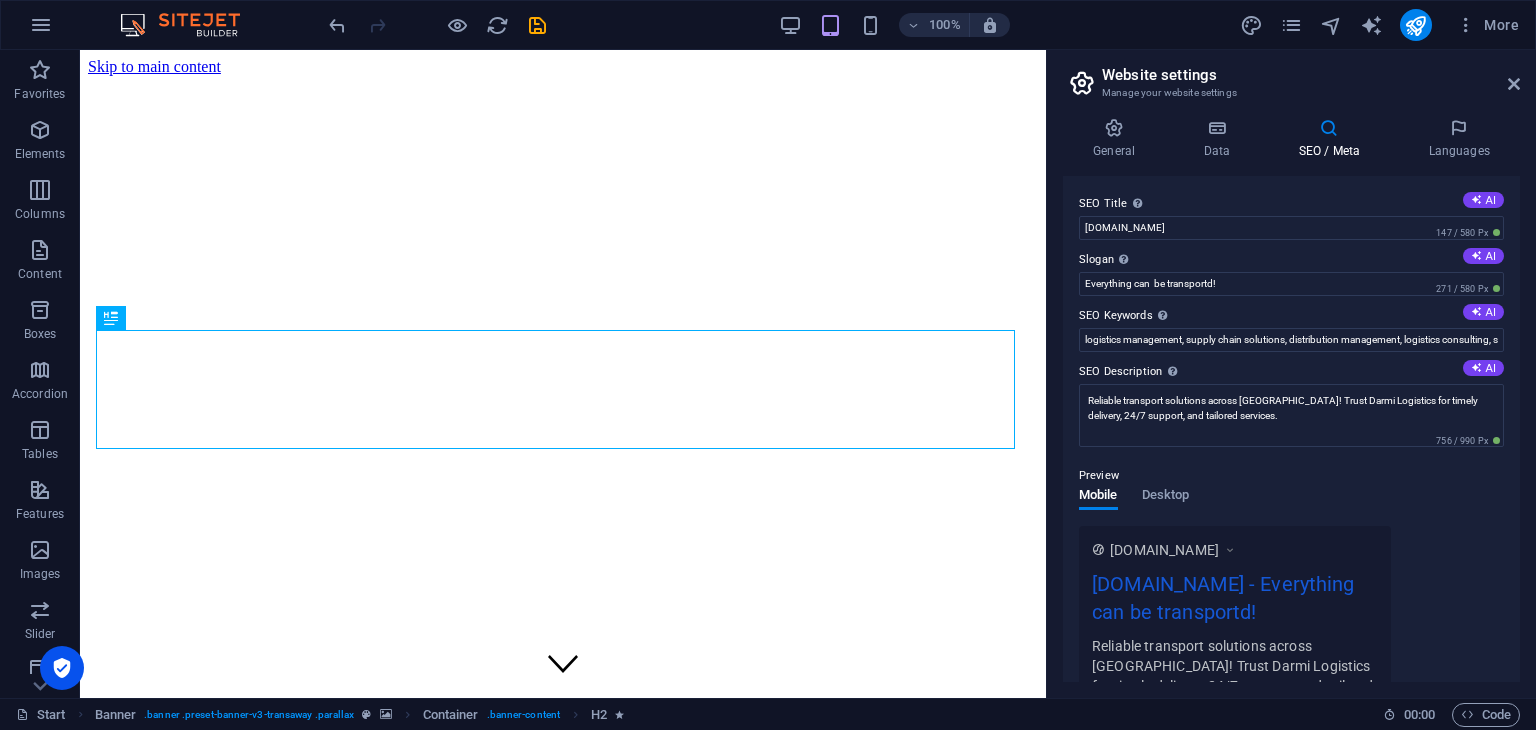 drag, startPoint x: 1514, startPoint y: 334, endPoint x: 1509, endPoint y: 415, distance: 81.154175 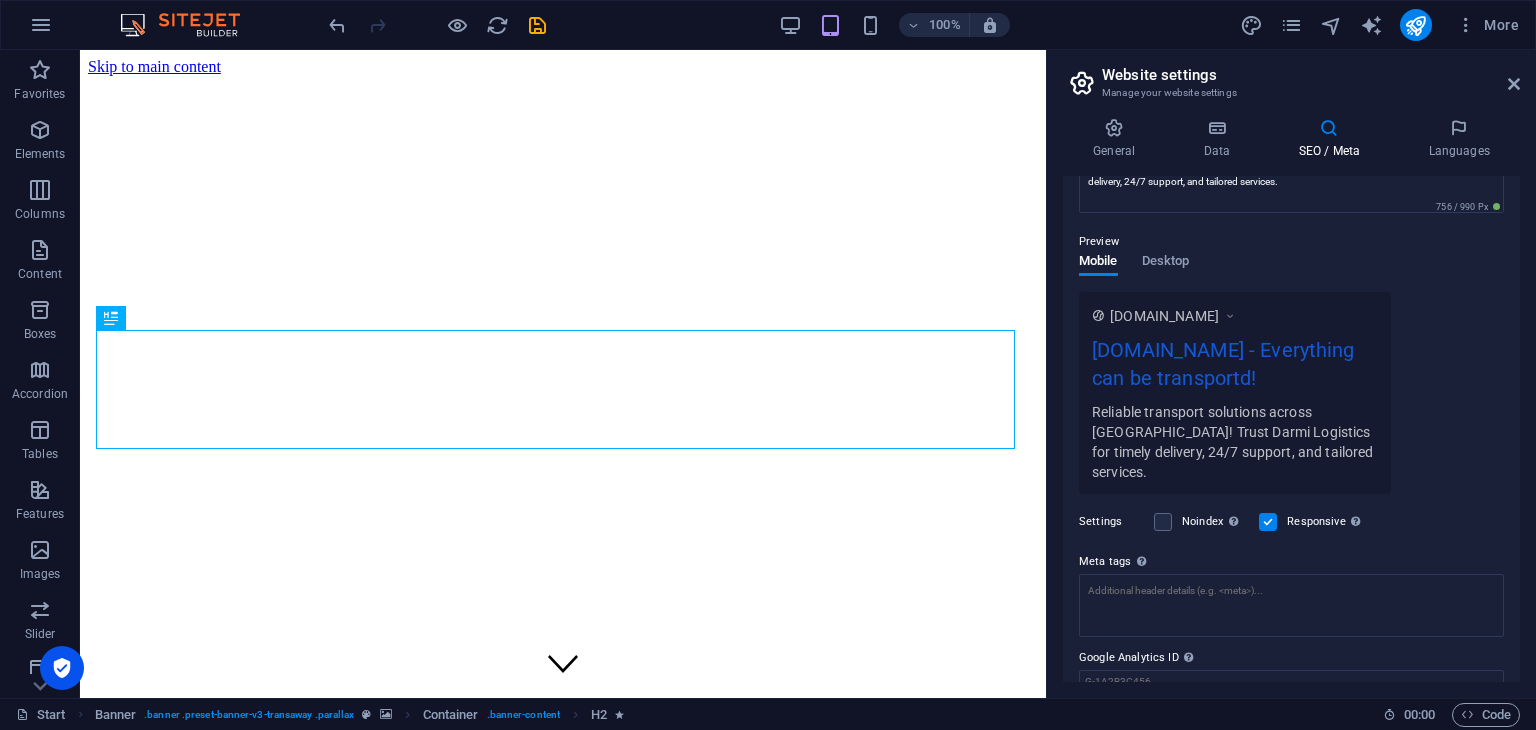 scroll, scrollTop: 0, scrollLeft: 0, axis: both 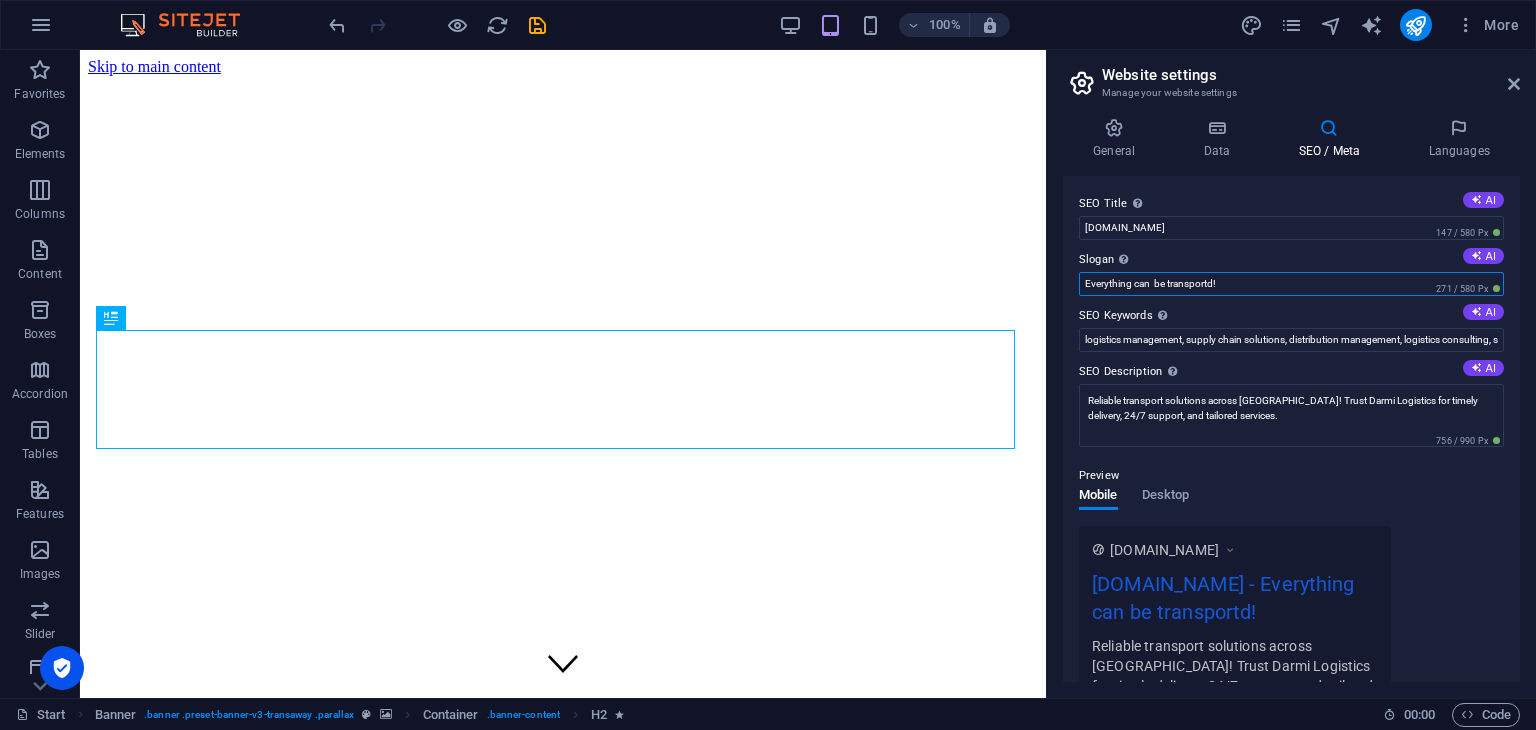 click on "Everything can  be transportd!" at bounding box center [1291, 284] 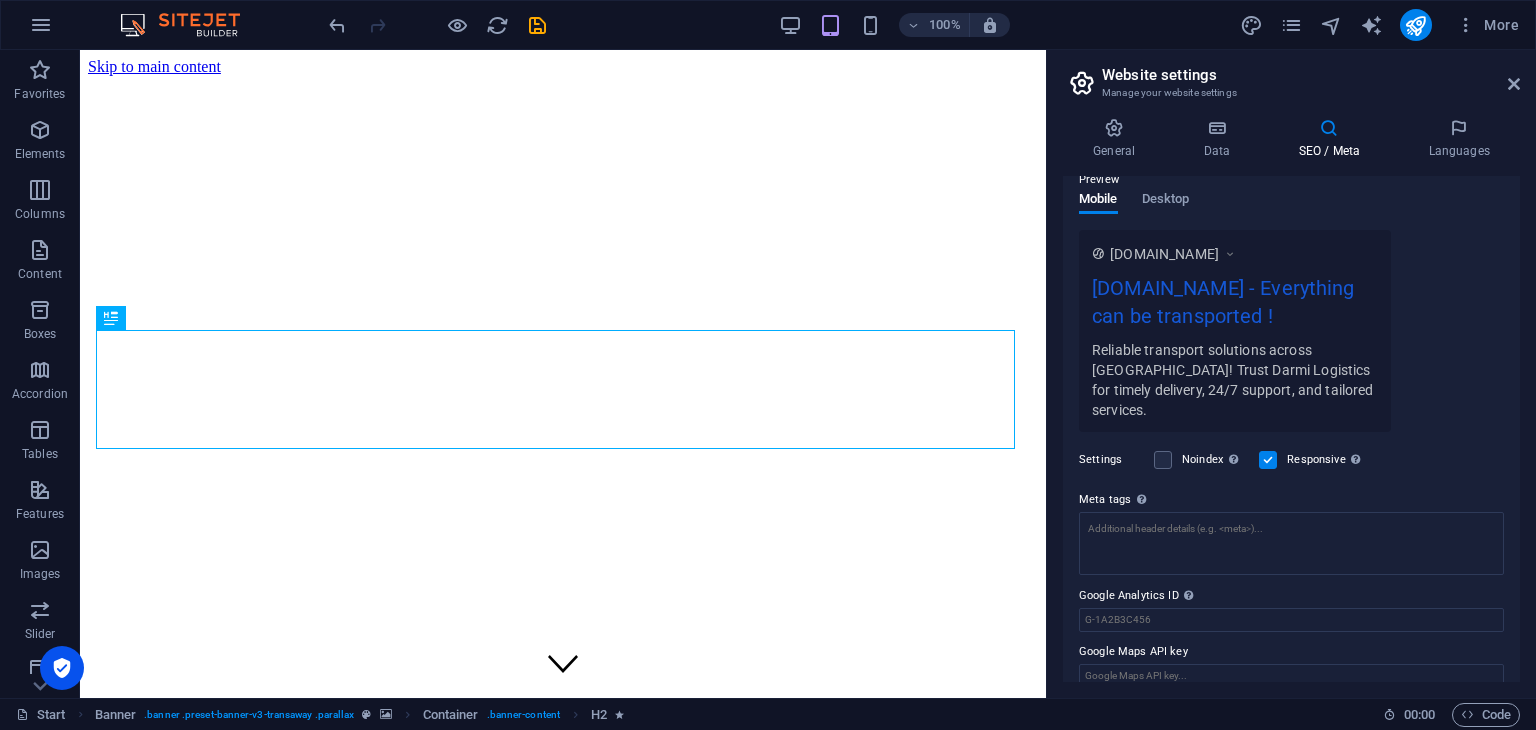 scroll, scrollTop: 0, scrollLeft: 0, axis: both 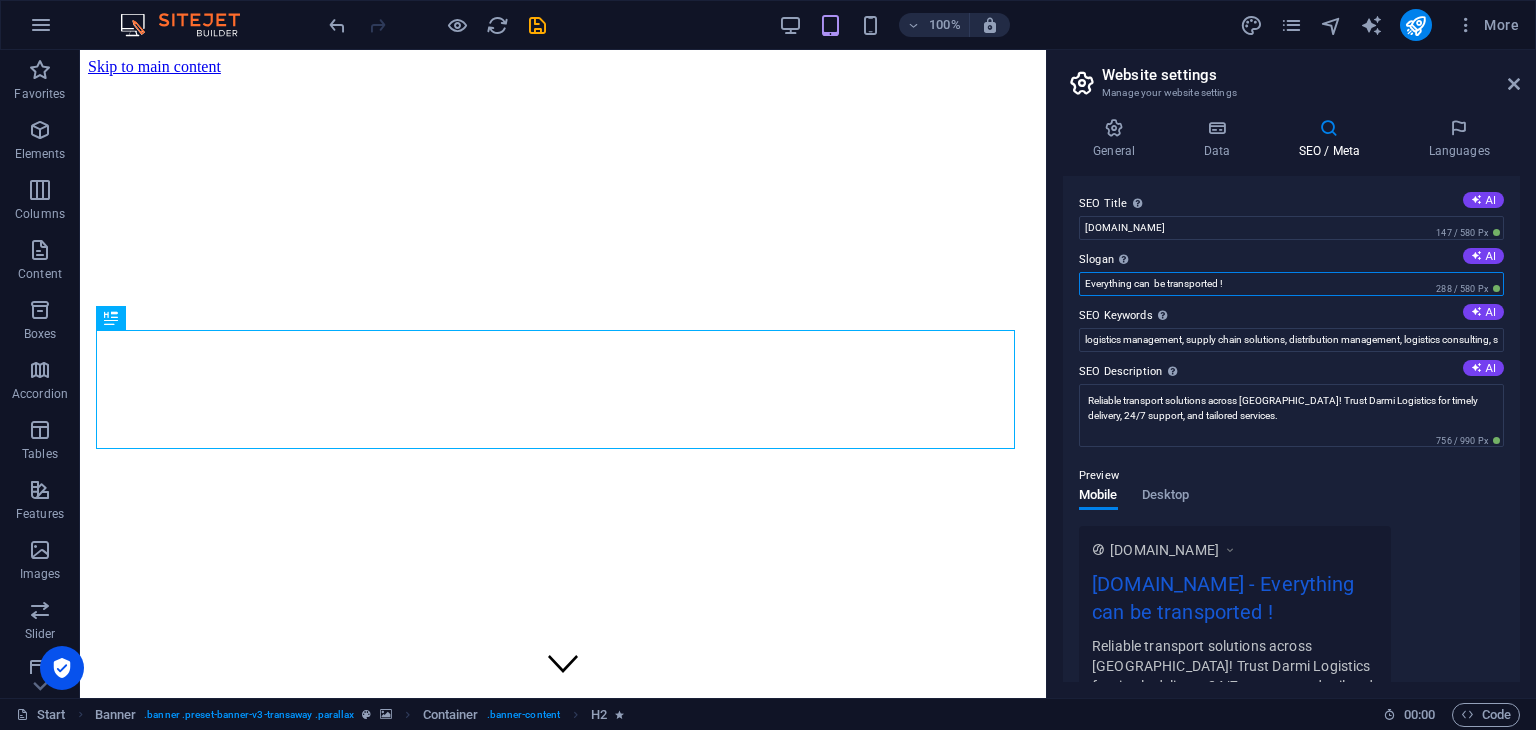 type on "Everything can  be transported !" 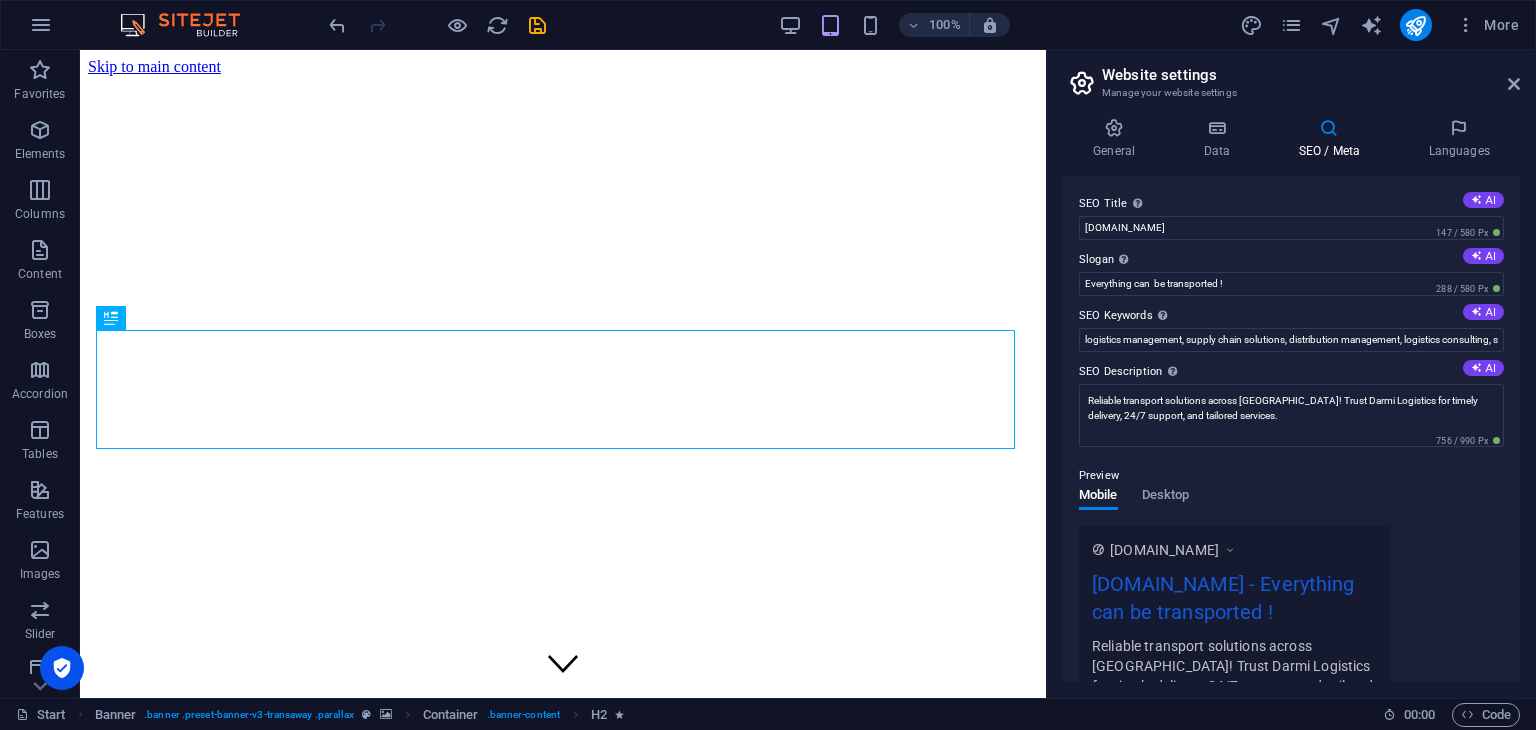 click on "100% More" at bounding box center (768, 25) 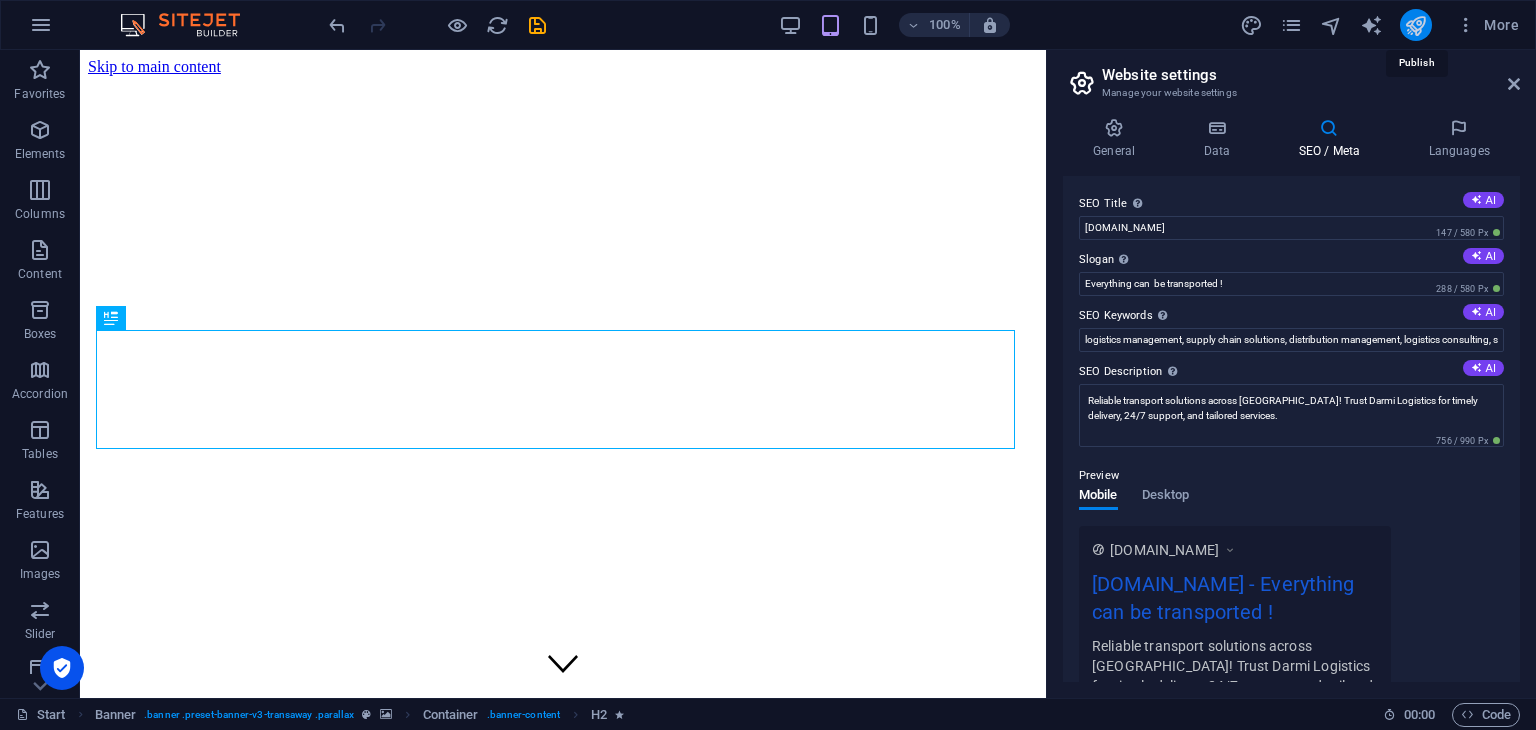 click at bounding box center [1415, 25] 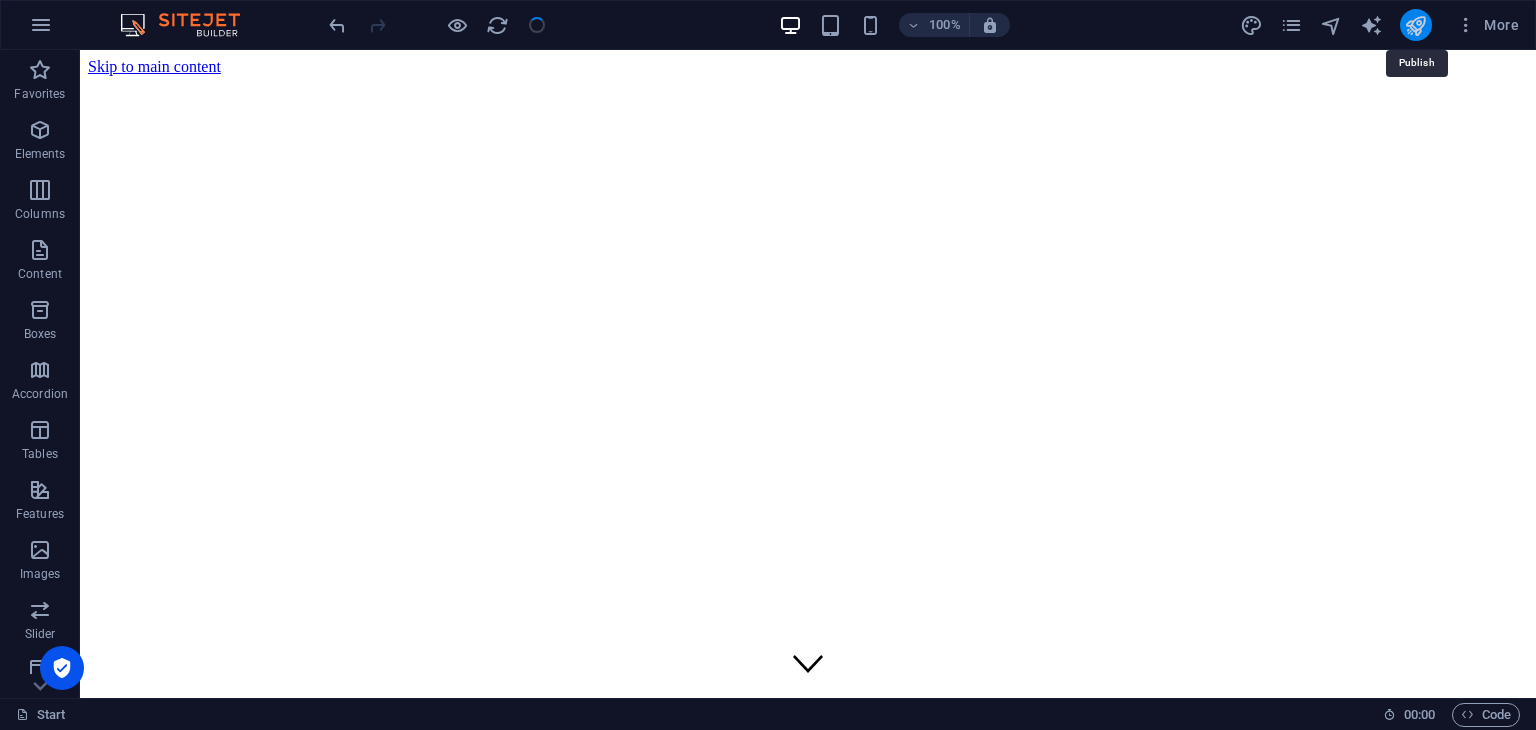 click at bounding box center [1415, 25] 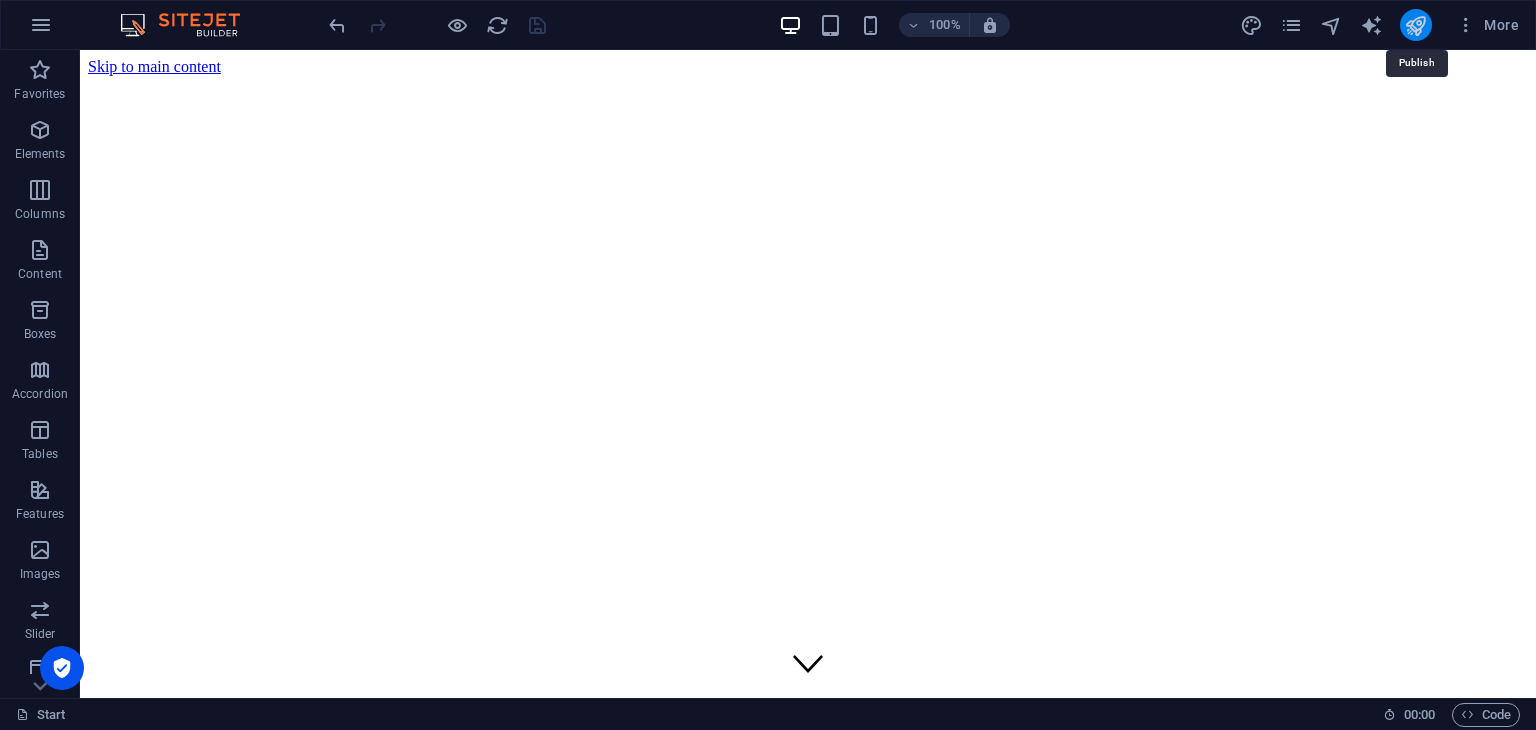 click at bounding box center [1415, 25] 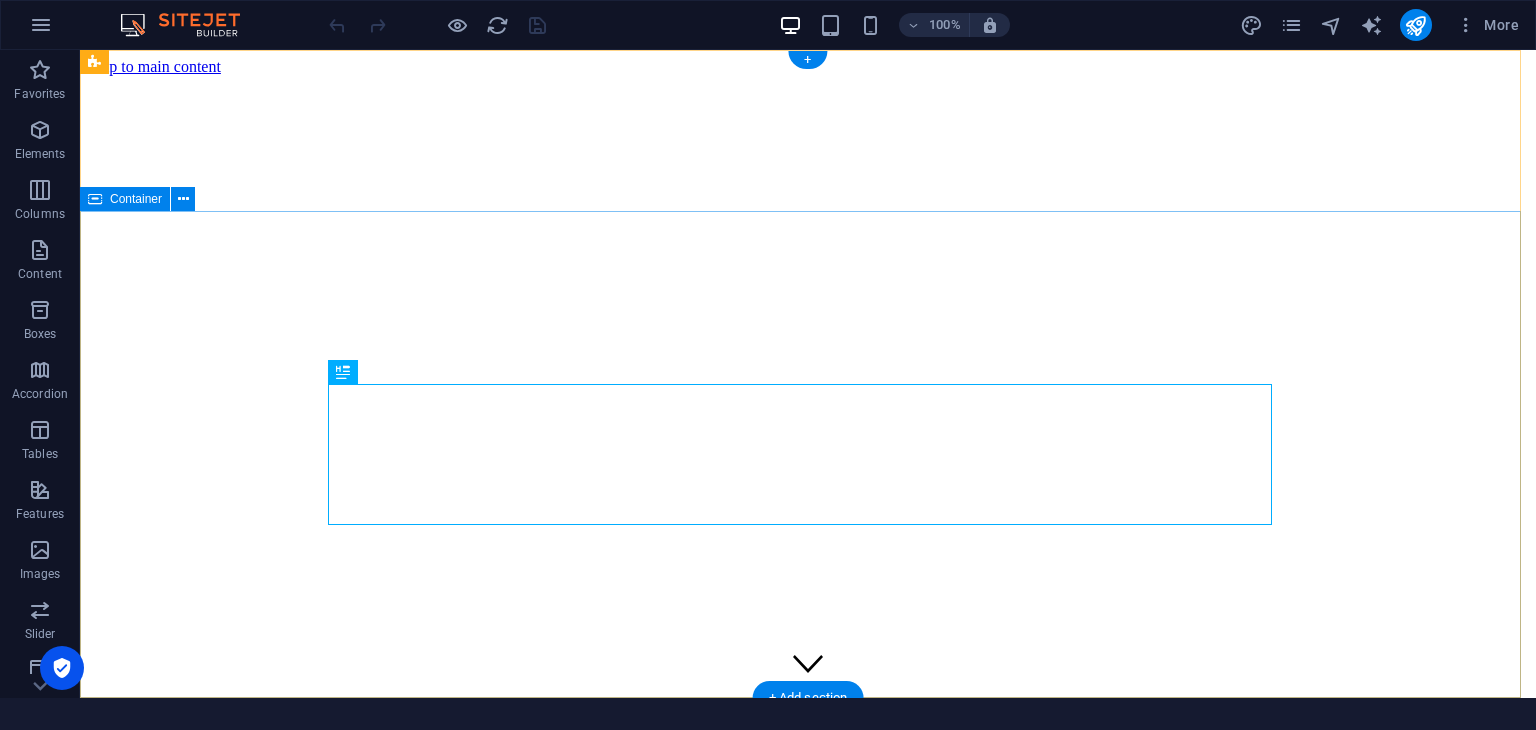 scroll, scrollTop: 0, scrollLeft: 0, axis: both 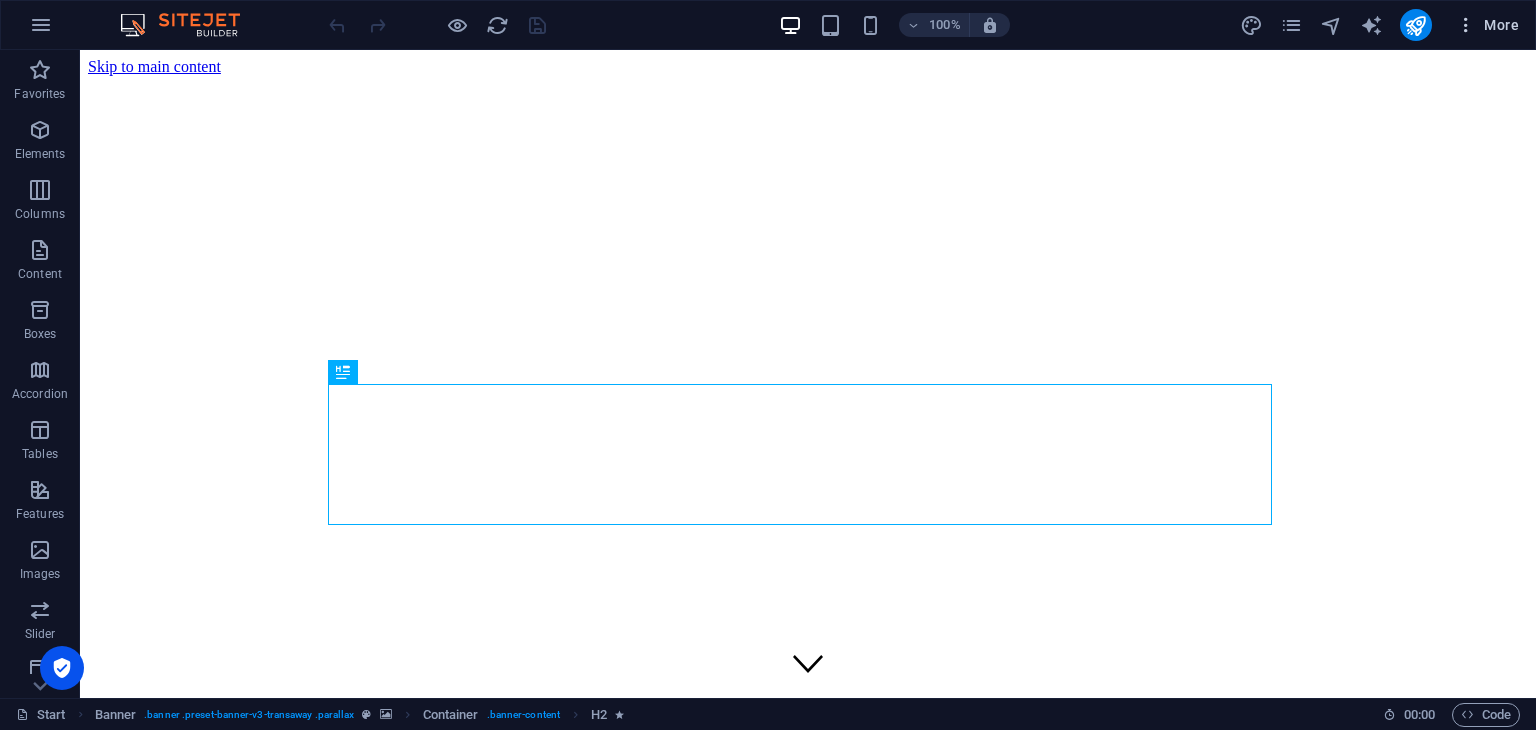 click at bounding box center [1466, 25] 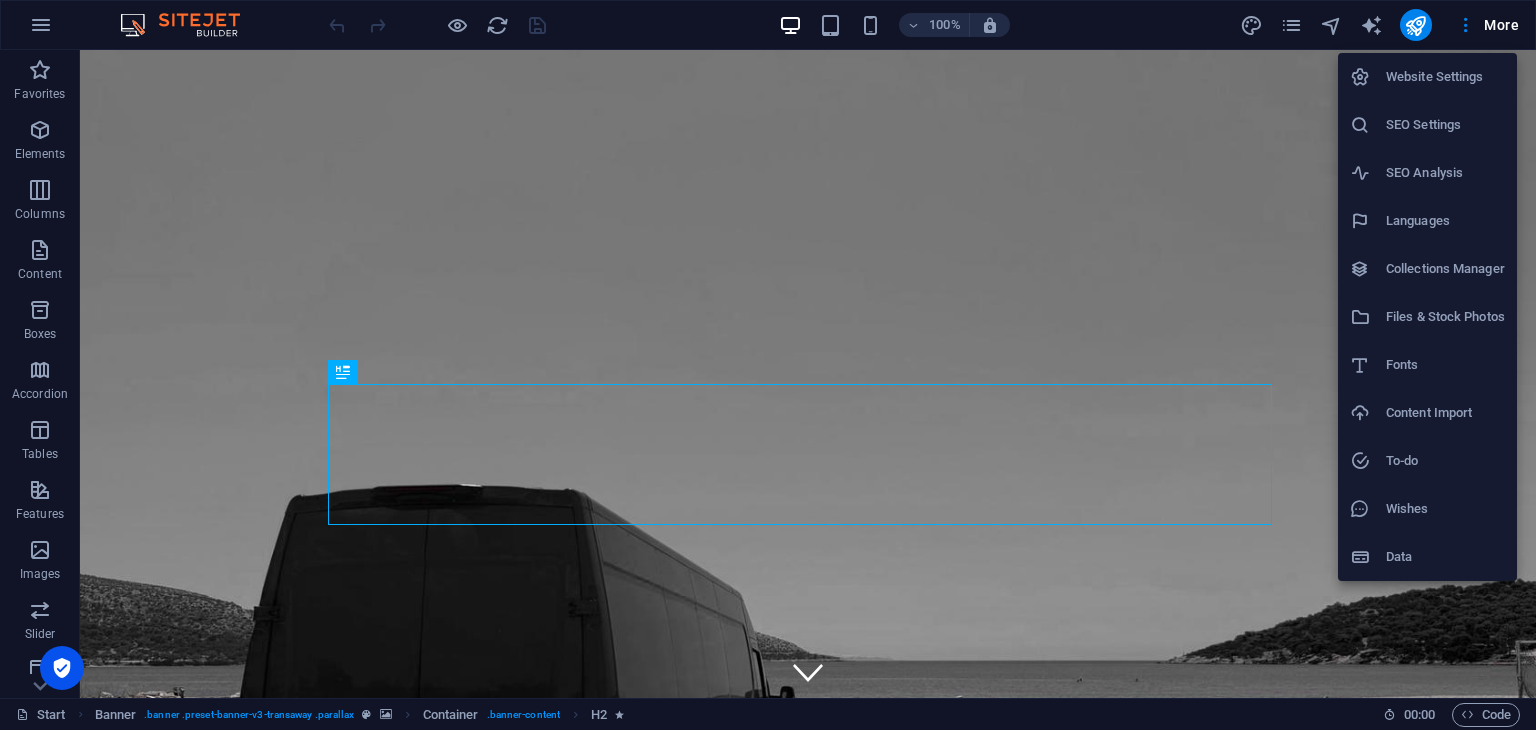 click on "SEO Settings" at bounding box center [1445, 125] 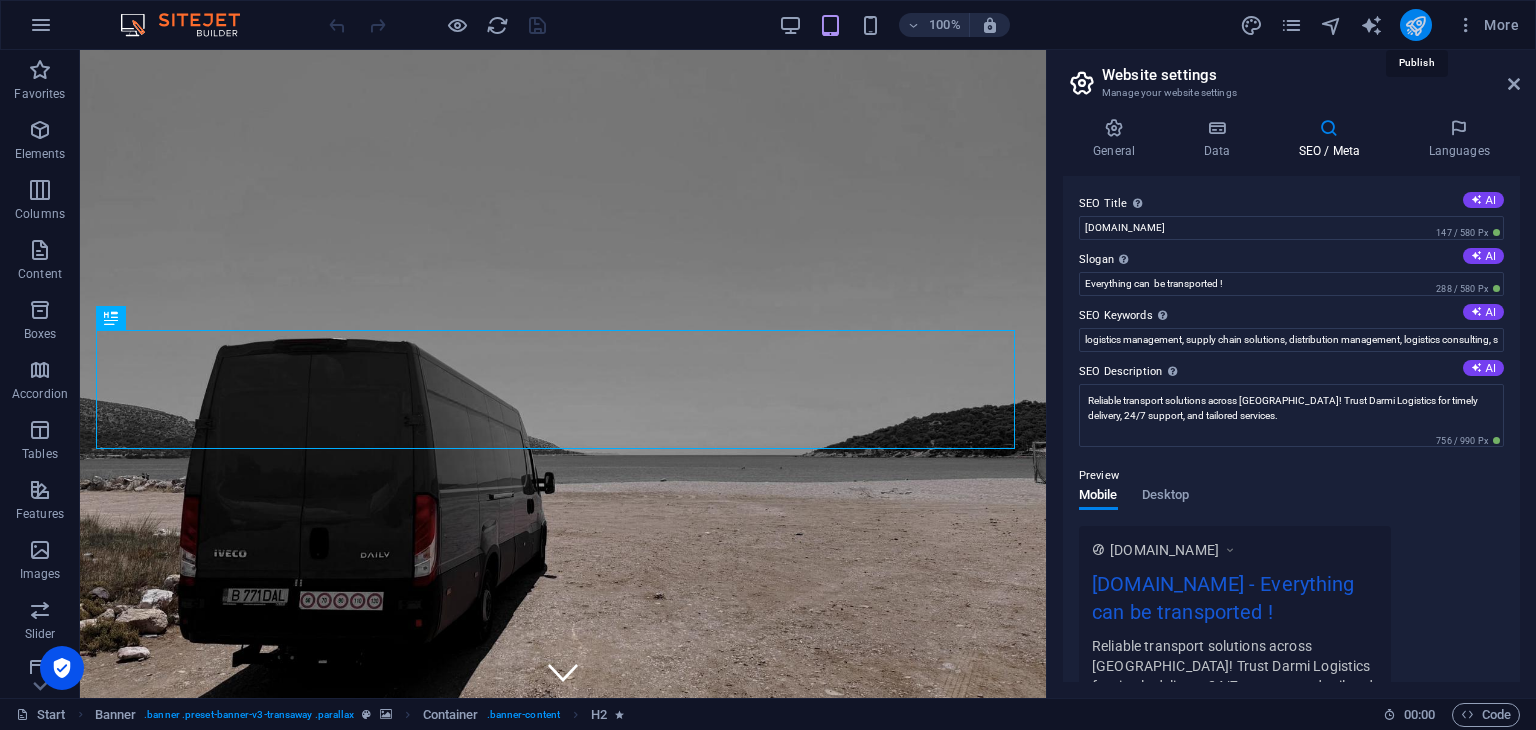 click at bounding box center [1415, 25] 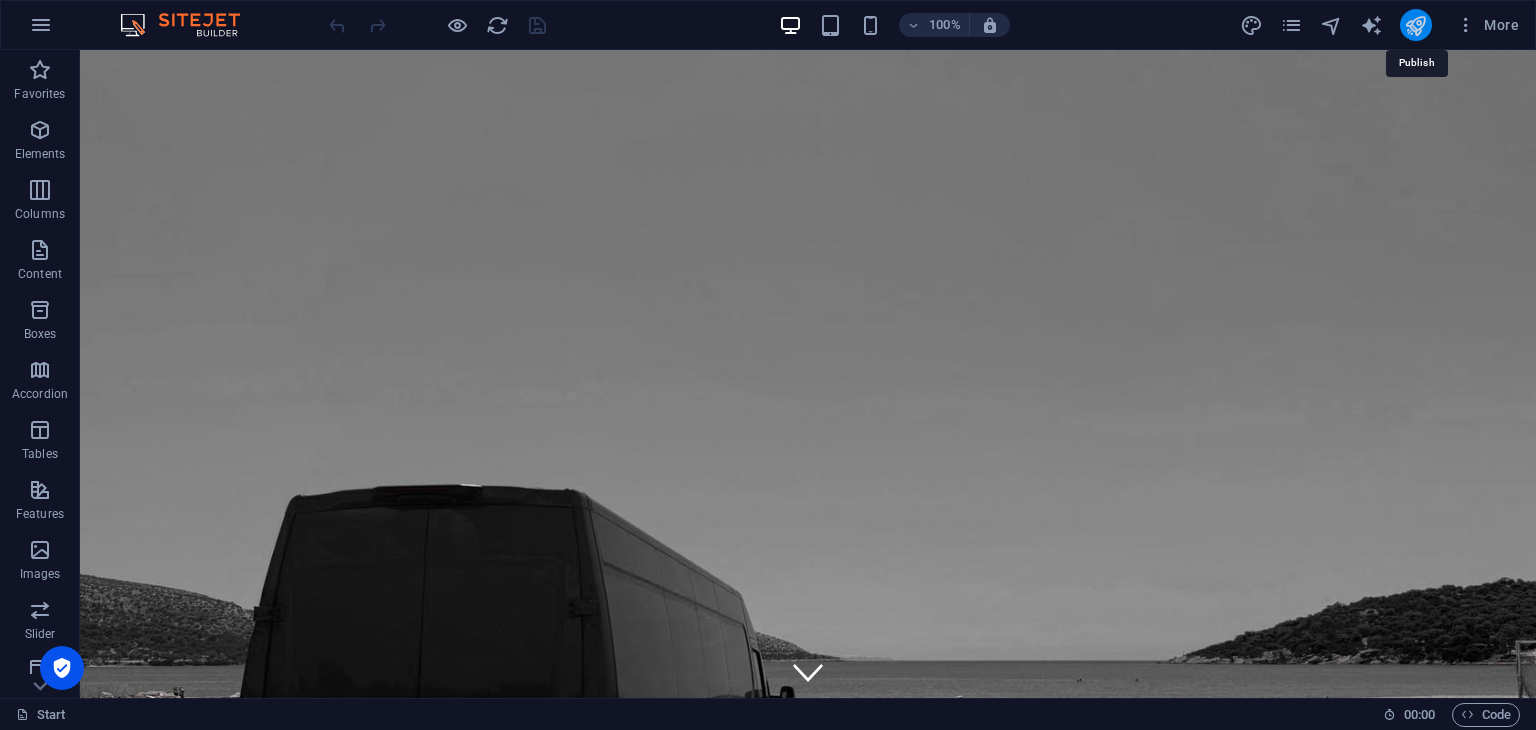 click at bounding box center (1415, 25) 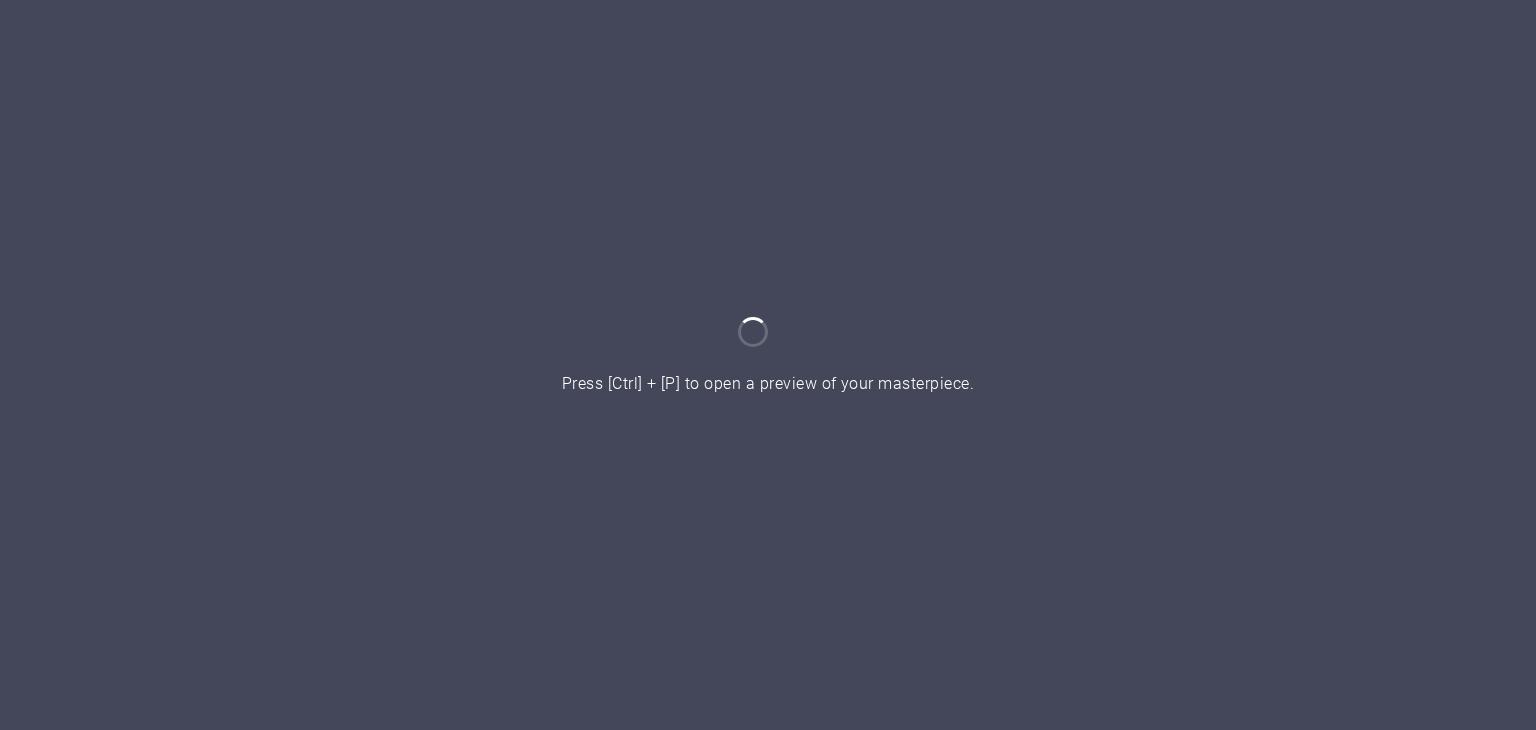 scroll, scrollTop: 0, scrollLeft: 0, axis: both 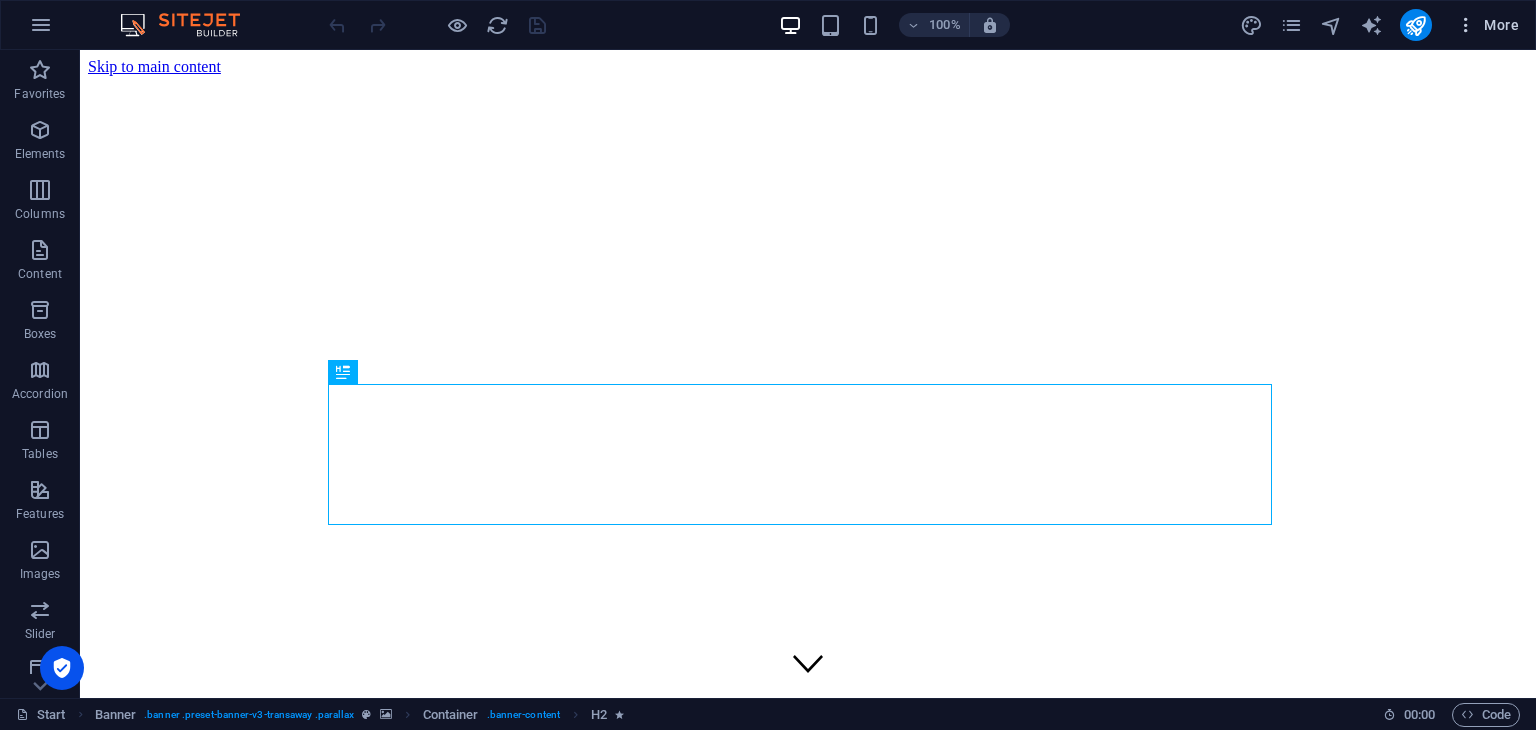 click at bounding box center [1466, 25] 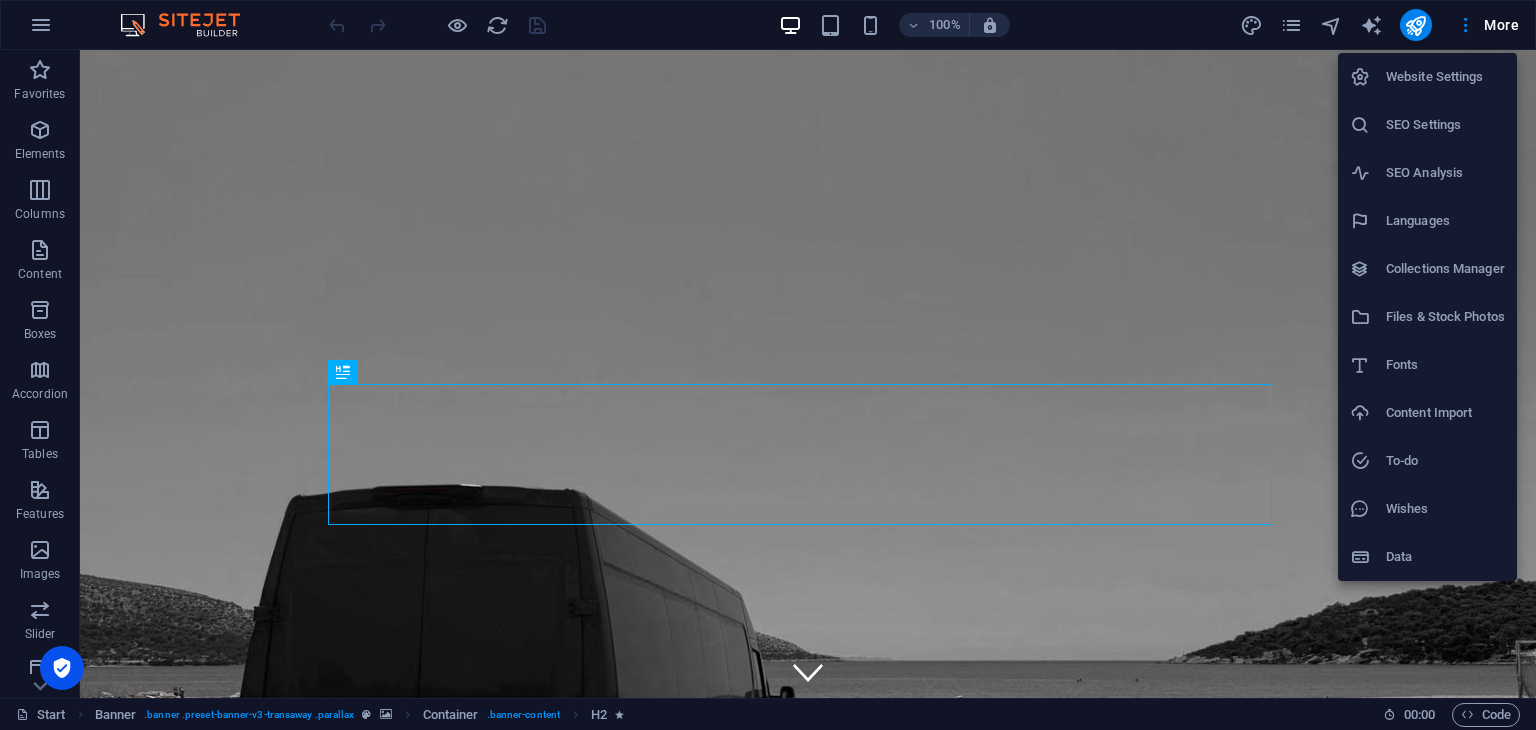 click on "SEO Settings" at bounding box center (1445, 125) 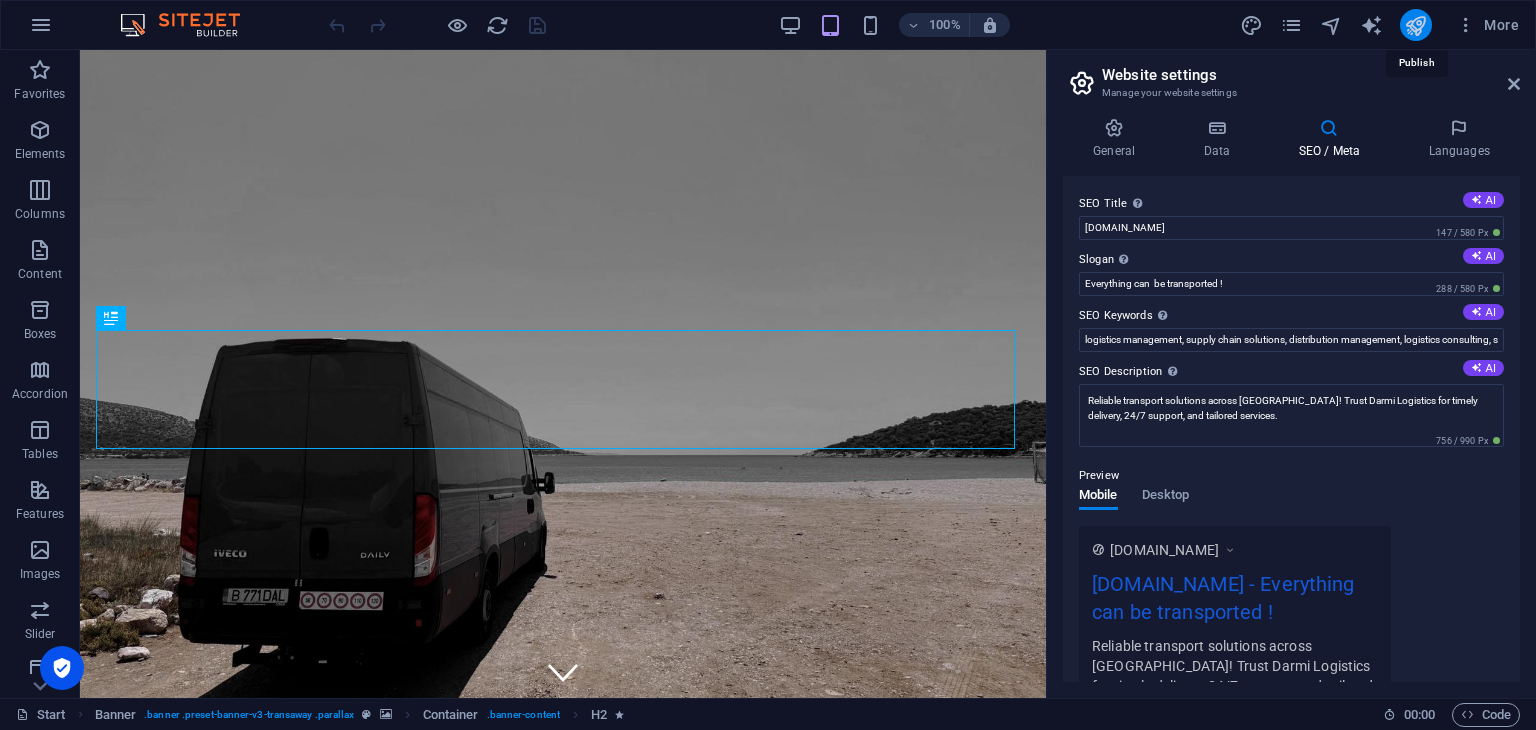click at bounding box center (1415, 25) 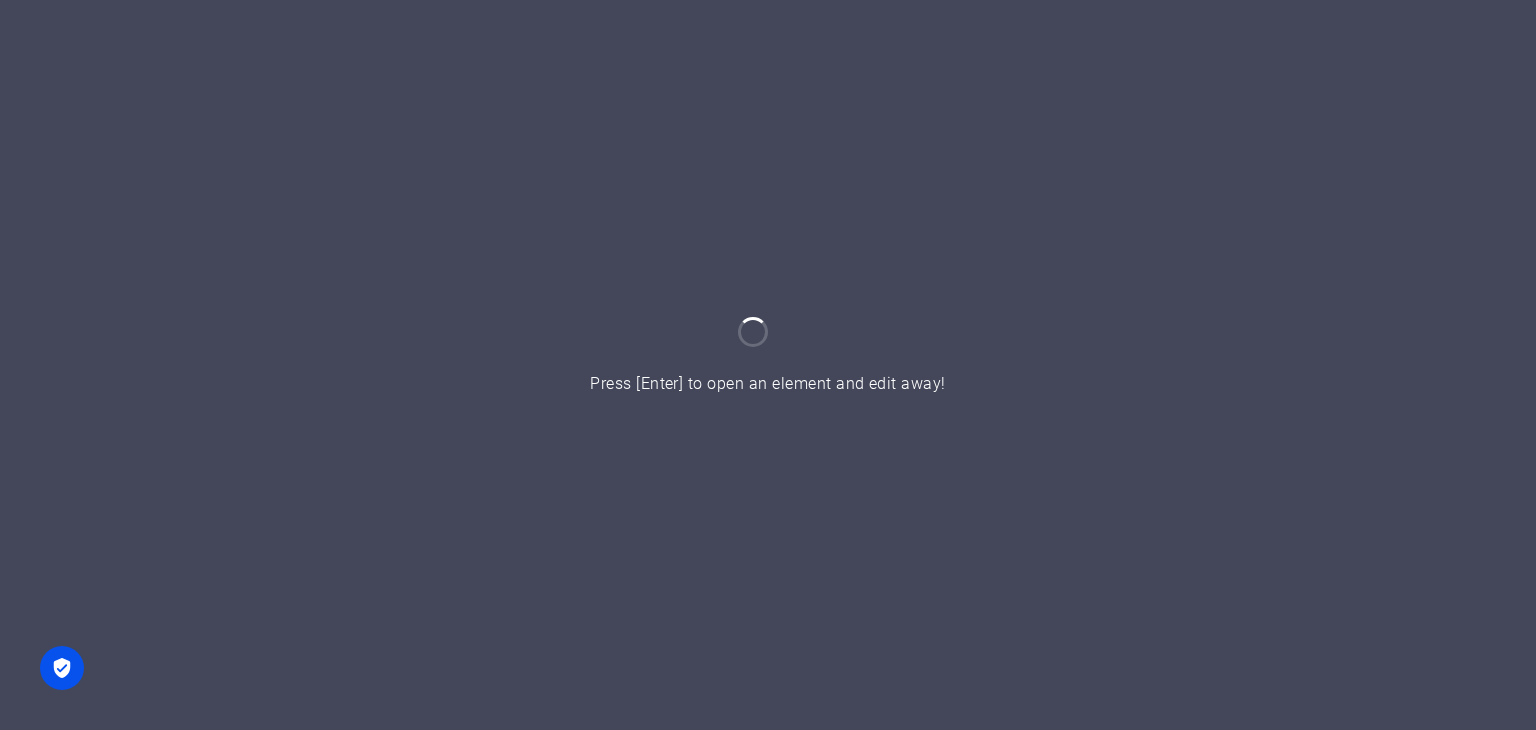 scroll, scrollTop: 0, scrollLeft: 0, axis: both 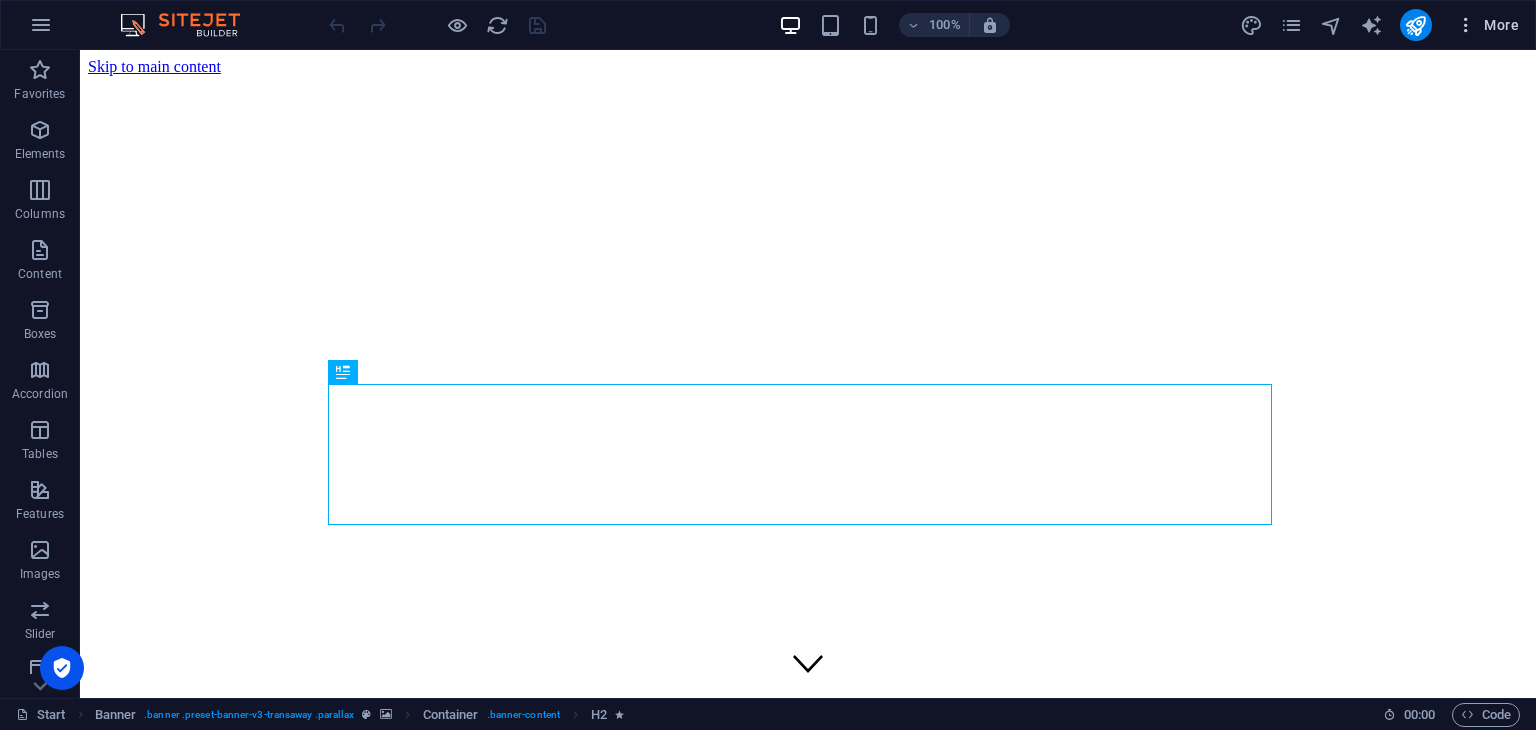 click at bounding box center (1466, 25) 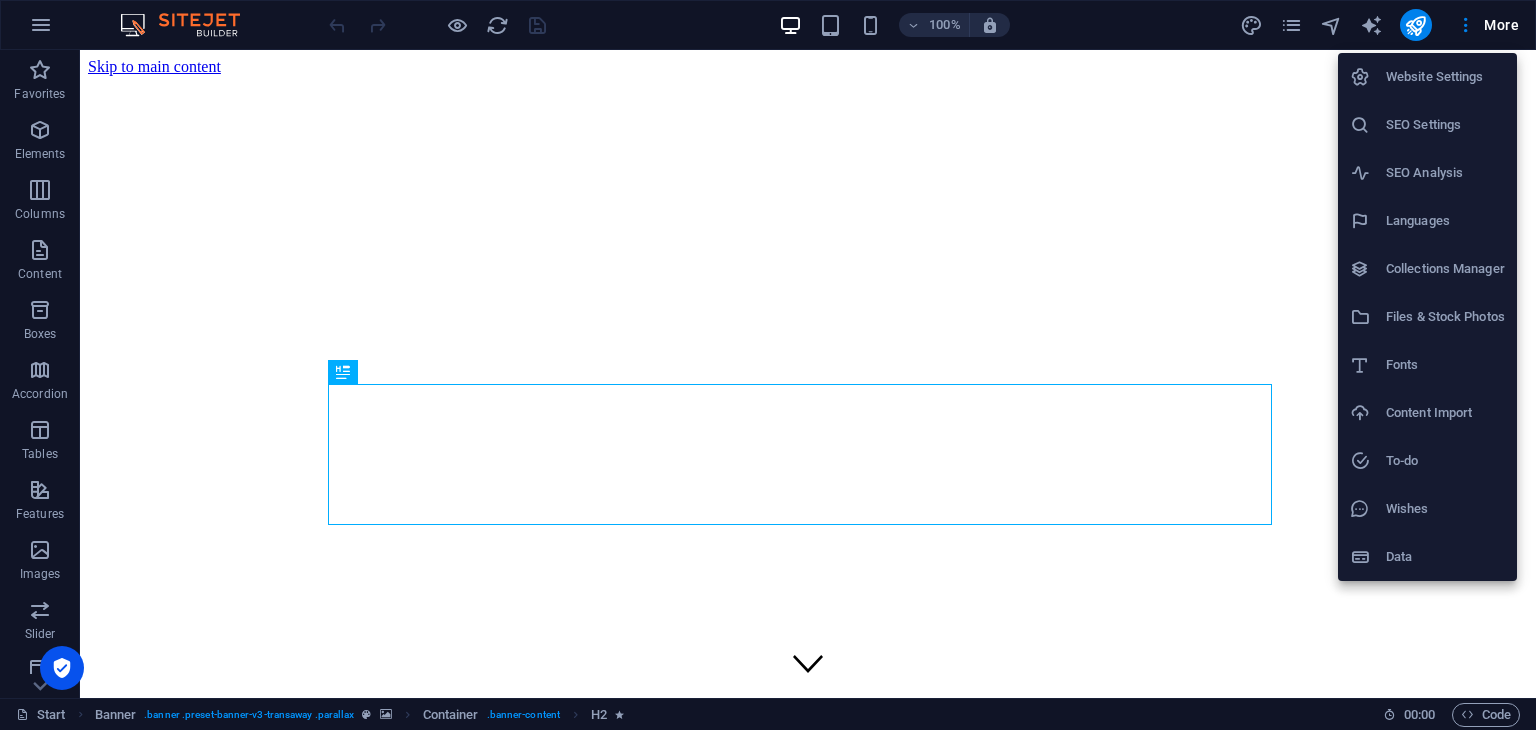 click on "SEO Settings" at bounding box center [1445, 125] 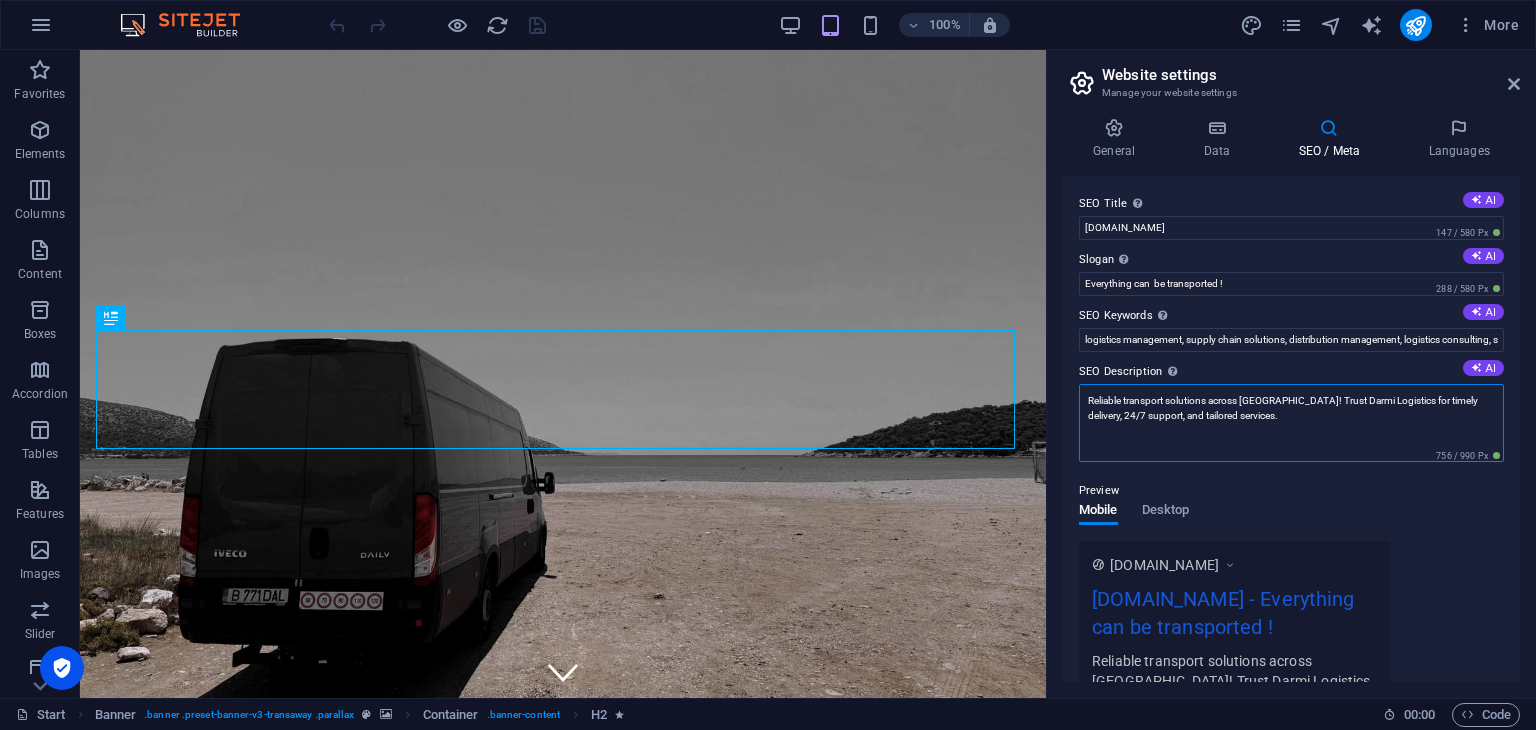 click on "Reliable transport solutions across [GEOGRAPHIC_DATA]! Trust Darmi Logistics for timely delivery, 24/7 support, and tailored services." at bounding box center (1291, 423) 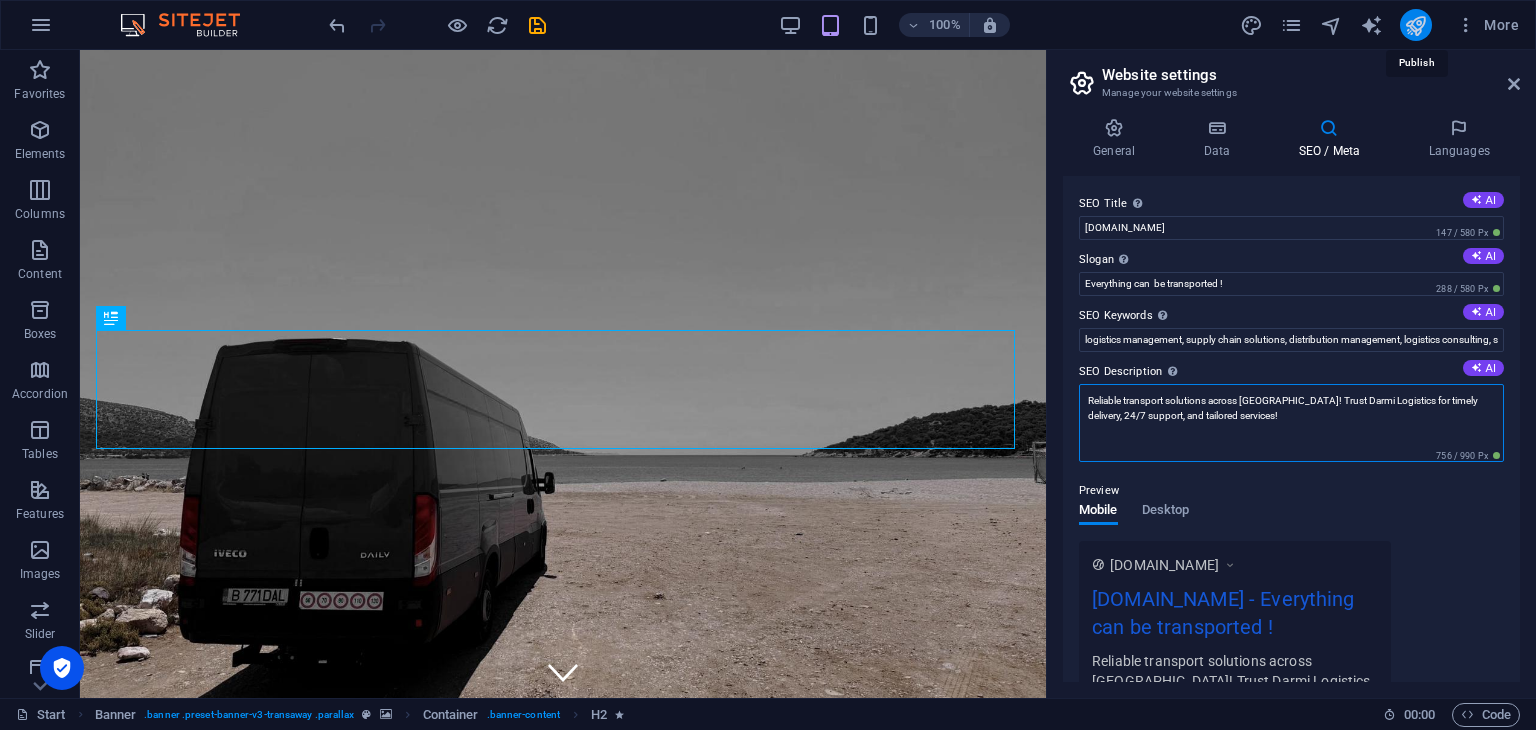 type on "Reliable transport solutions across [GEOGRAPHIC_DATA]! Trust Darmi Logistics for timely delivery, 24/7 support, and tailored services!" 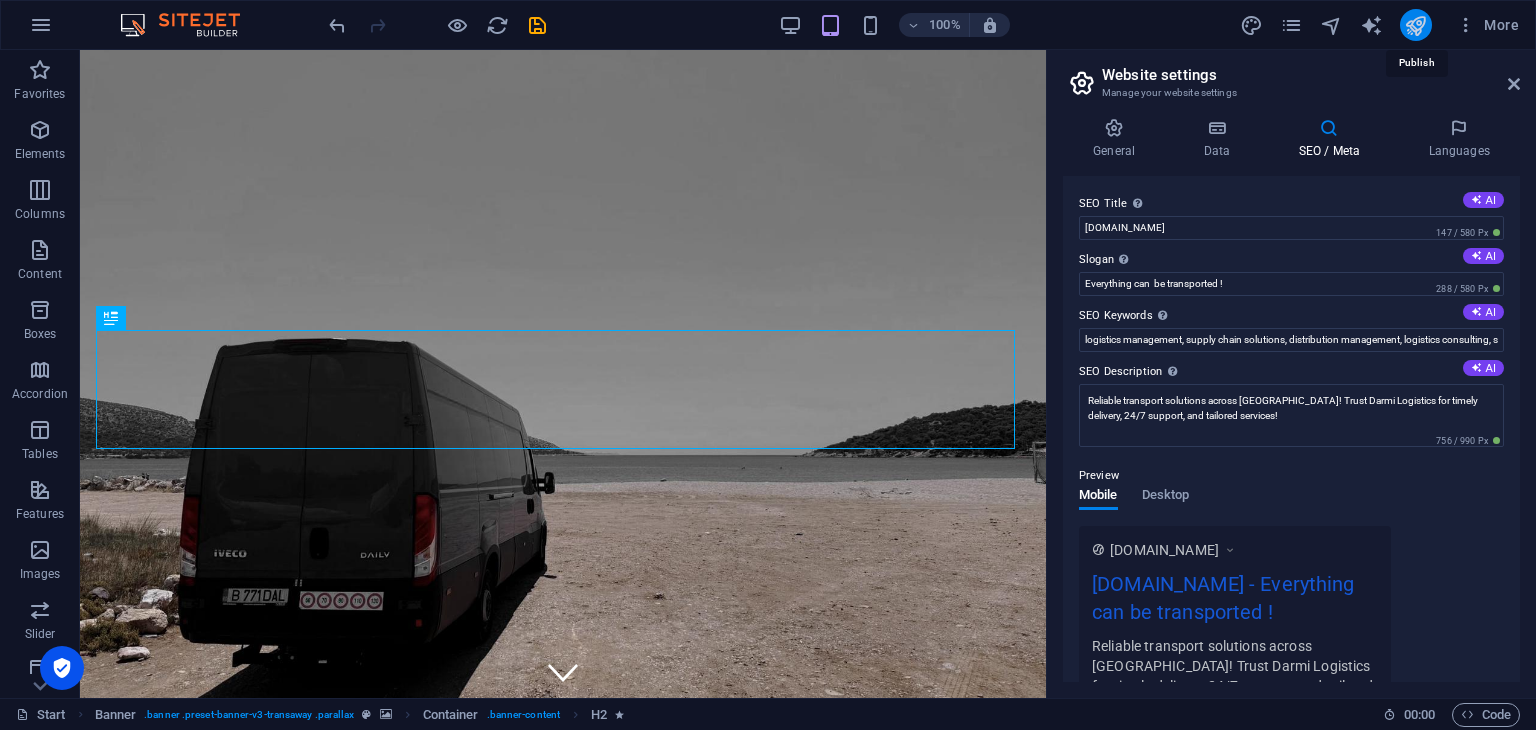click at bounding box center [1415, 25] 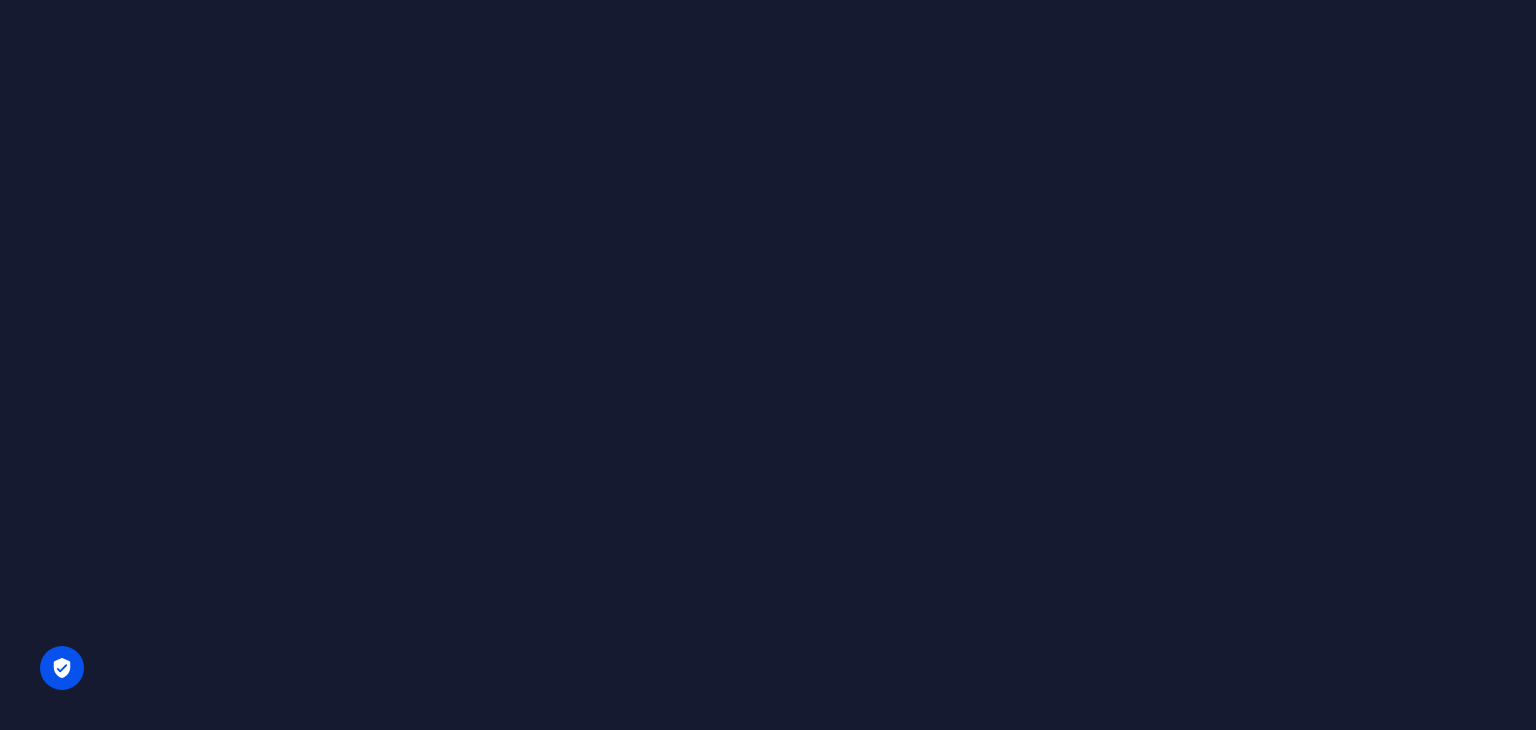 scroll, scrollTop: 0, scrollLeft: 0, axis: both 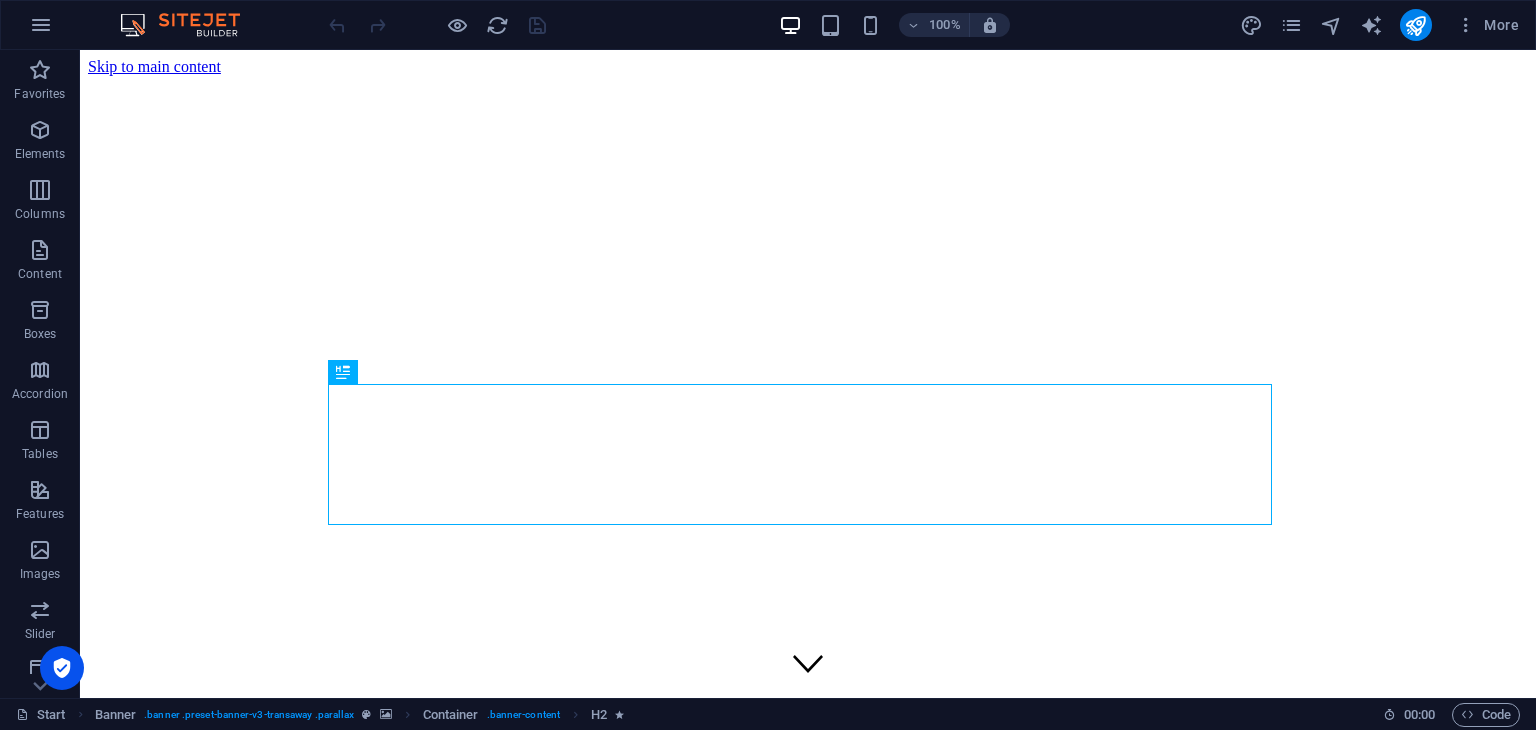 drag, startPoint x: 80, startPoint y: 50, endPoint x: 1532, endPoint y: 86, distance: 1452.4462 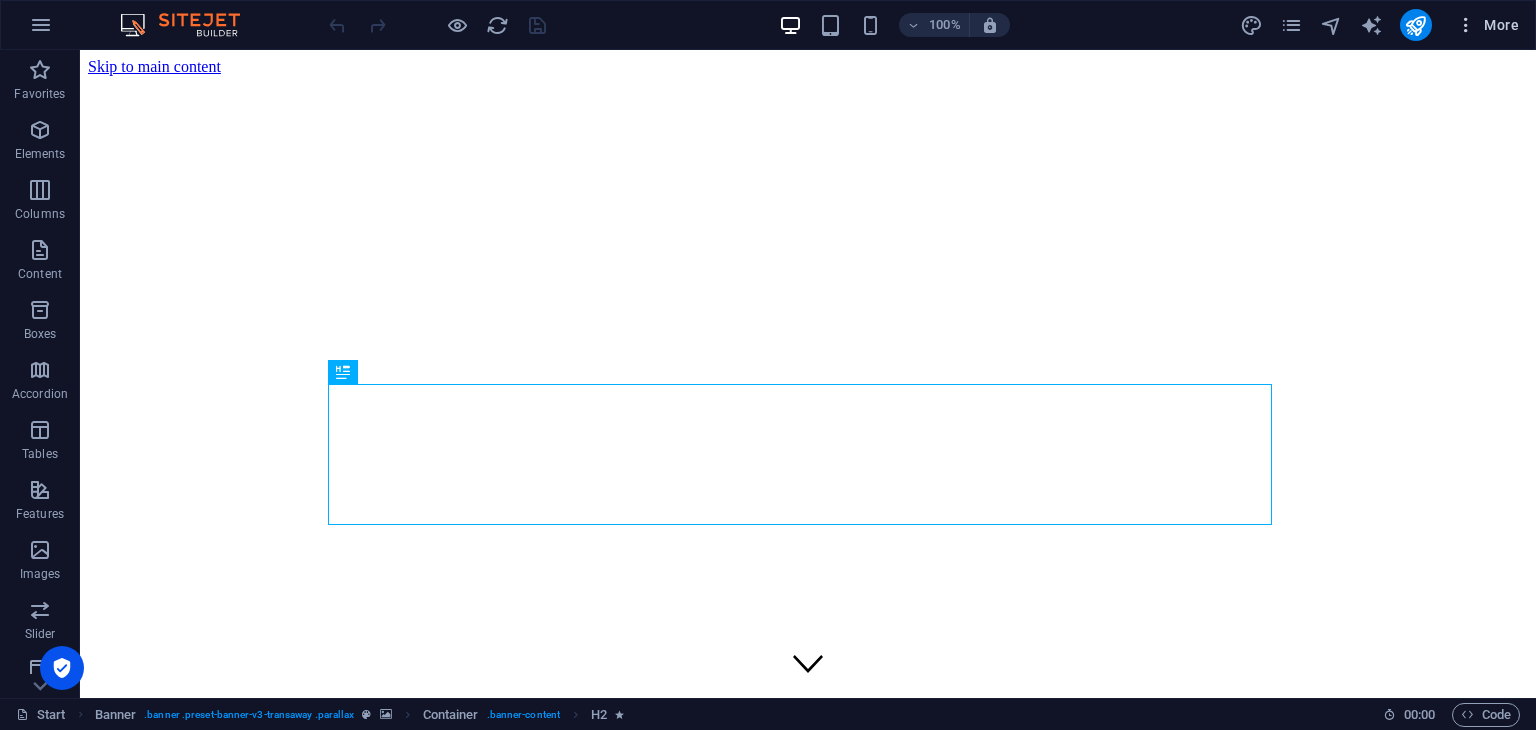 click at bounding box center (1466, 25) 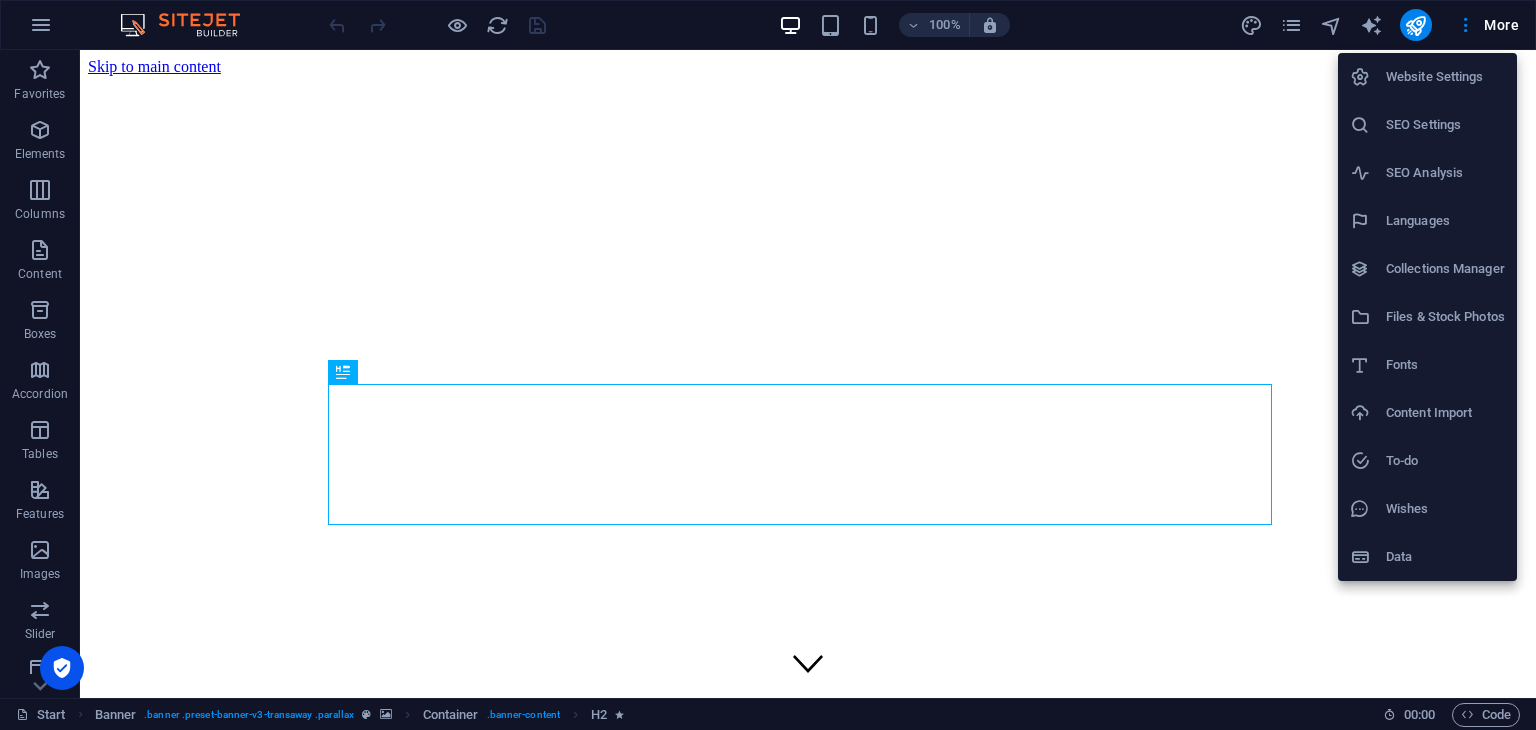 click on "SEO Settings" at bounding box center (1445, 125) 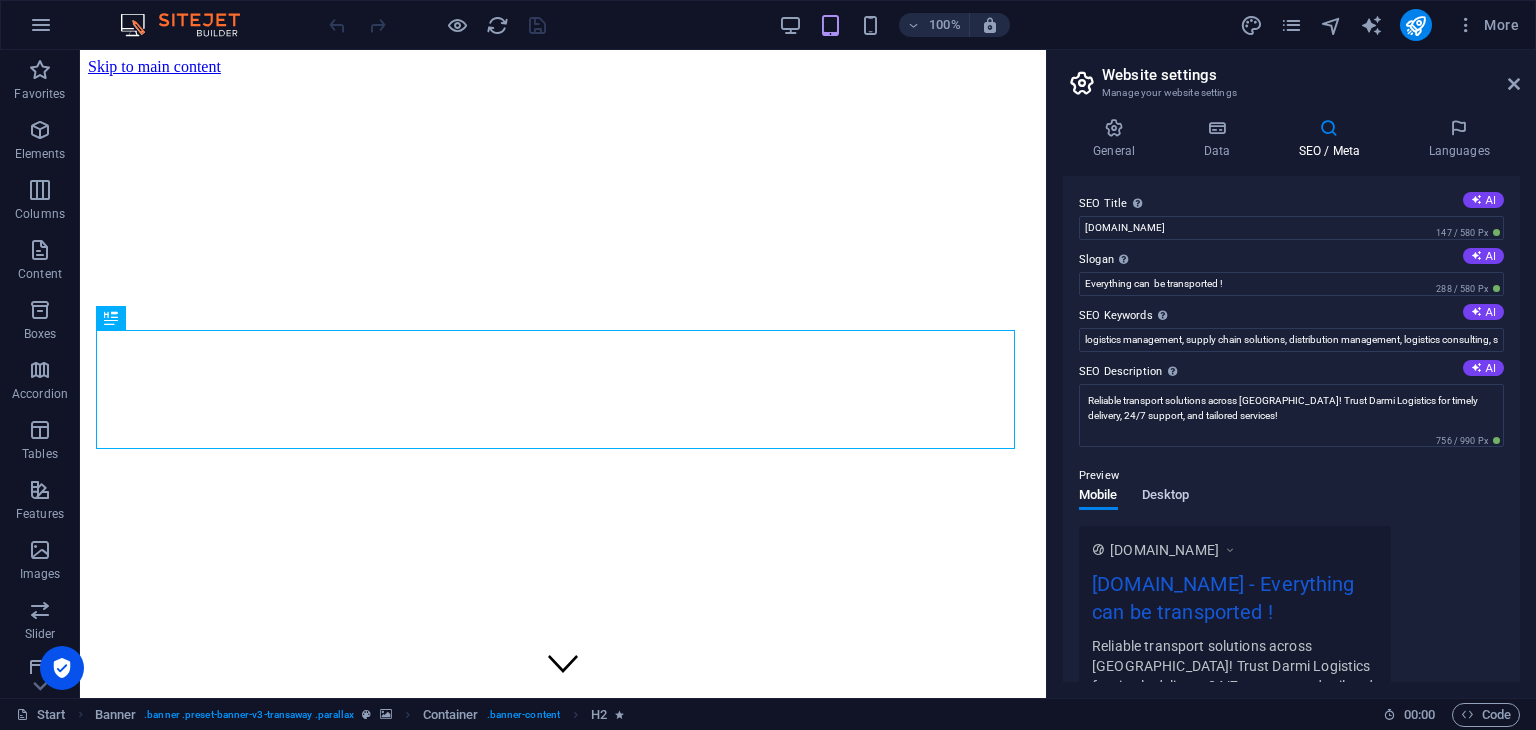 click on "Desktop" at bounding box center (1166, 497) 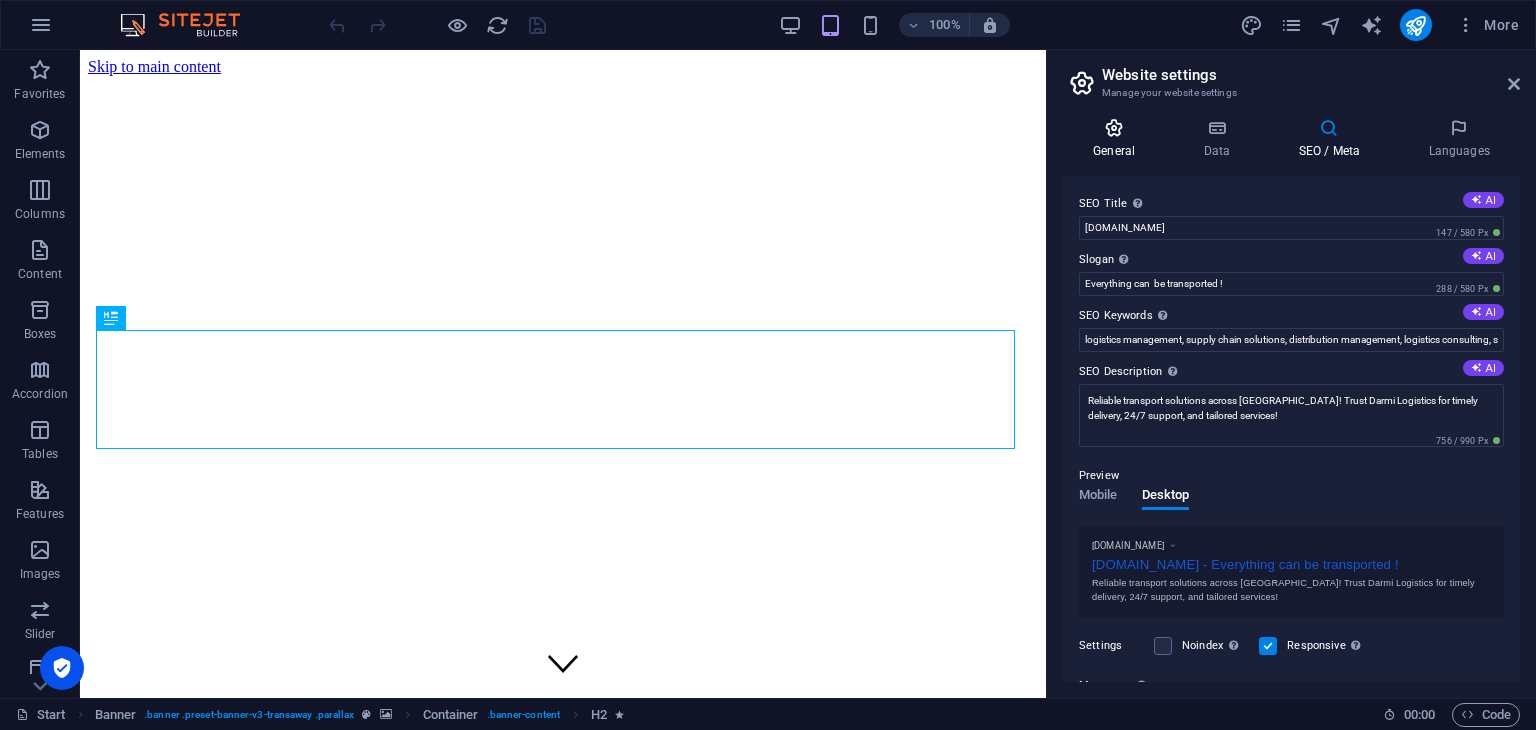 click on "General" at bounding box center [1118, 139] 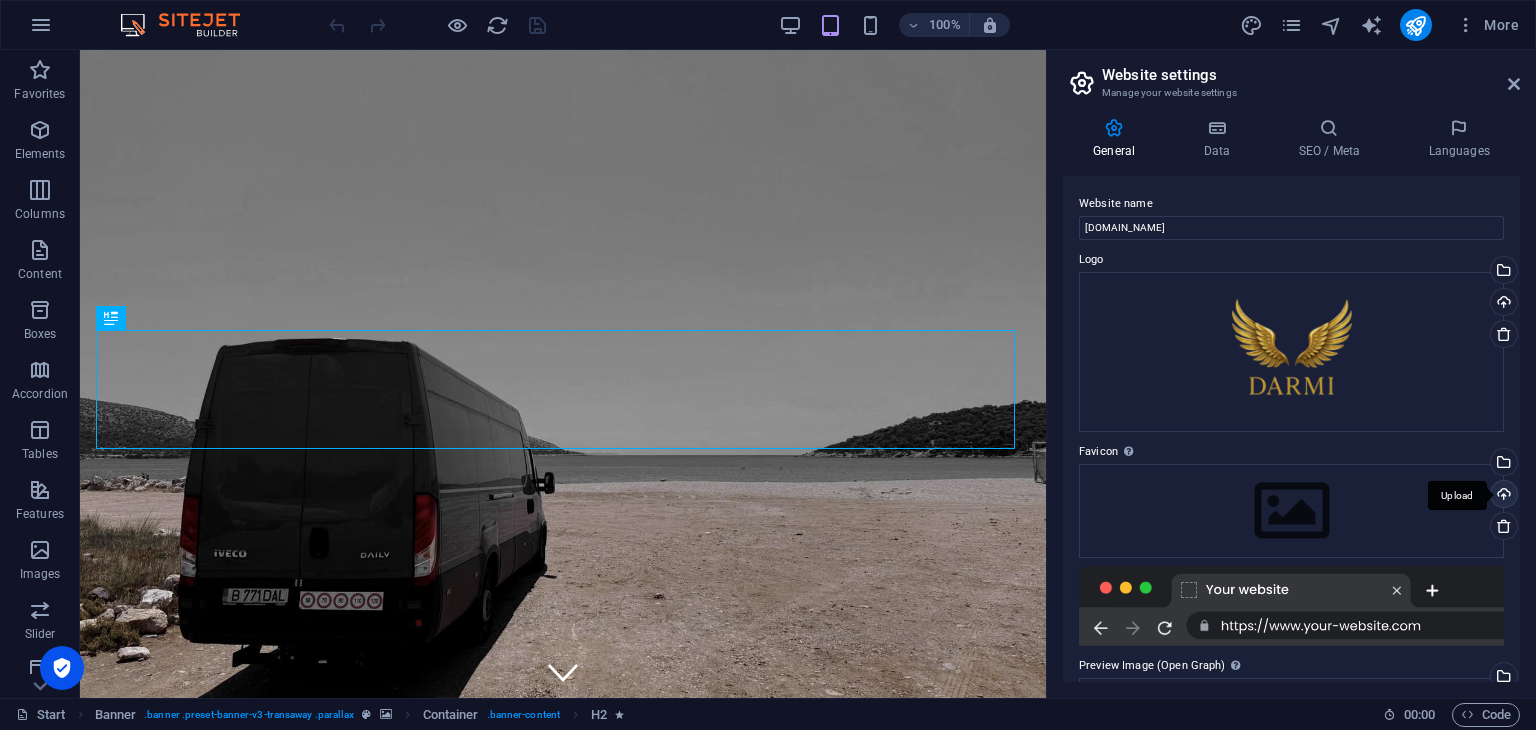 click on "Upload" at bounding box center [1502, 496] 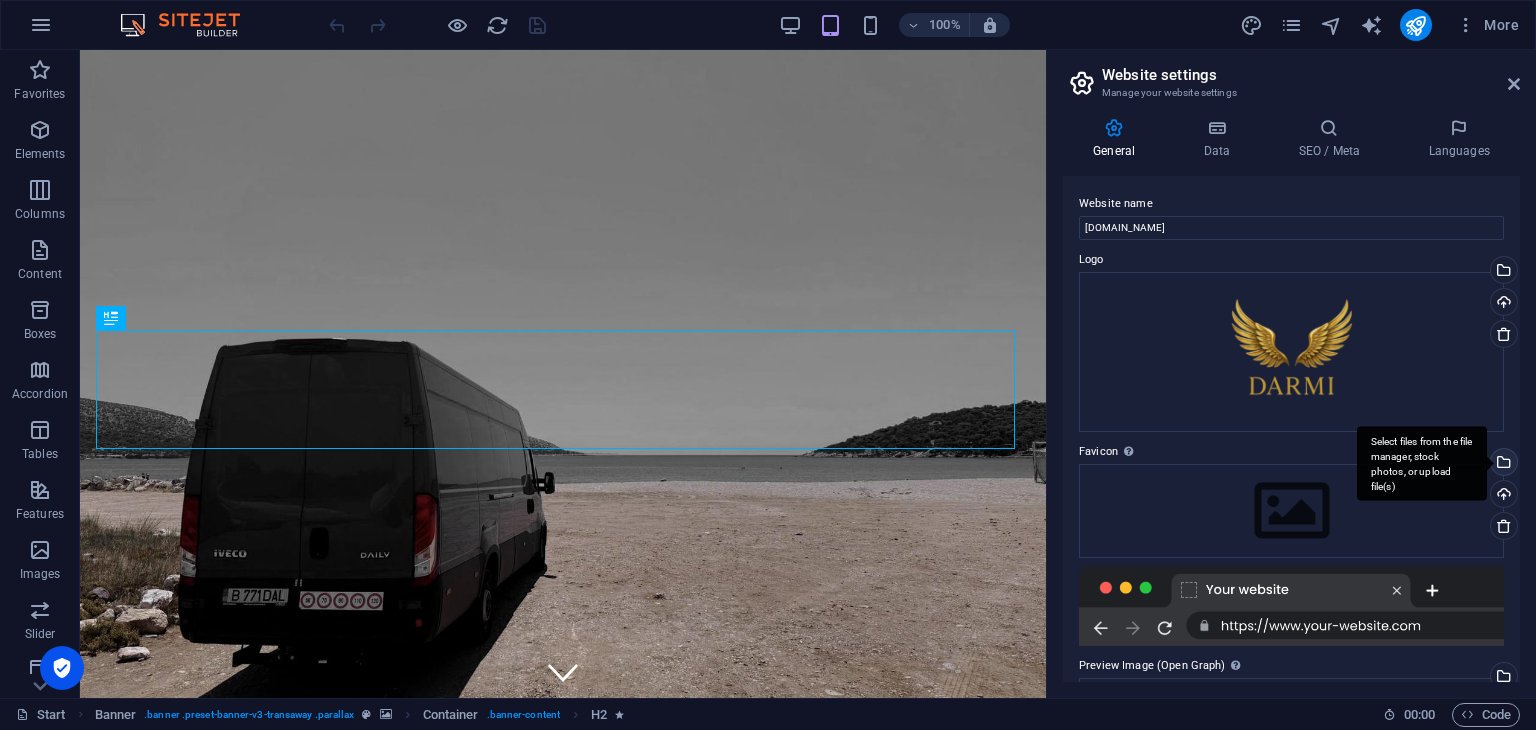 click on "Select files from the file manager, stock photos, or upload file(s)" at bounding box center (1502, 464) 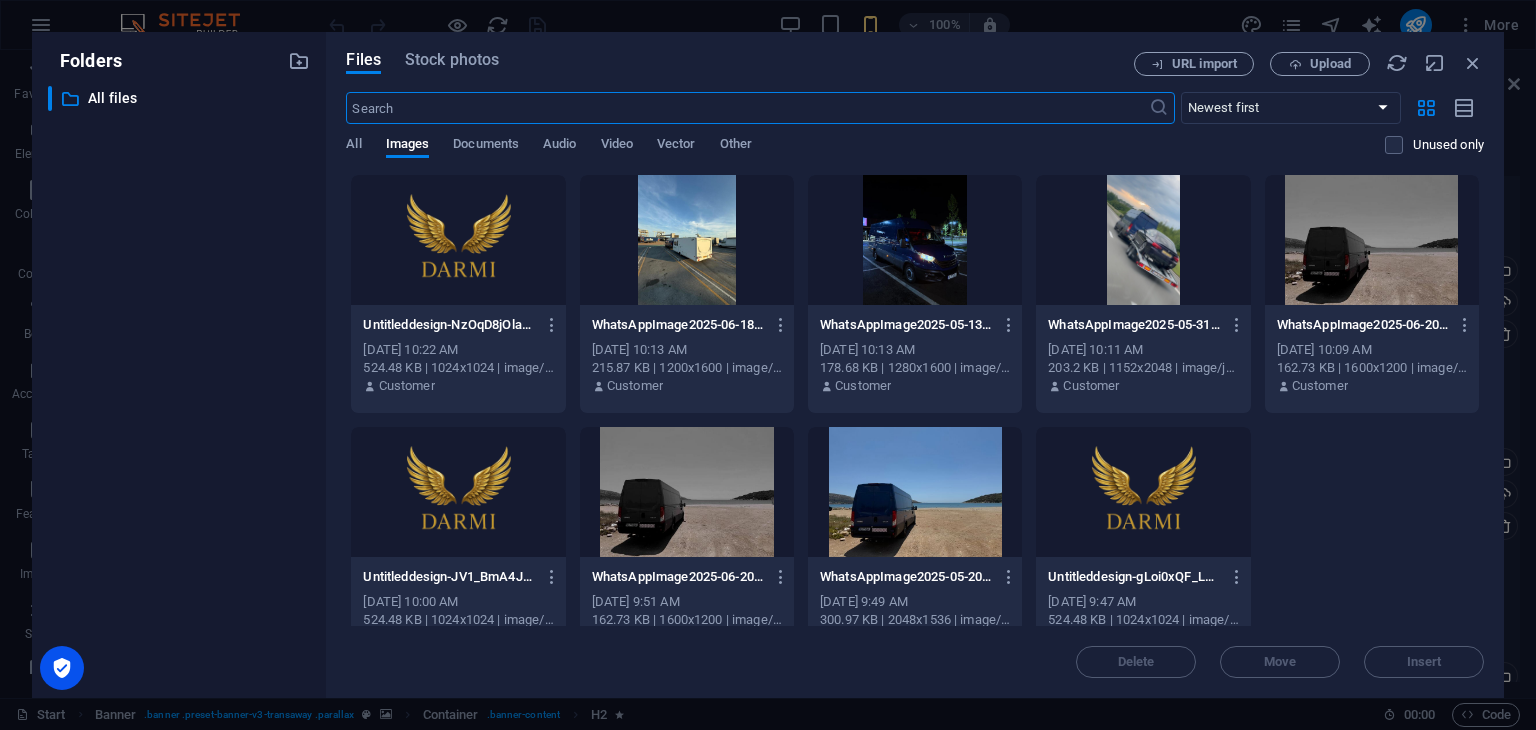 scroll, scrollTop: 40, scrollLeft: 0, axis: vertical 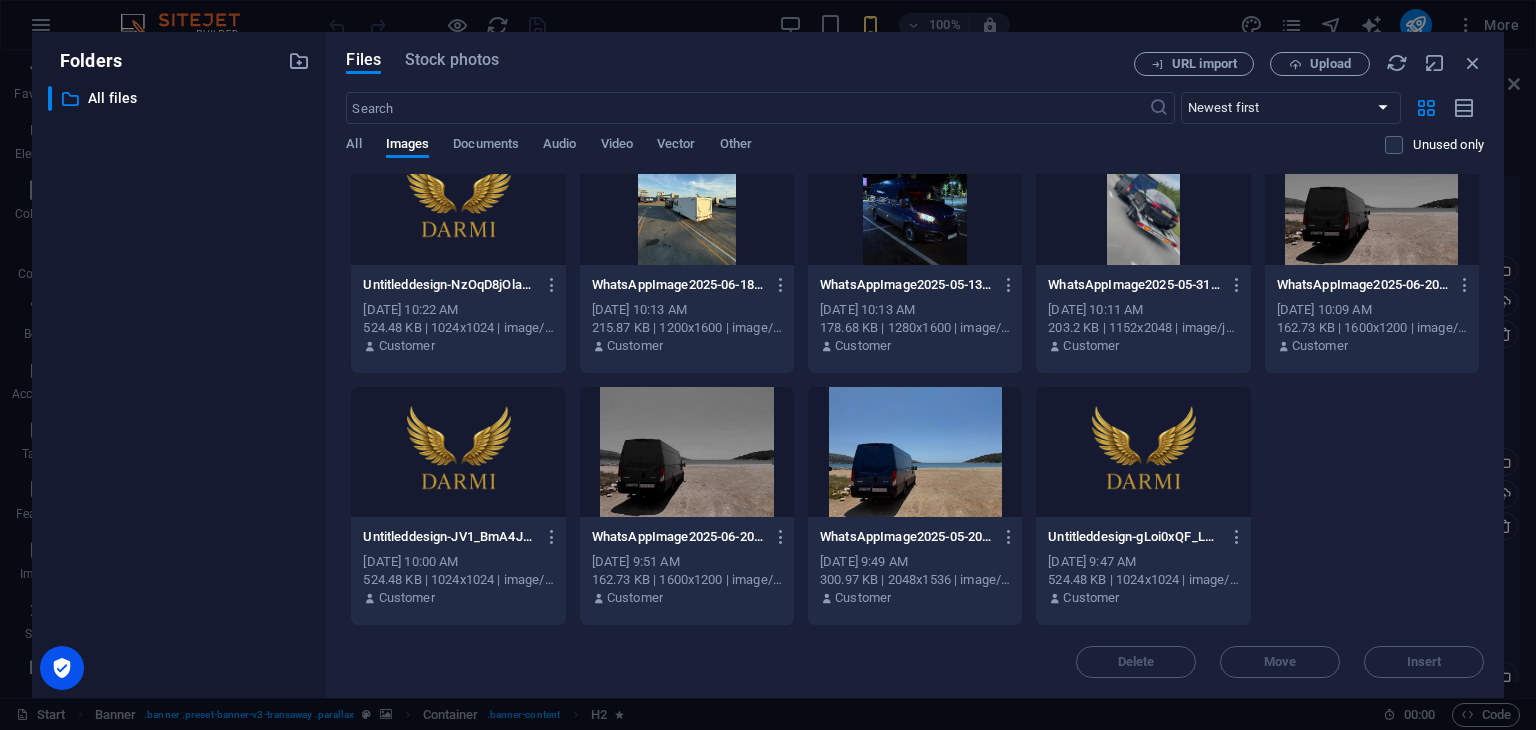 click at bounding box center (458, 452) 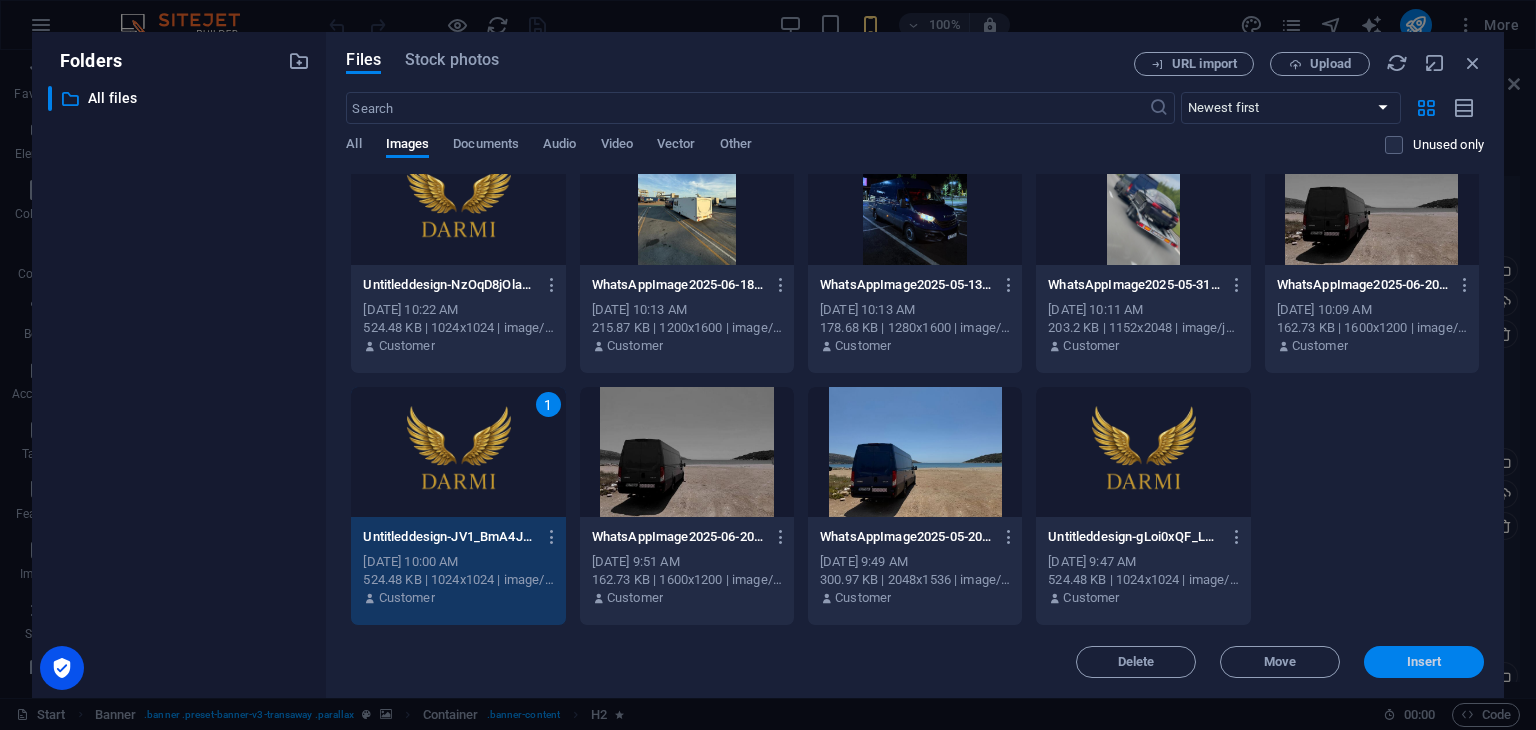 click on "Insert" at bounding box center [1424, 662] 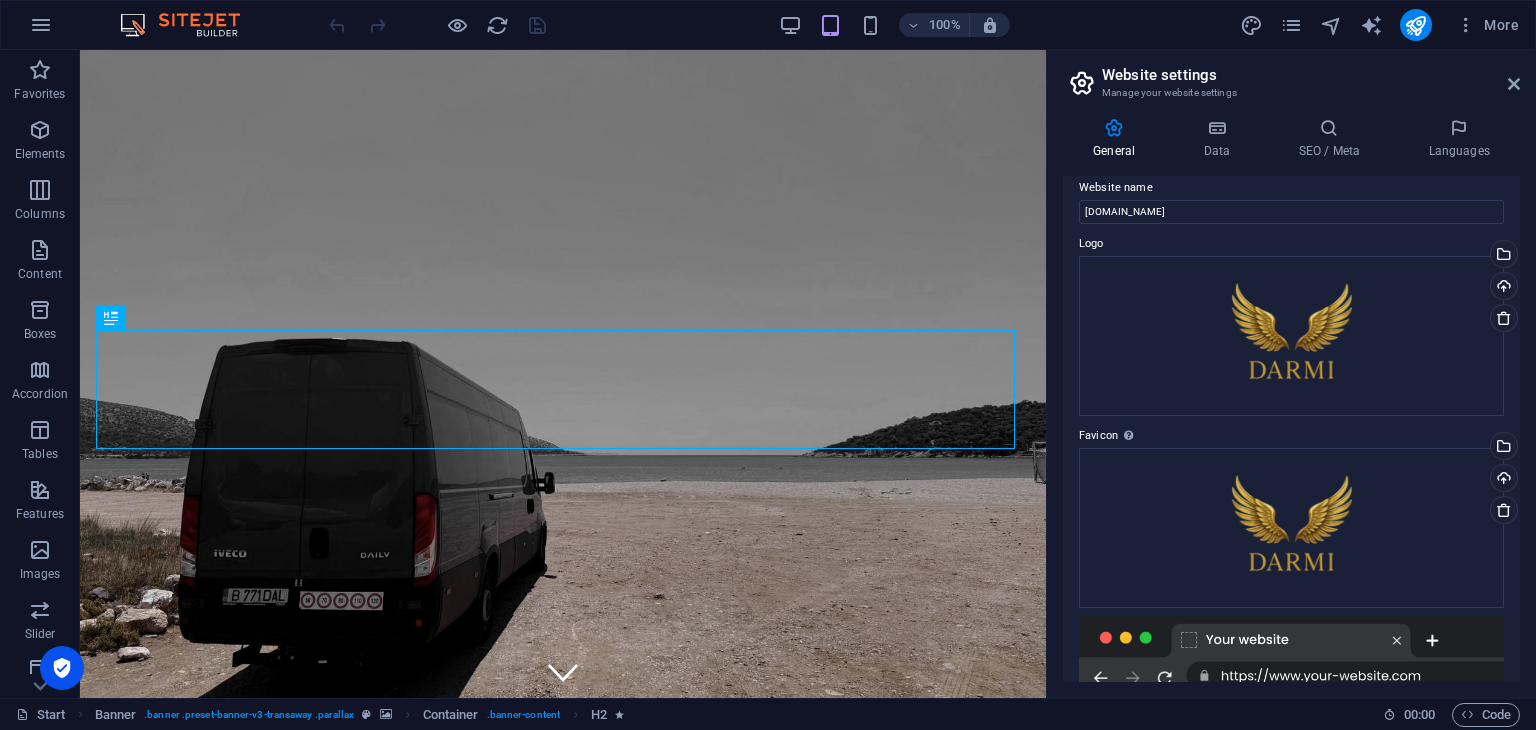 scroll, scrollTop: 0, scrollLeft: 0, axis: both 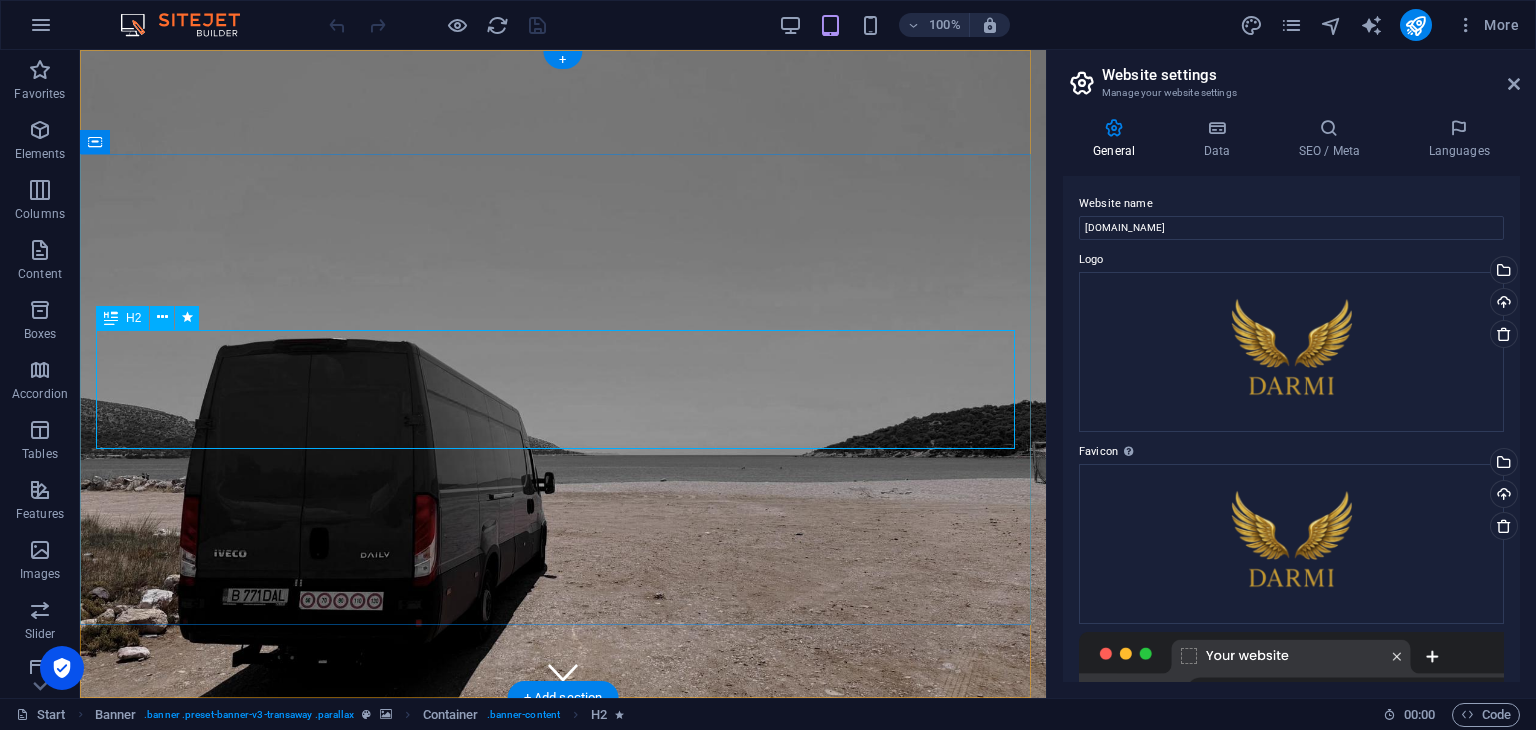 drag, startPoint x: 1496, startPoint y: 73, endPoint x: 863, endPoint y: 412, distance: 718.0599 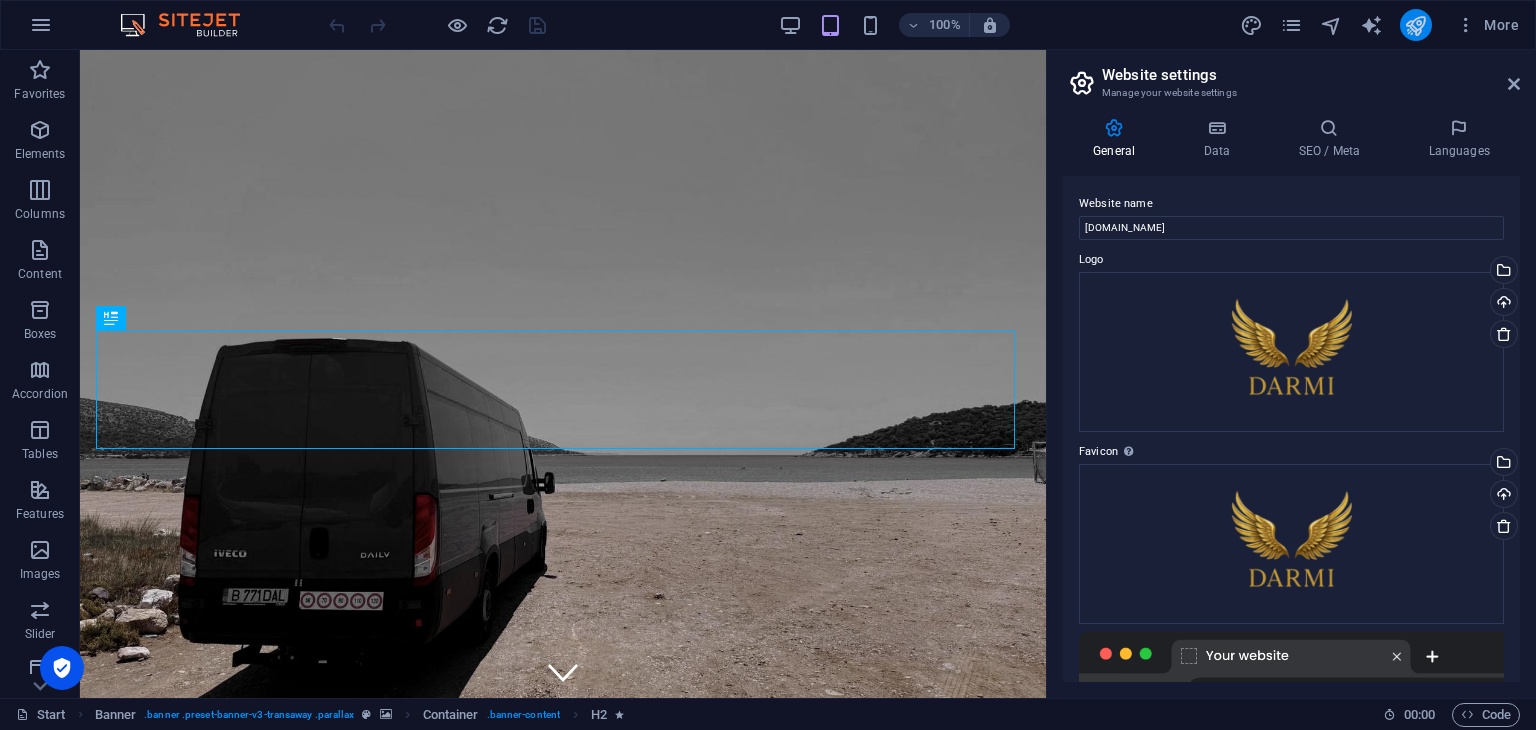 click at bounding box center [1415, 25] 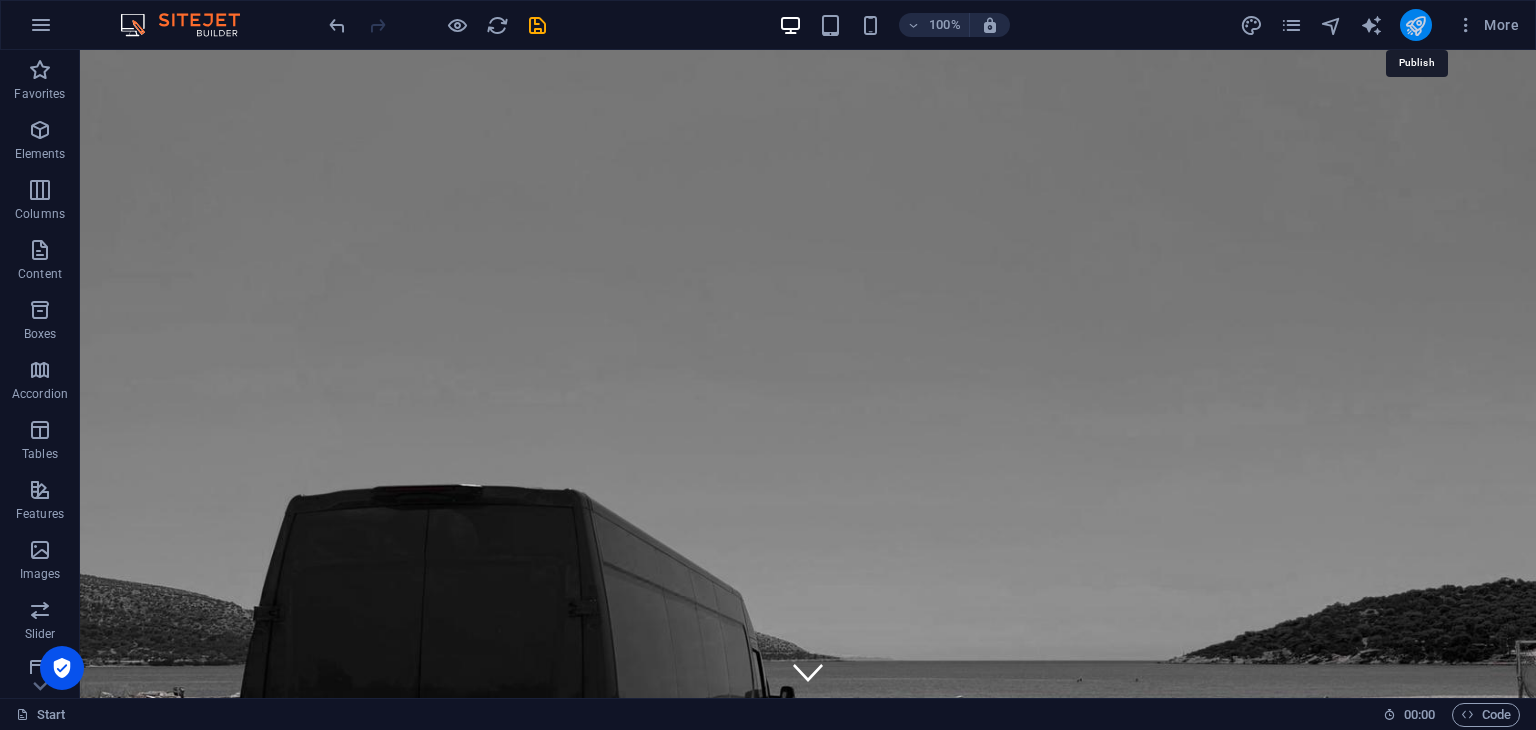 click at bounding box center (1415, 25) 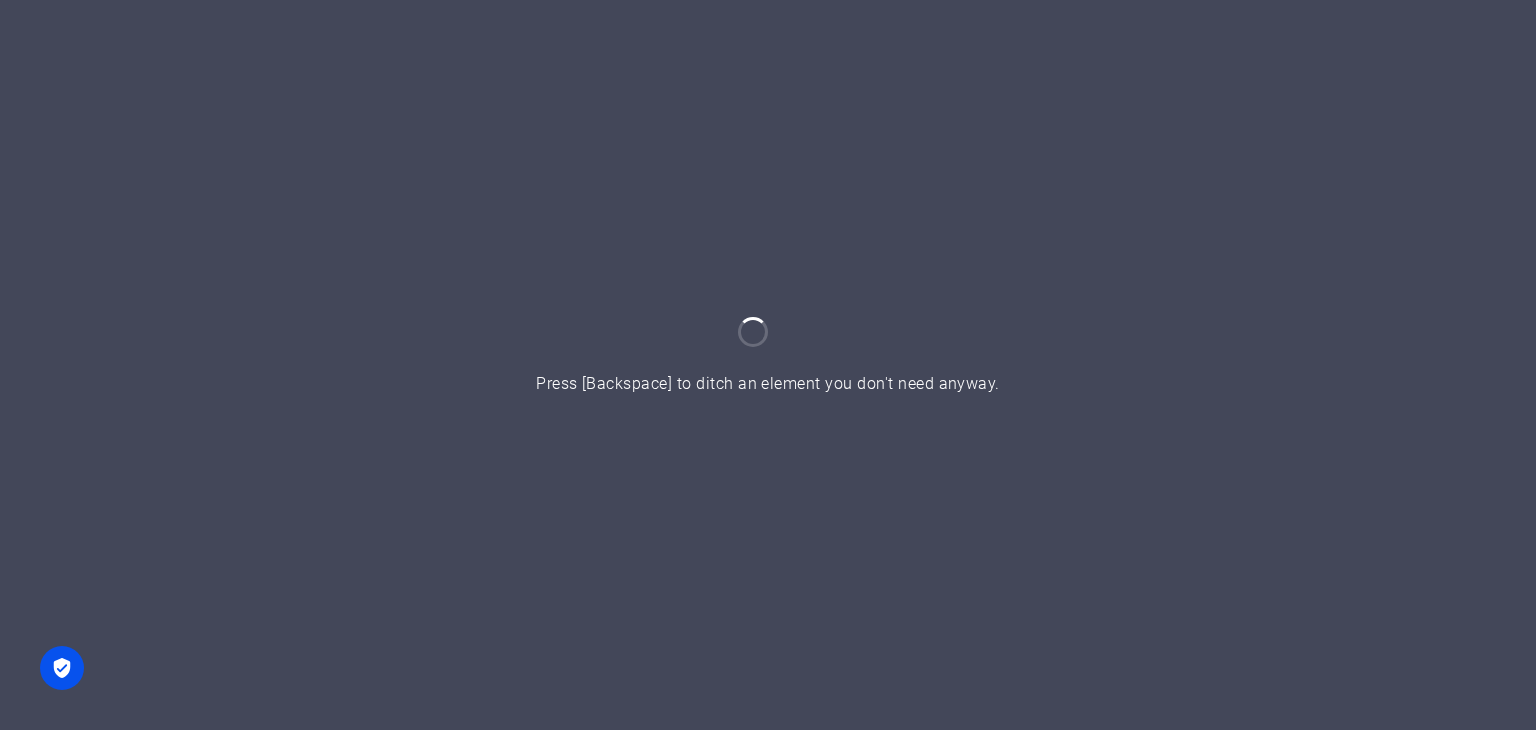 scroll, scrollTop: 0, scrollLeft: 0, axis: both 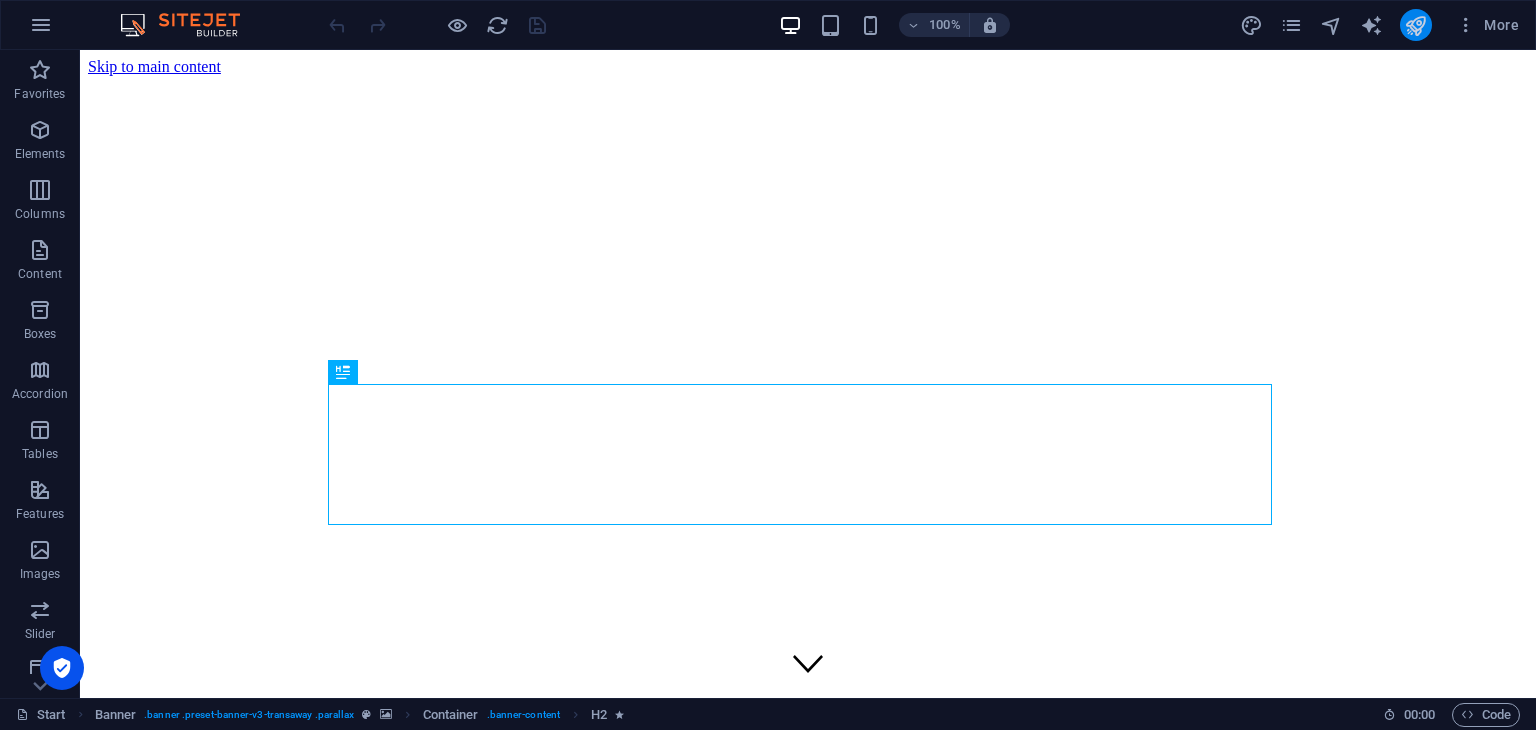 click at bounding box center (1416, 25) 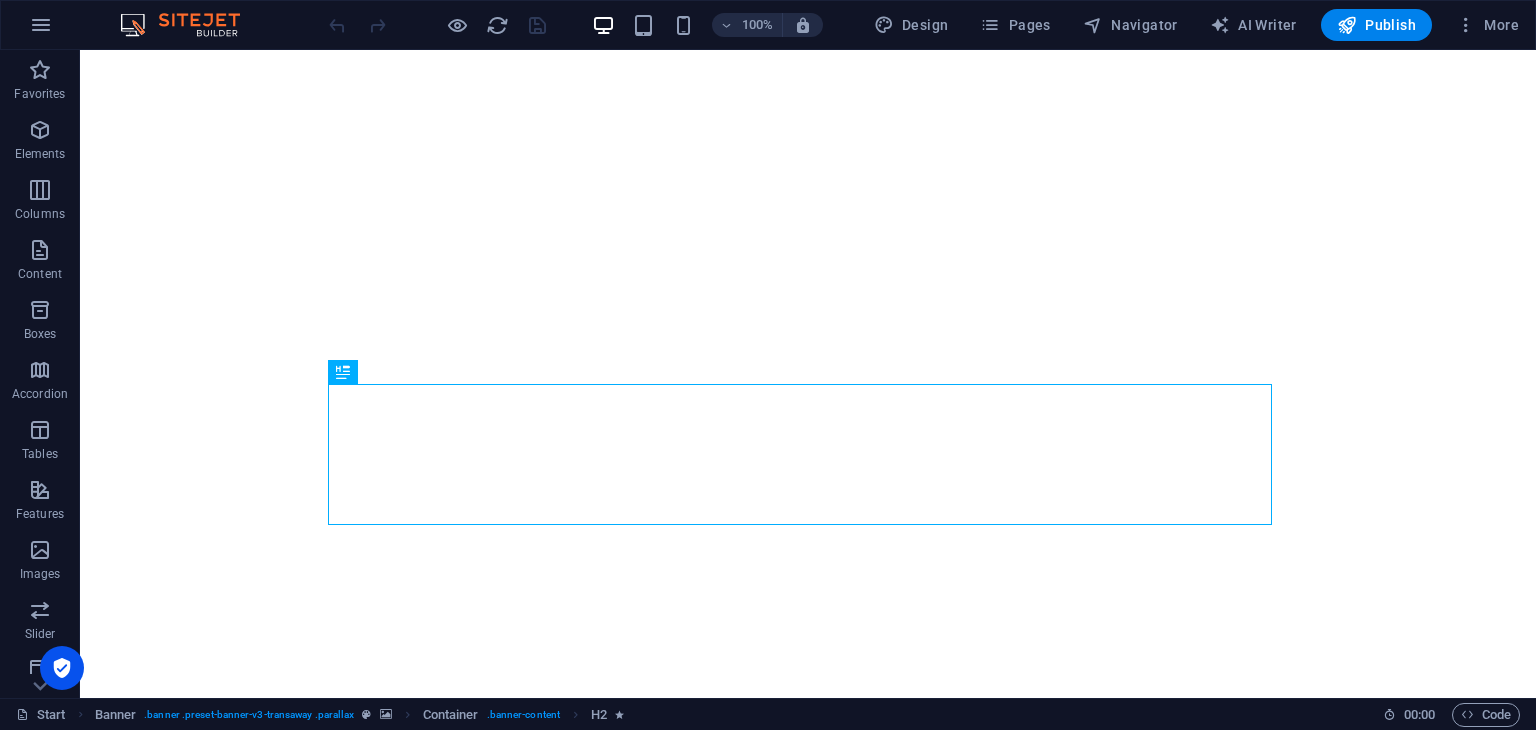 scroll, scrollTop: 0, scrollLeft: 0, axis: both 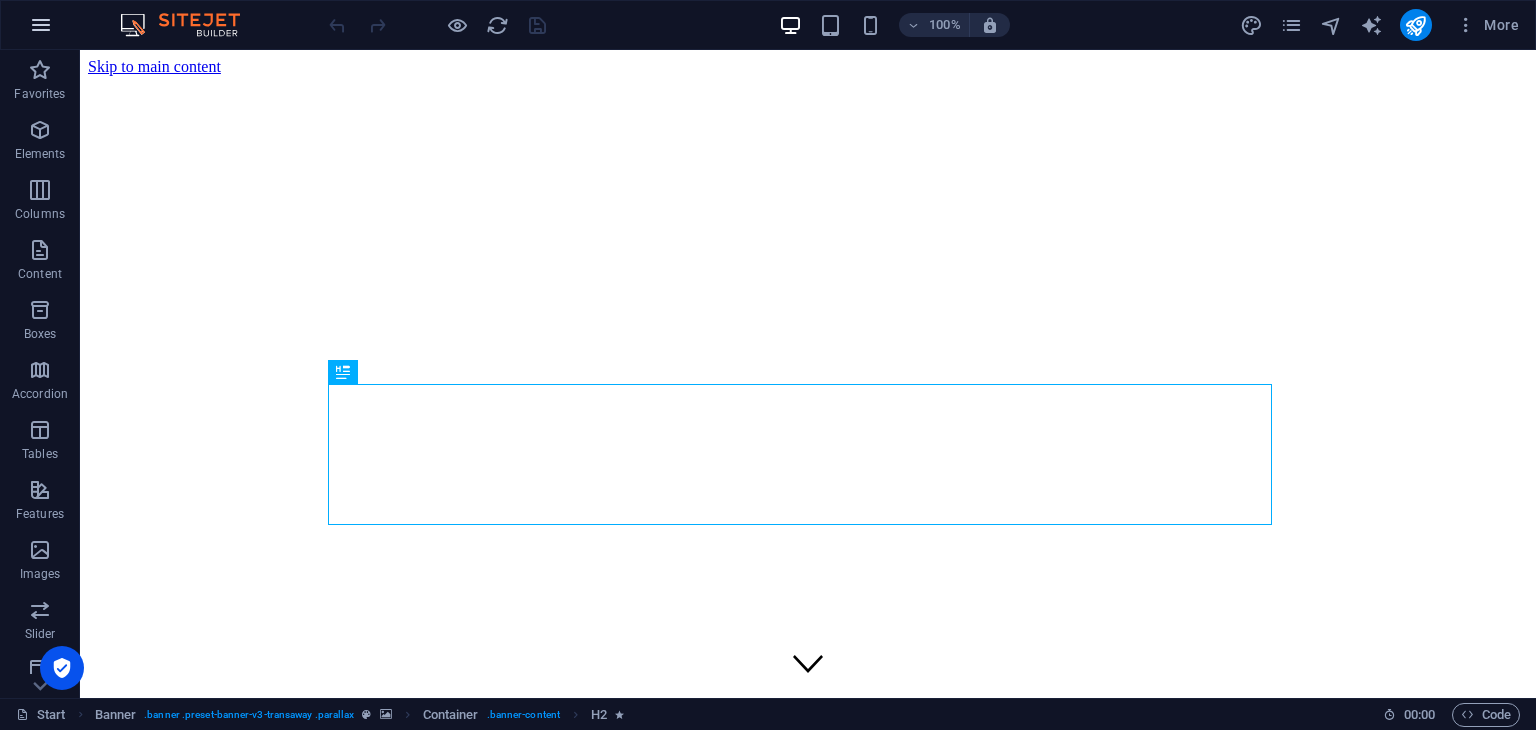 click at bounding box center [41, 25] 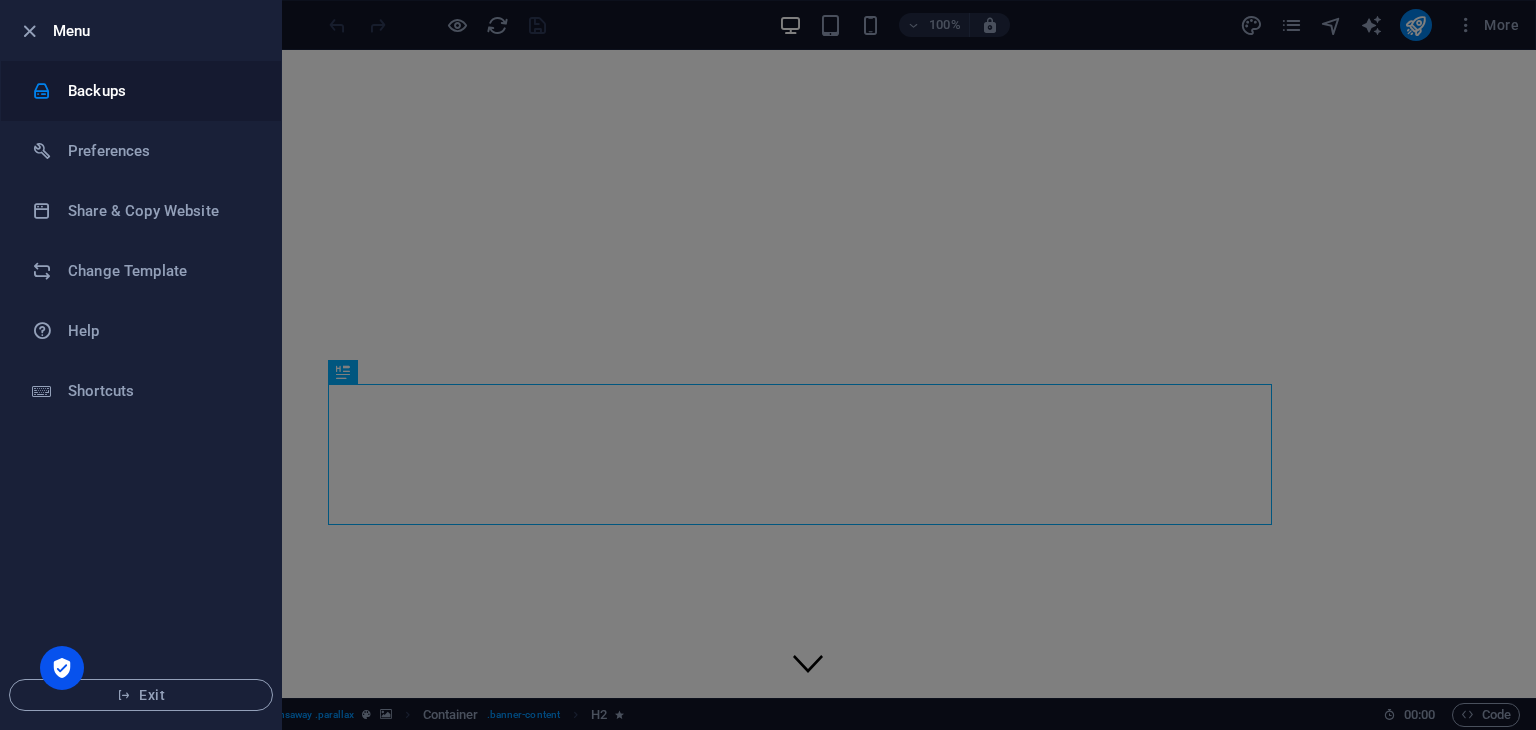 click on "Backups" at bounding box center (160, 91) 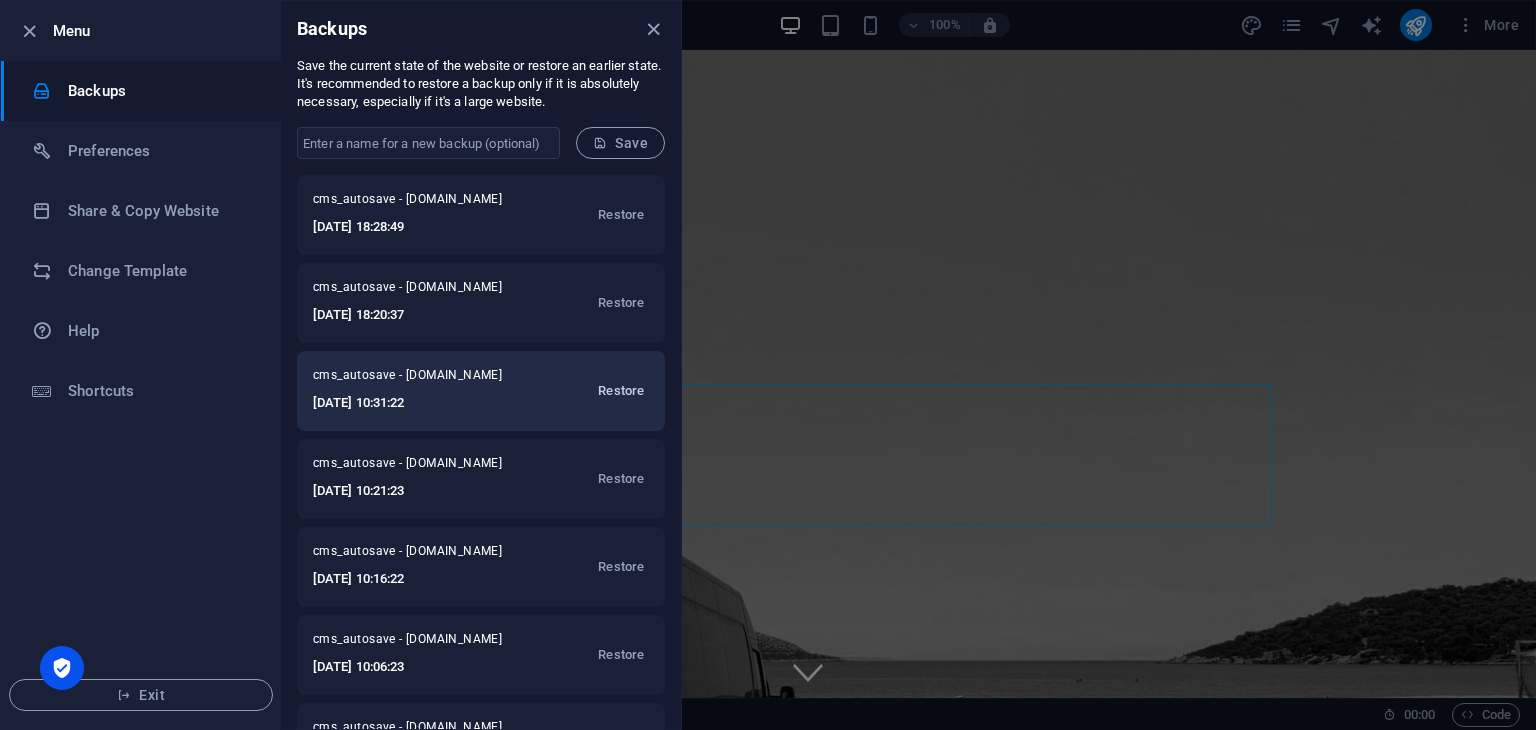 click on "Restore" at bounding box center (621, 391) 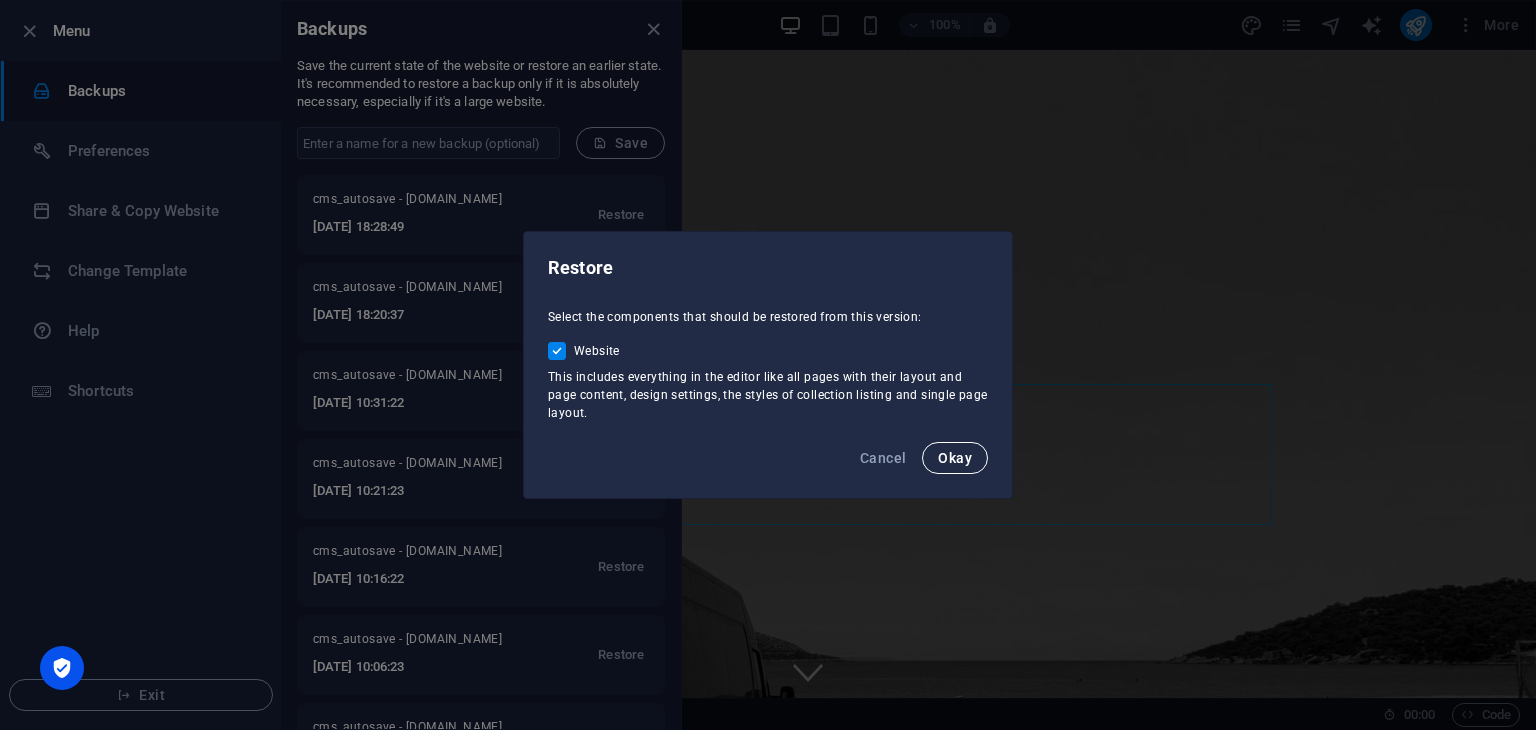 click on "Okay" at bounding box center (955, 458) 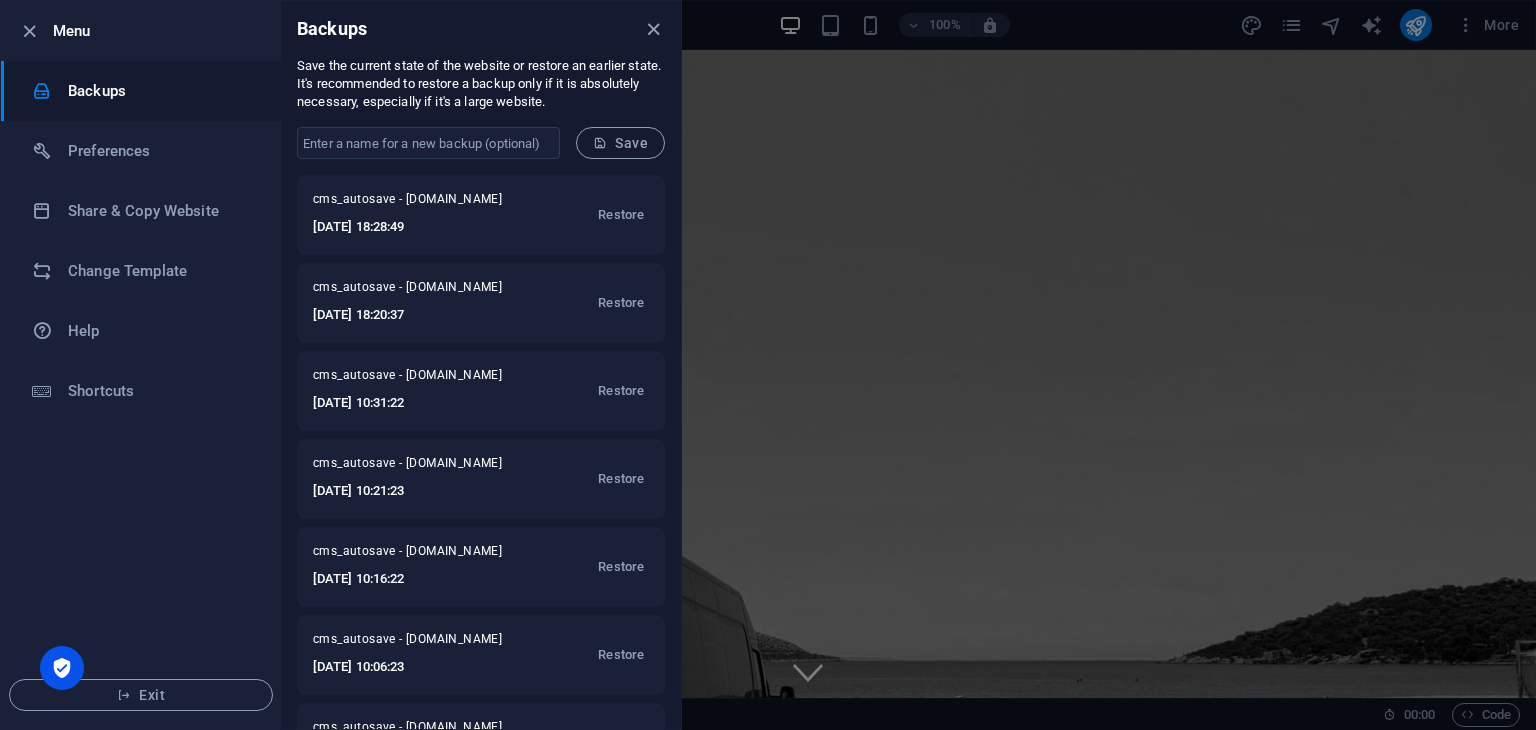click at bounding box center (768, 365) 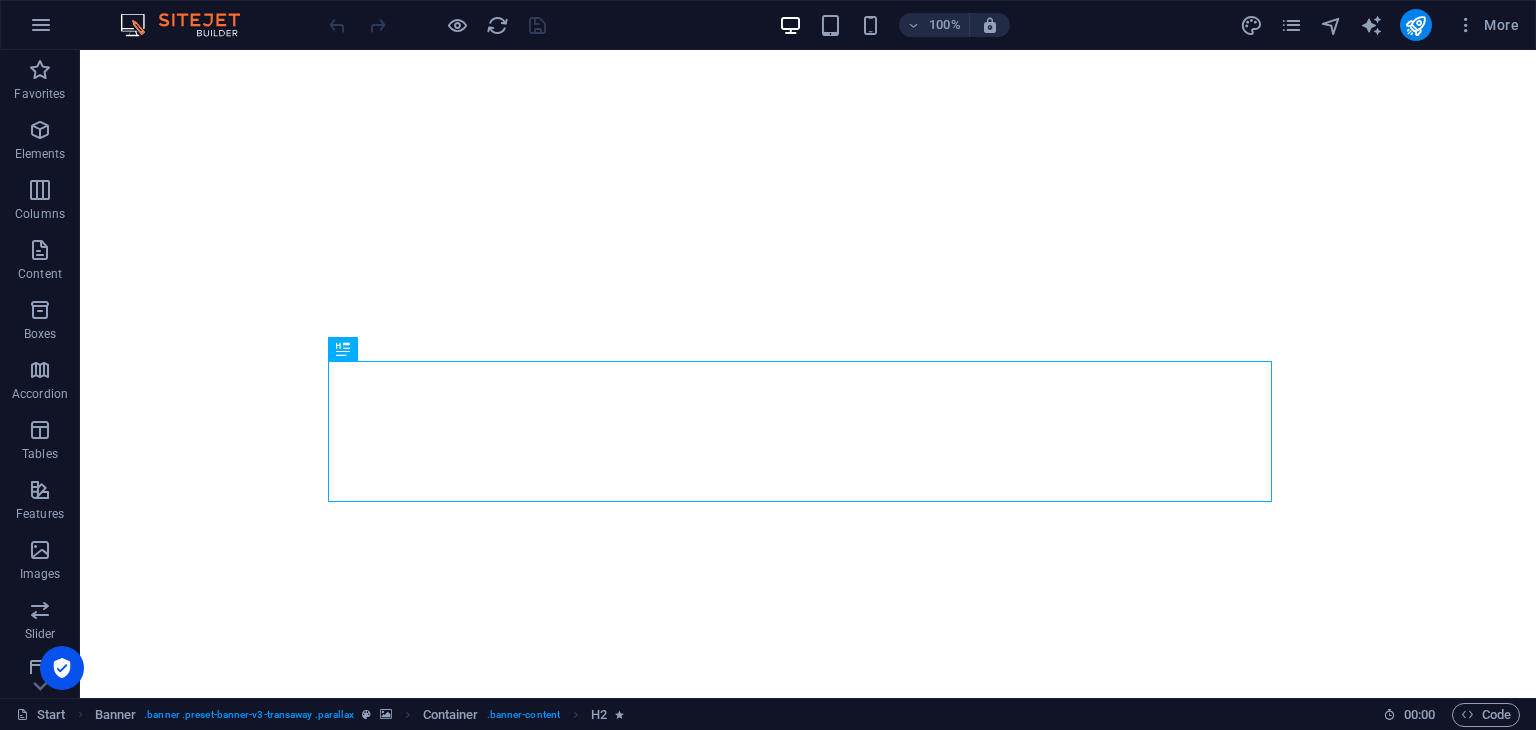 scroll, scrollTop: 0, scrollLeft: 0, axis: both 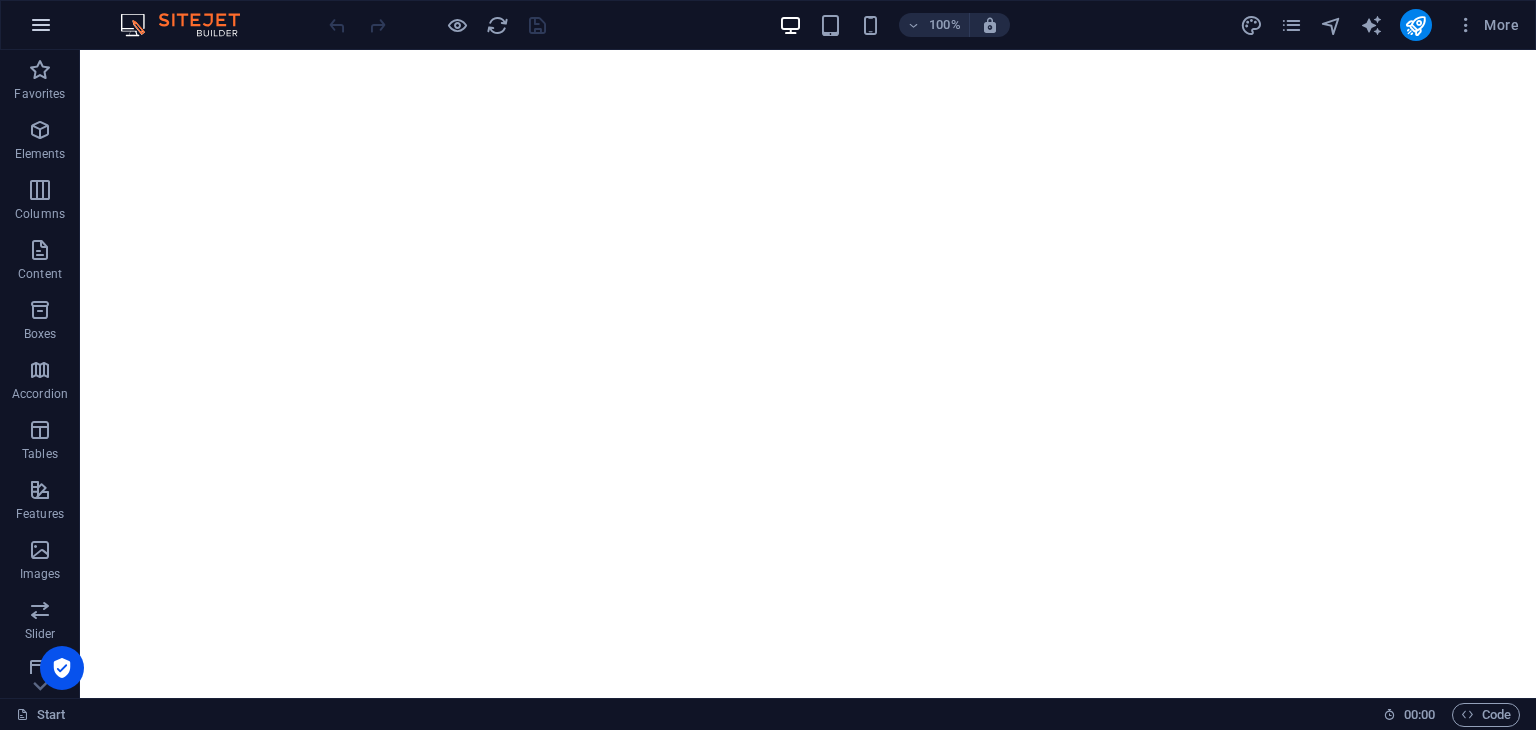 click at bounding box center (41, 25) 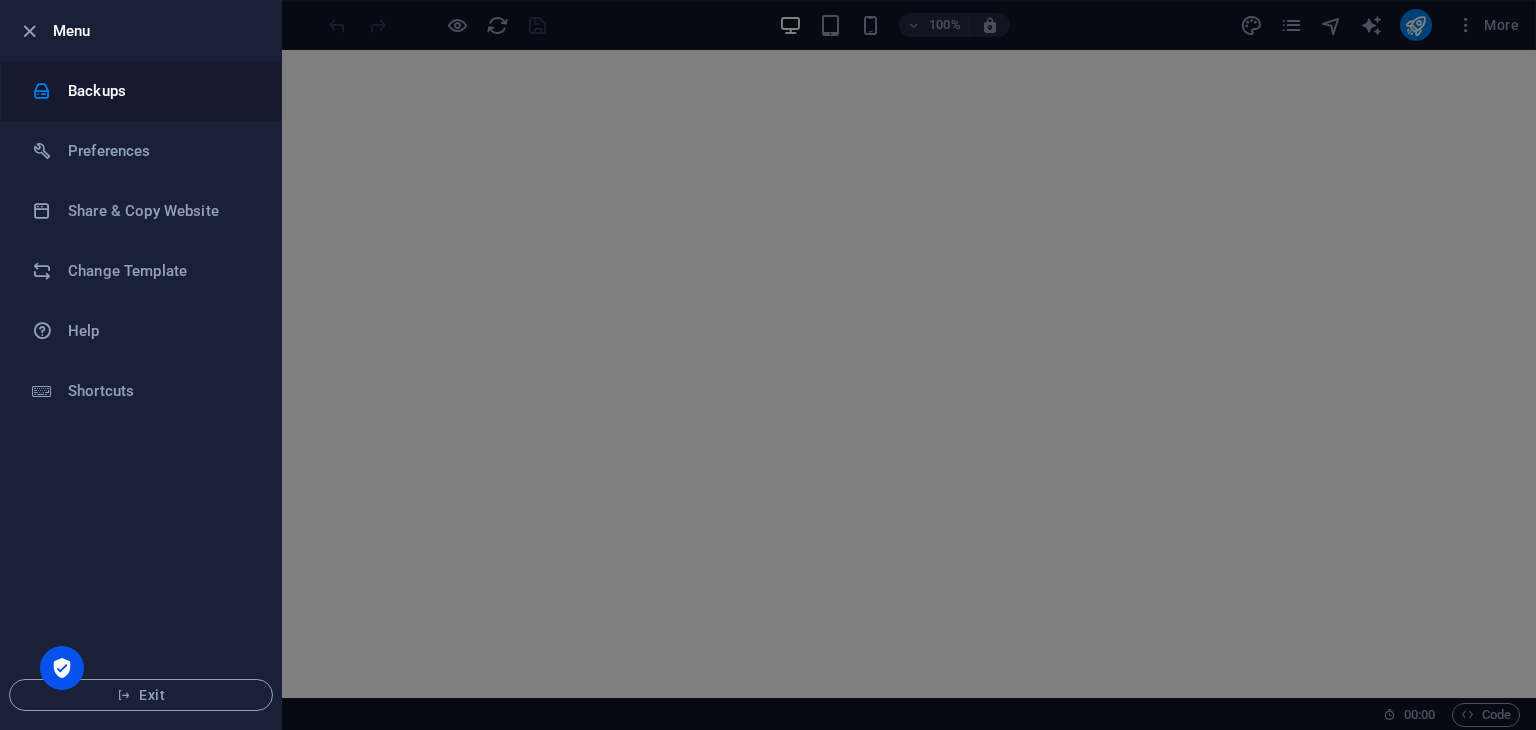 click on "Backups" at bounding box center [141, 91] 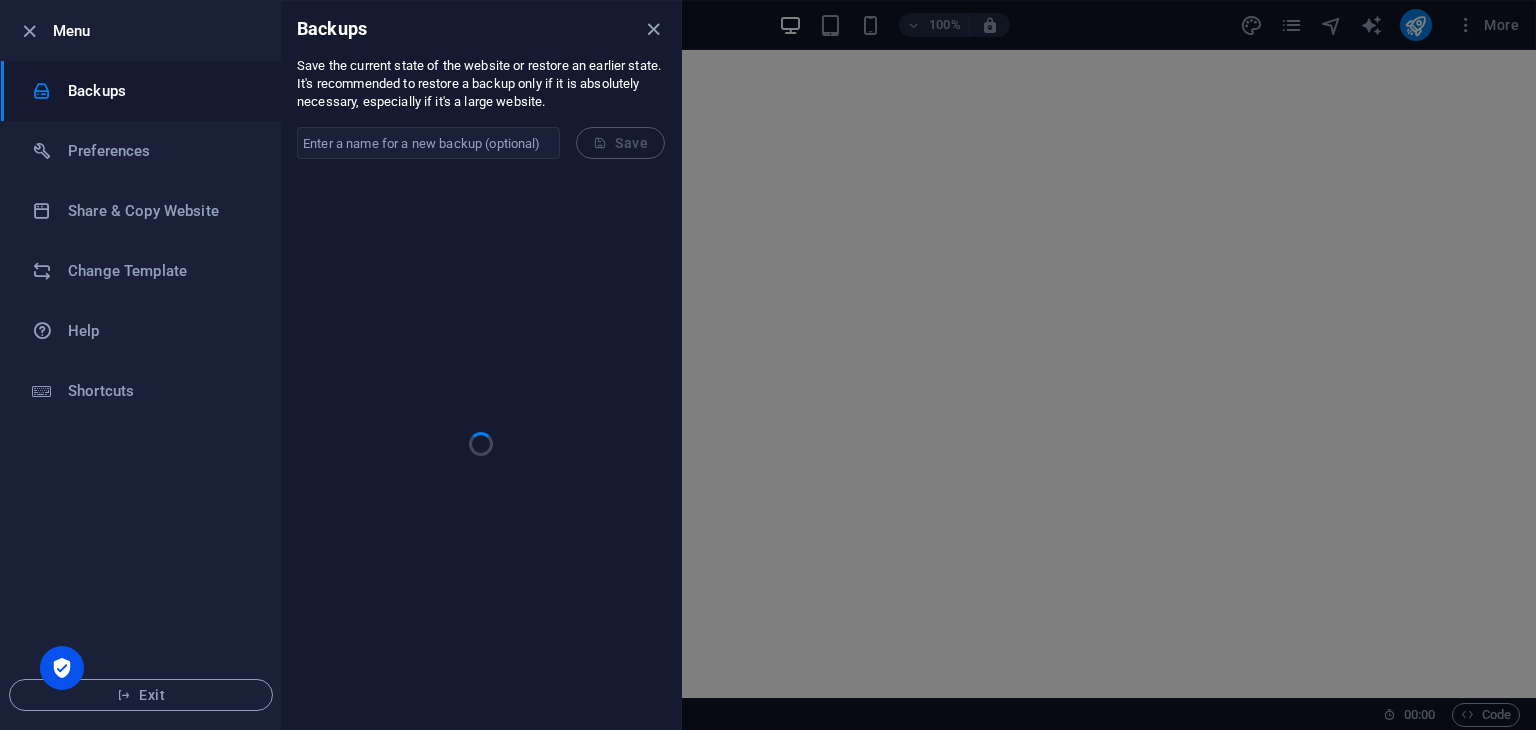 scroll, scrollTop: 0, scrollLeft: 0, axis: both 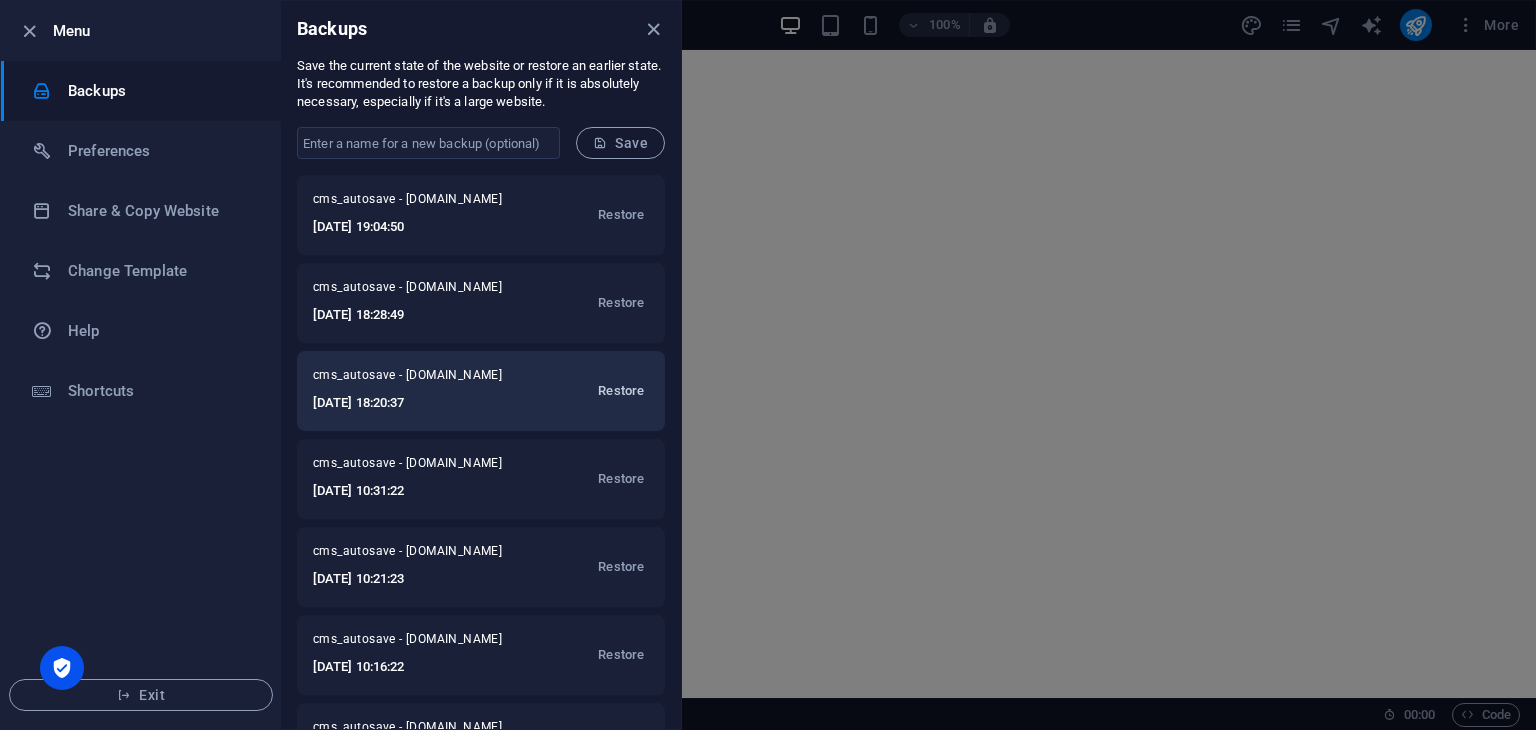click on "Restore" at bounding box center (621, 391) 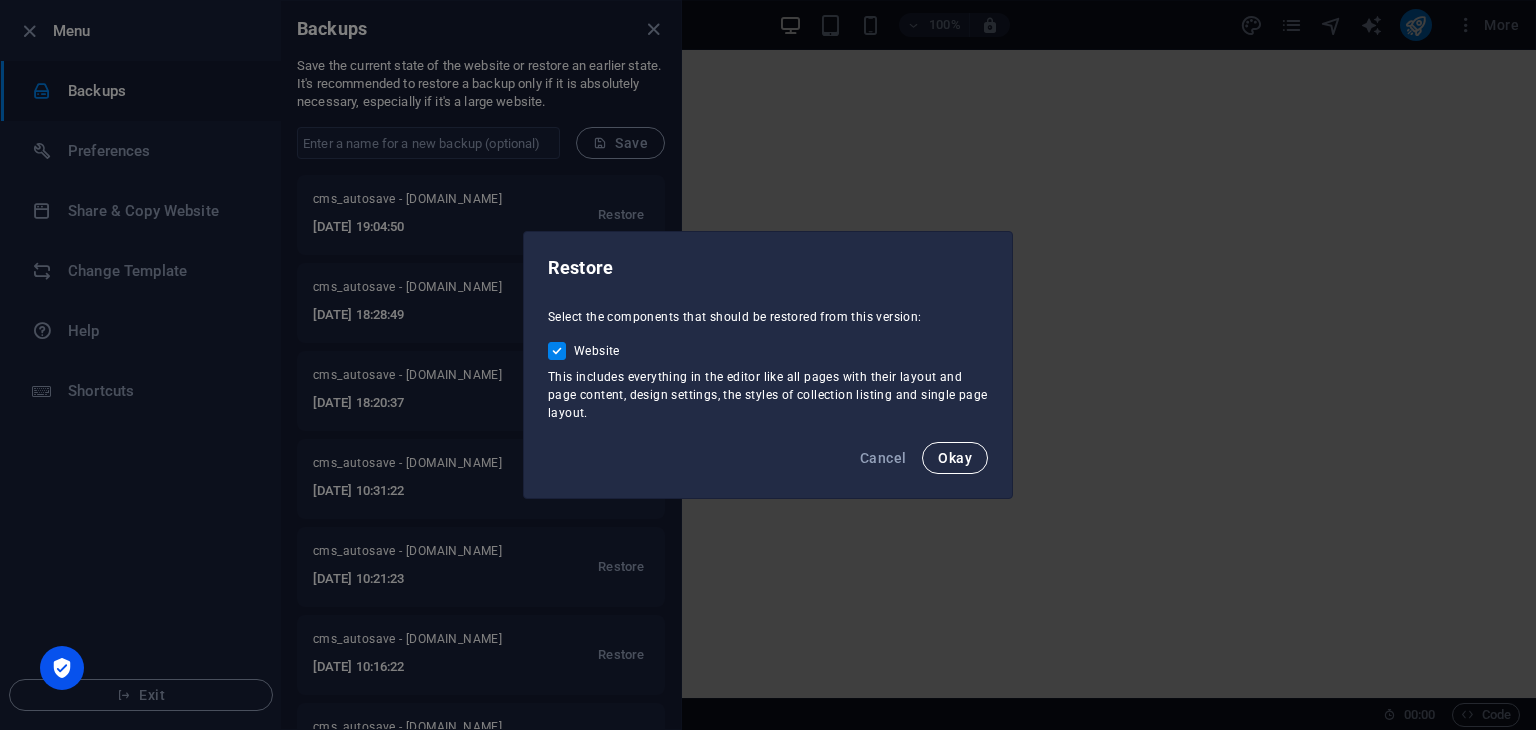 click on "Okay" at bounding box center (955, 458) 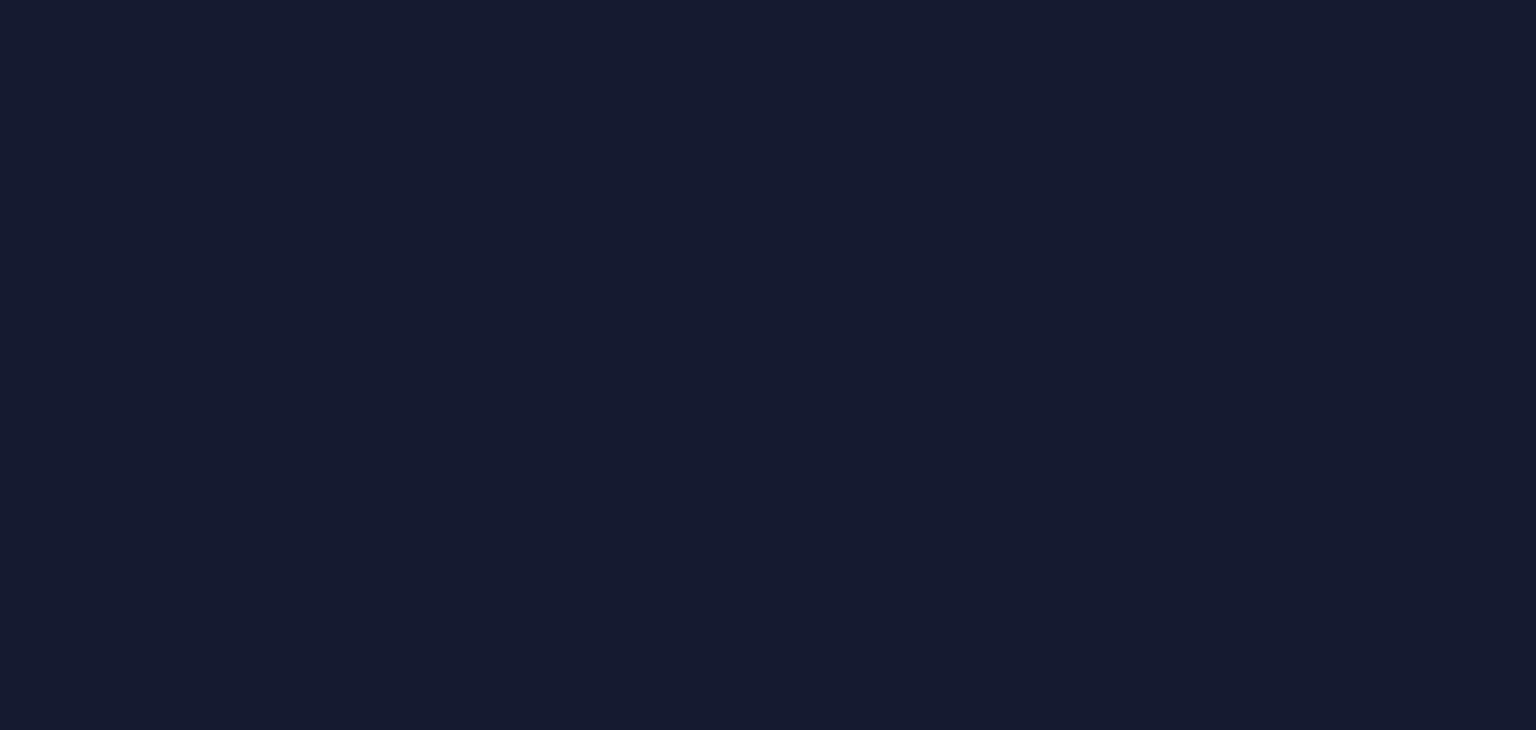 scroll, scrollTop: 0, scrollLeft: 0, axis: both 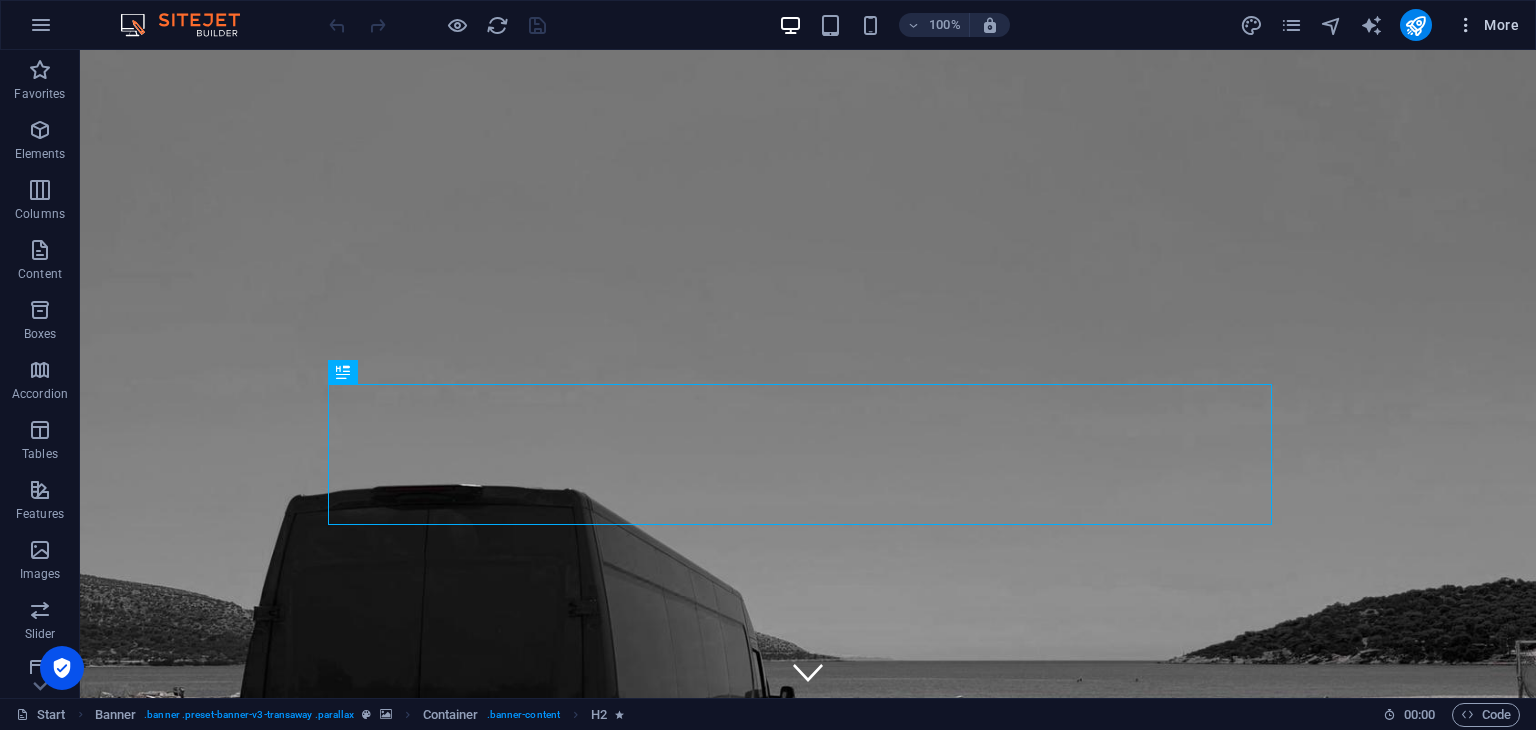 click on "More" at bounding box center [1487, 25] 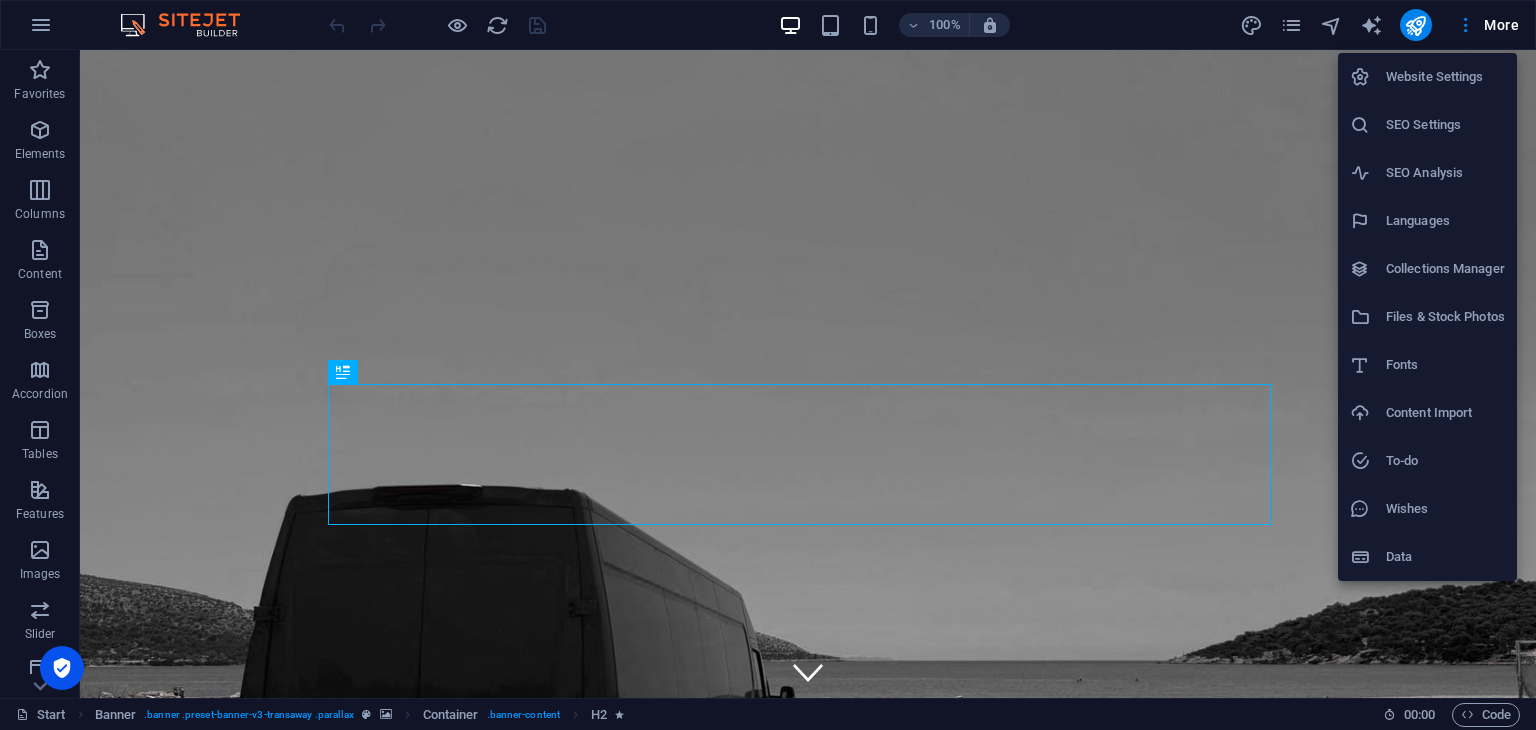 click on "SEO Settings" at bounding box center (1445, 125) 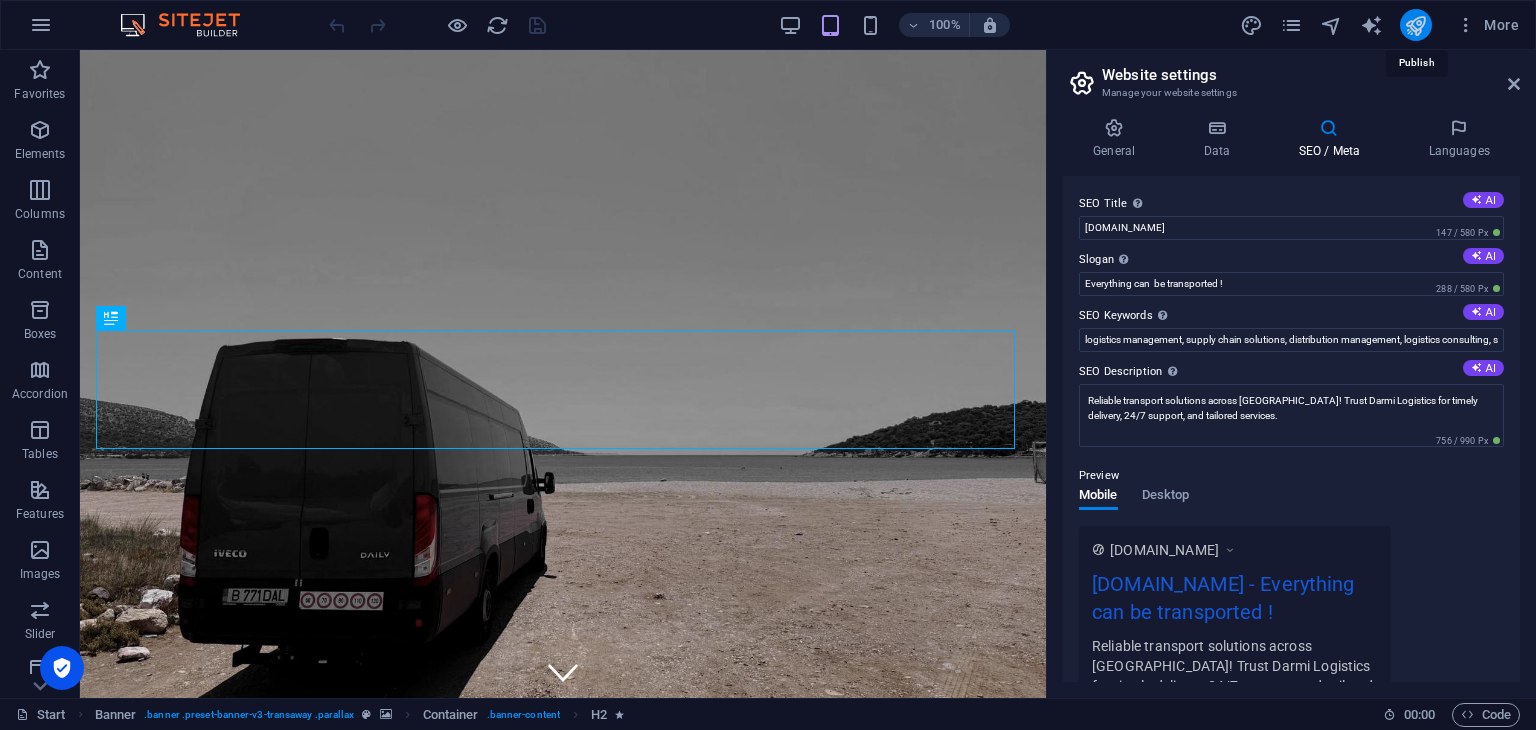 click at bounding box center [1415, 25] 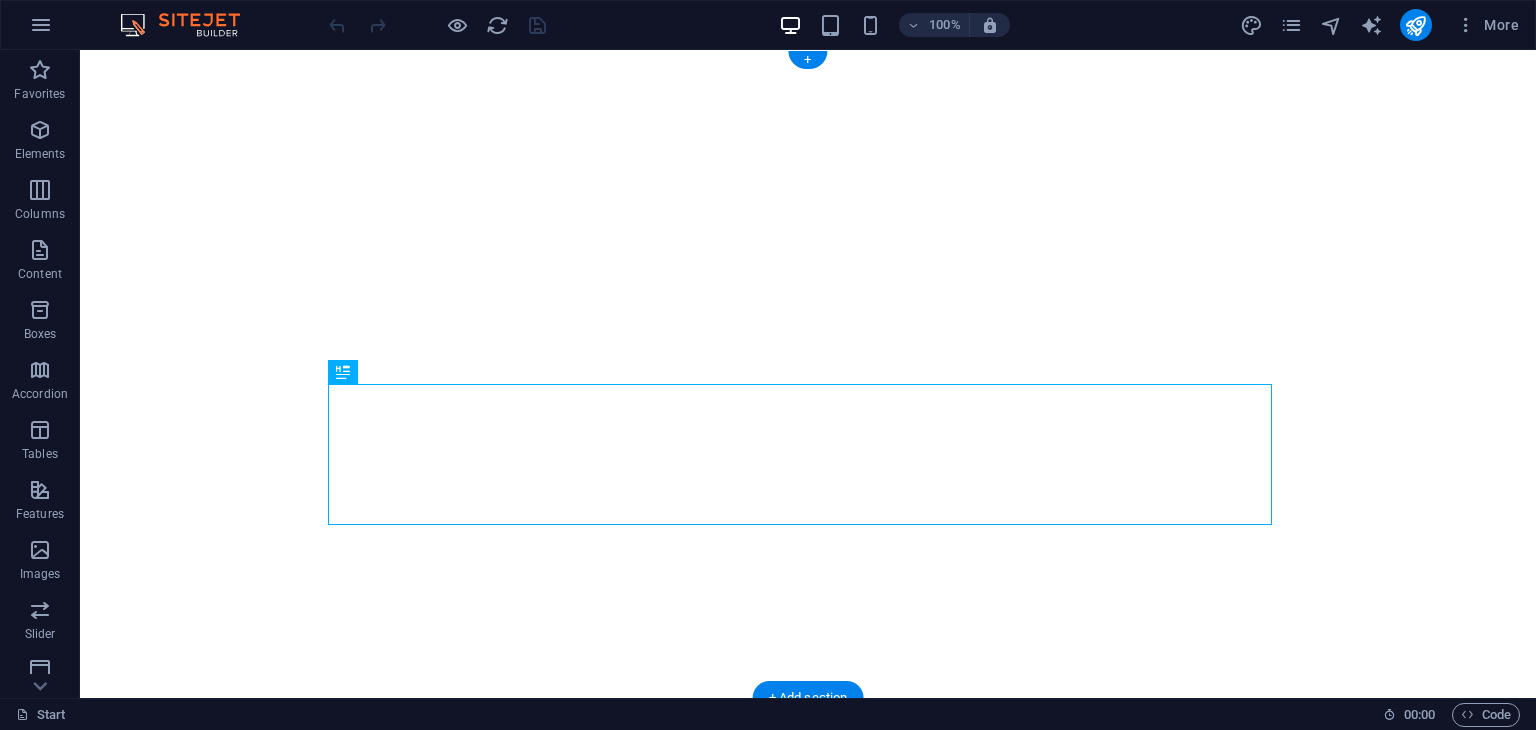 scroll, scrollTop: 0, scrollLeft: 0, axis: both 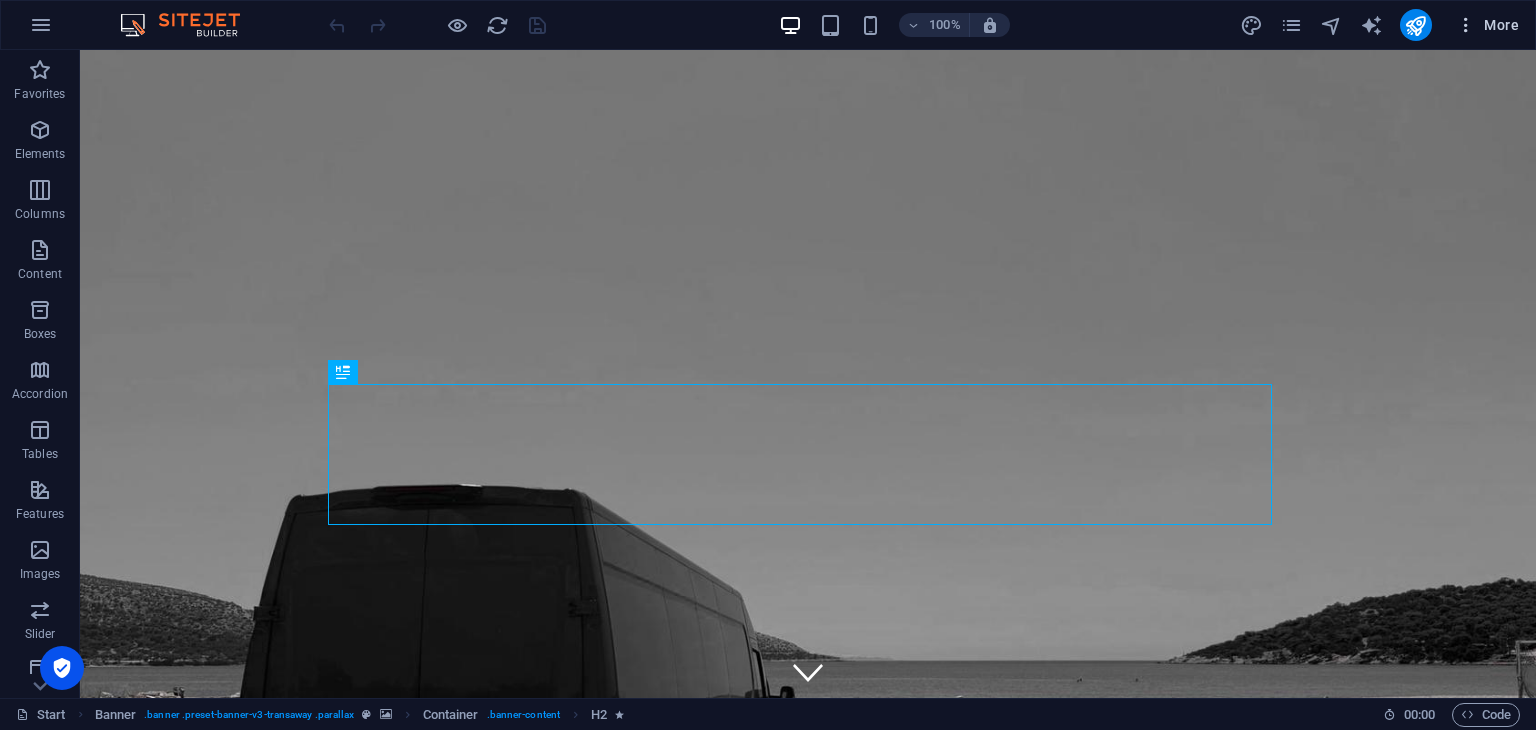 click at bounding box center (1466, 25) 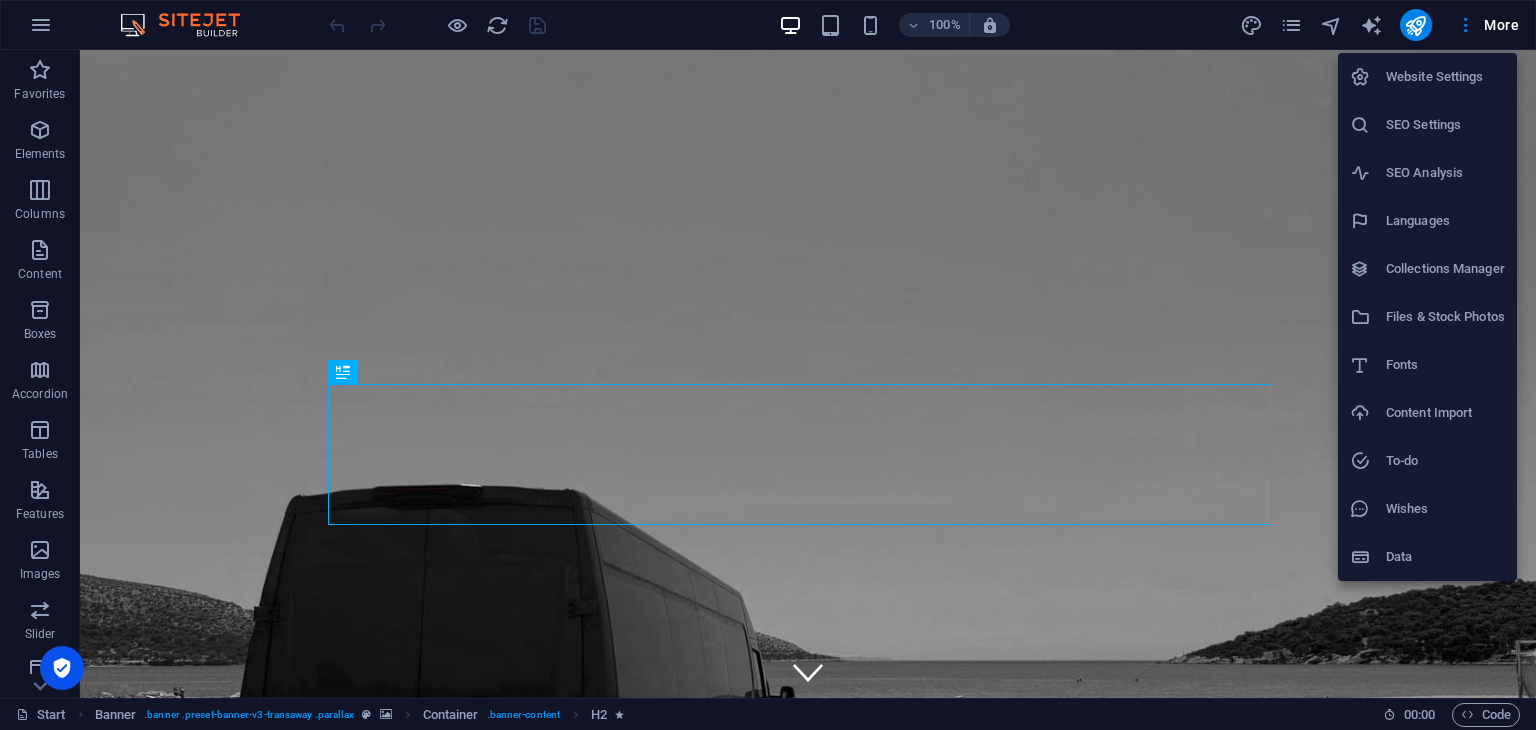 click on "SEO Settings" at bounding box center [1445, 125] 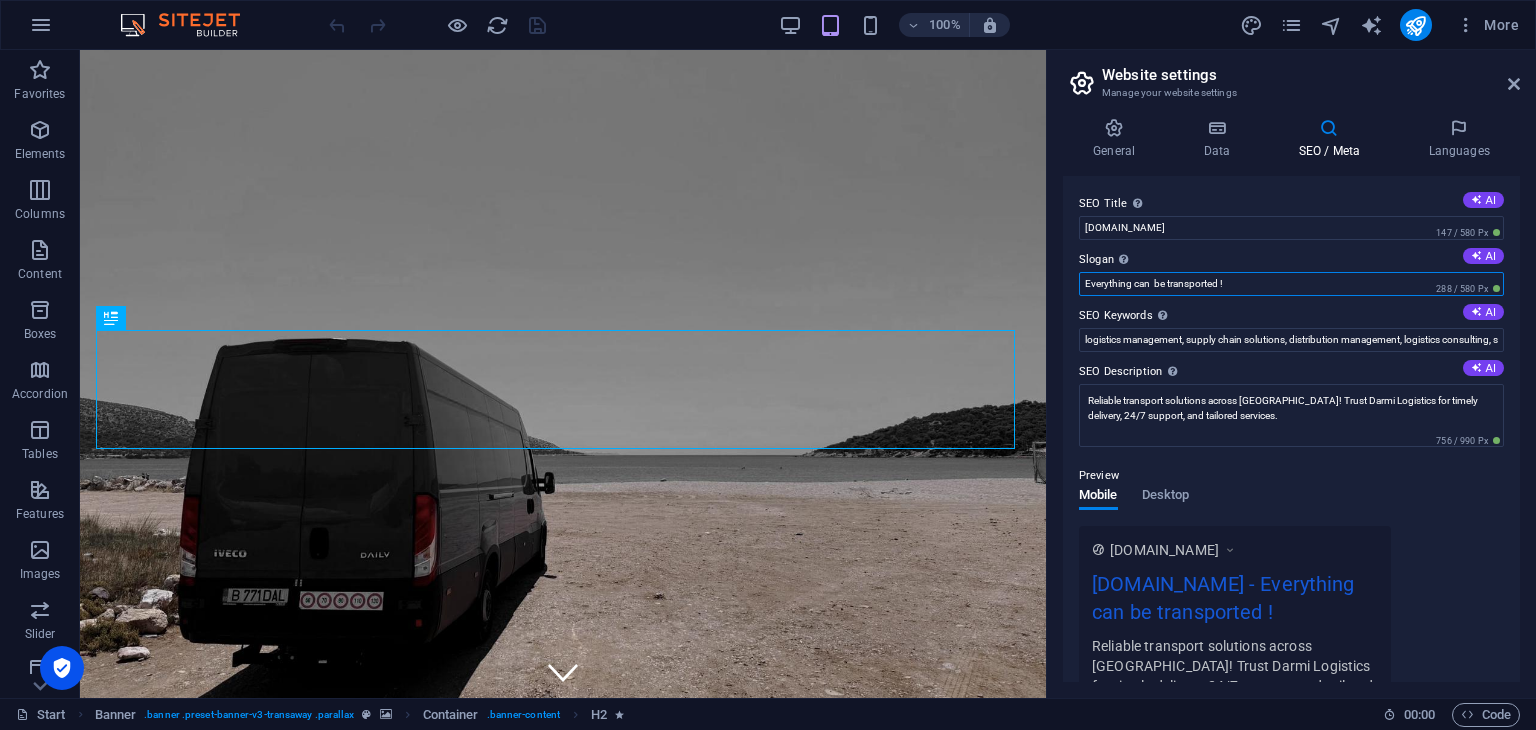 click on "Everything can  be transported !" at bounding box center [1291, 284] 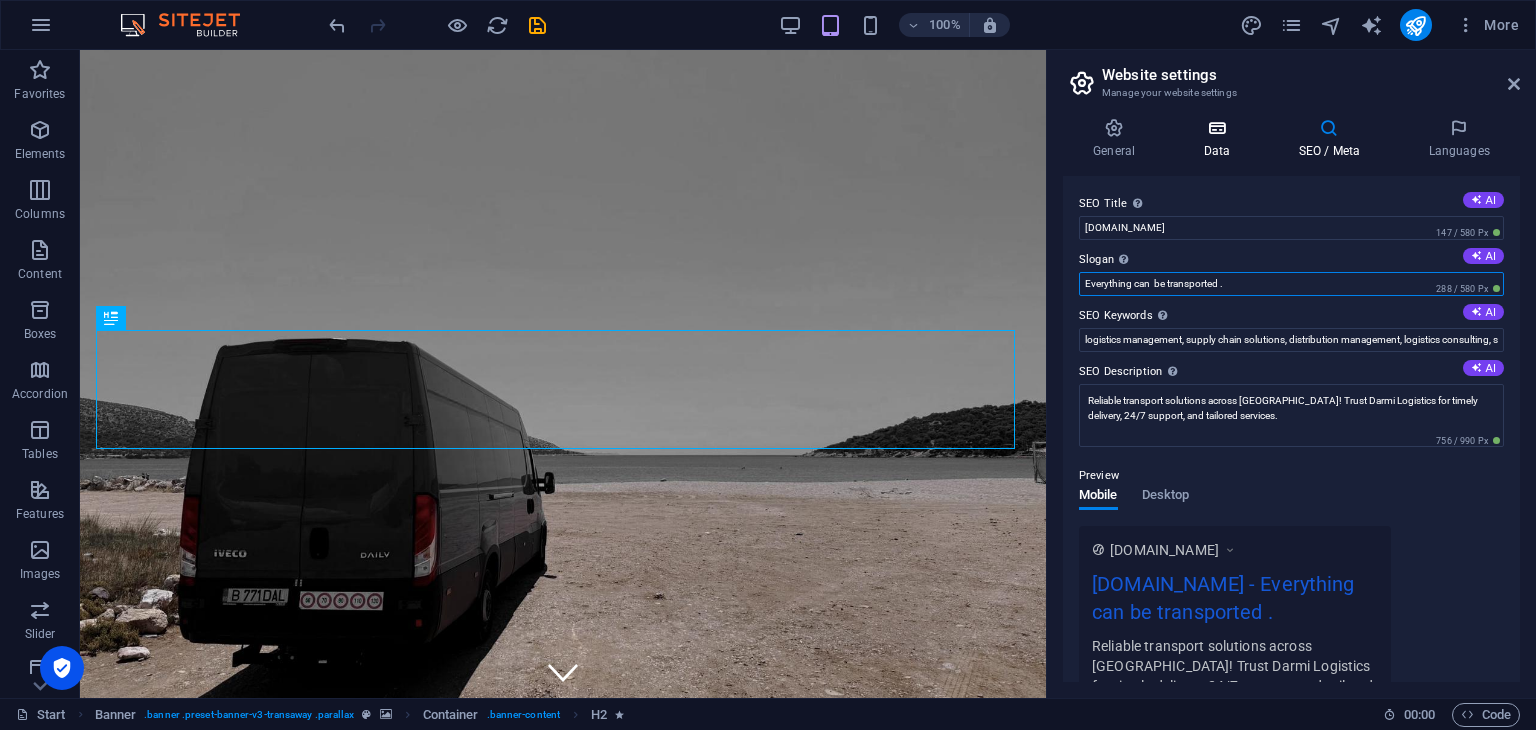 type on "Everything can  be transported ." 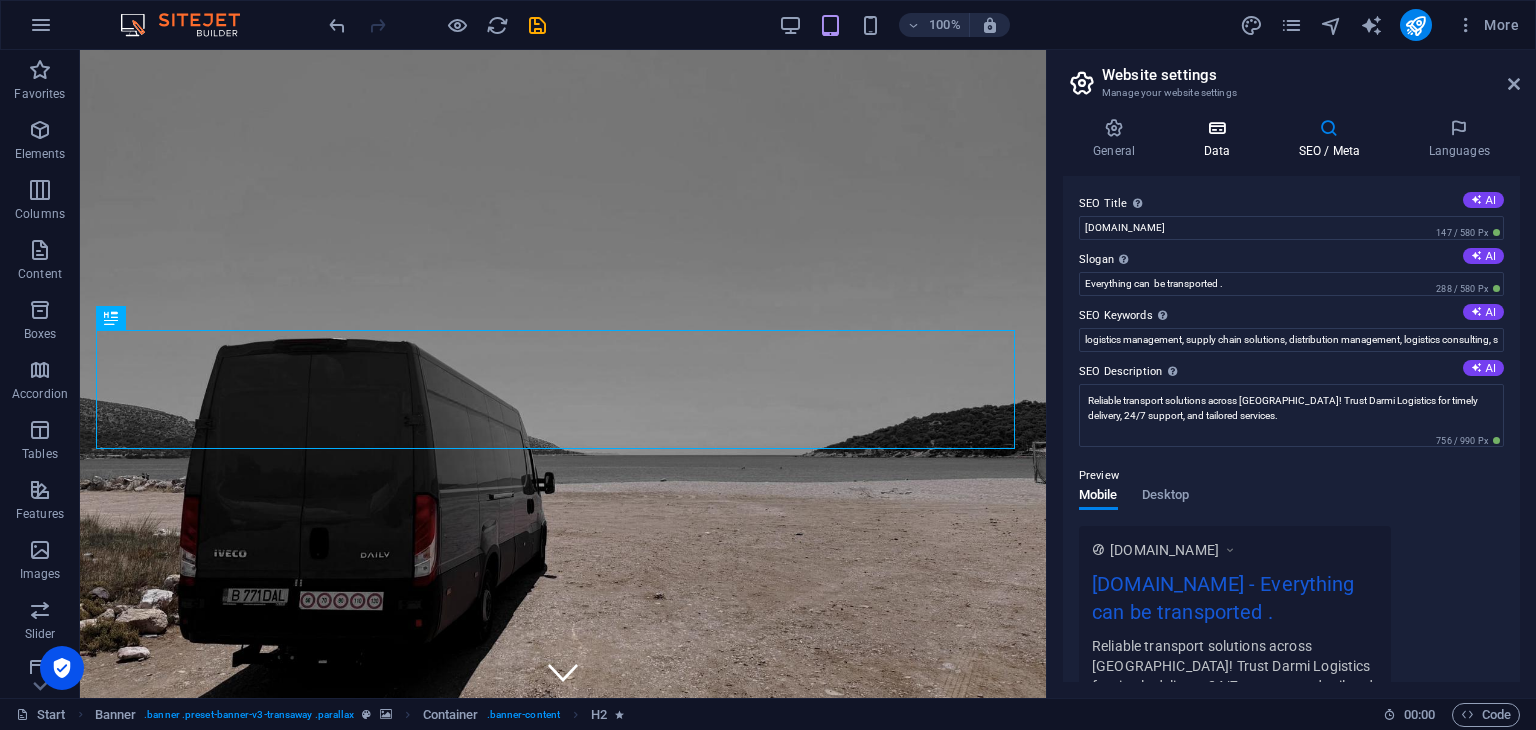 click on "Data" at bounding box center [1220, 139] 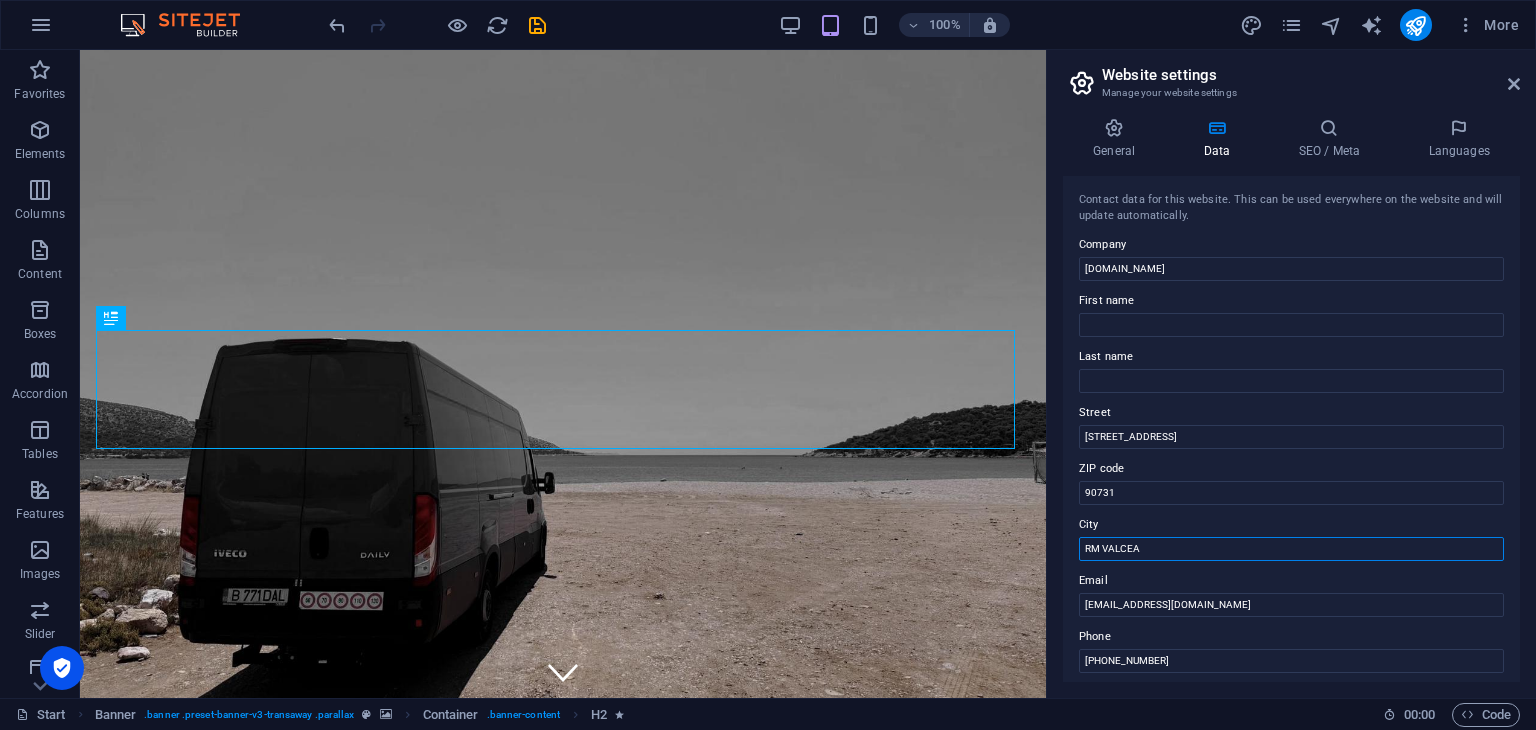 click on "RM VALCEA" at bounding box center (1291, 549) 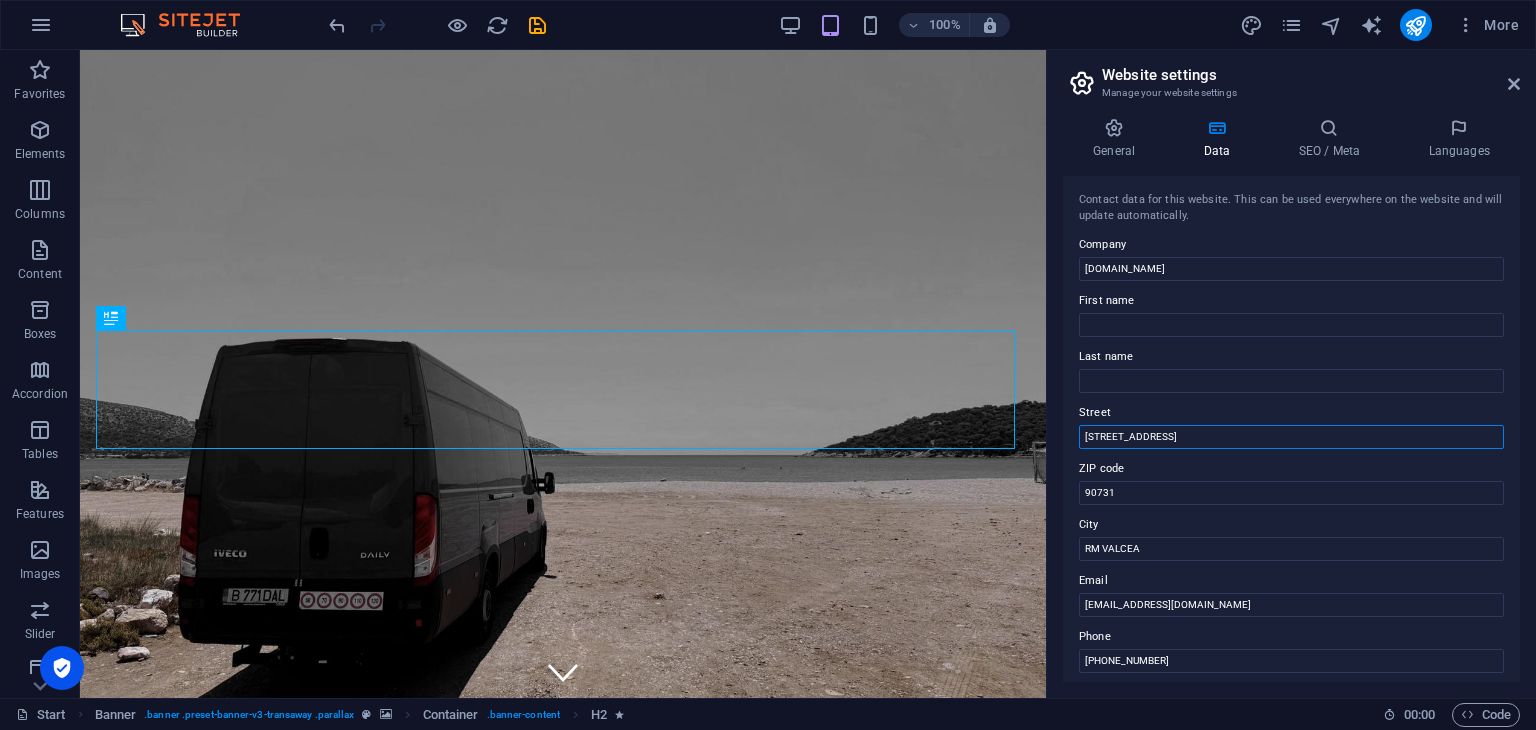 click on "[STREET_ADDRESS]" at bounding box center [1291, 437] 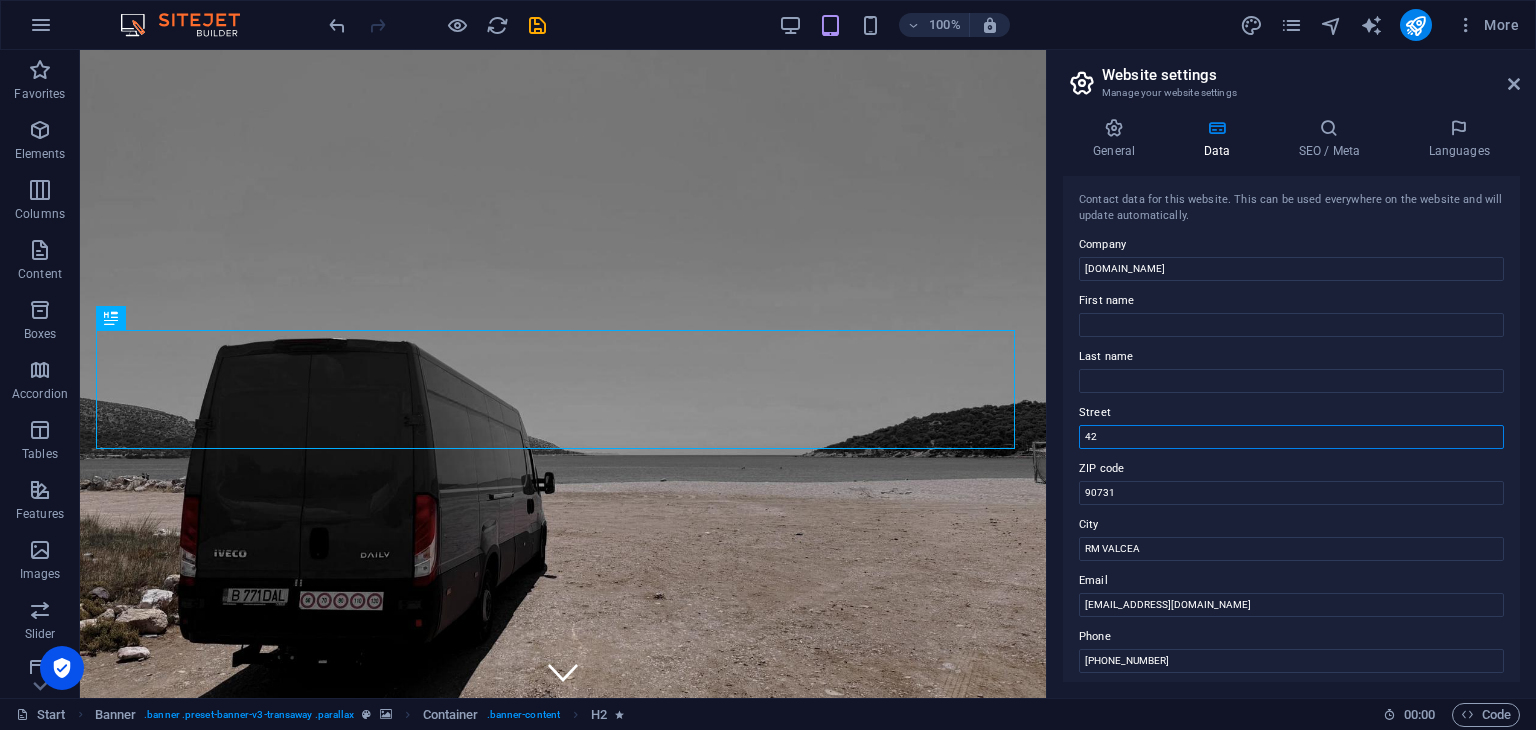 type on "4" 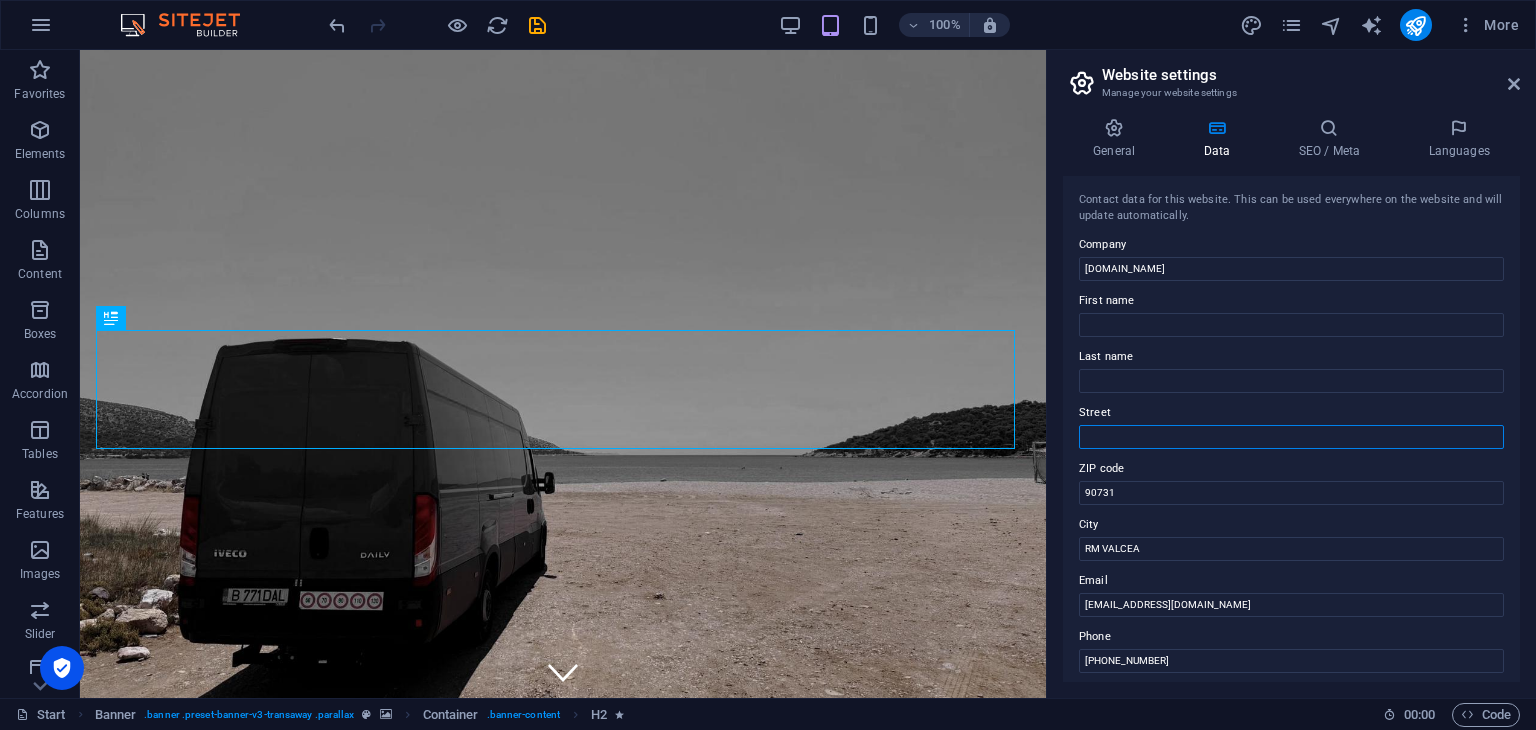 type 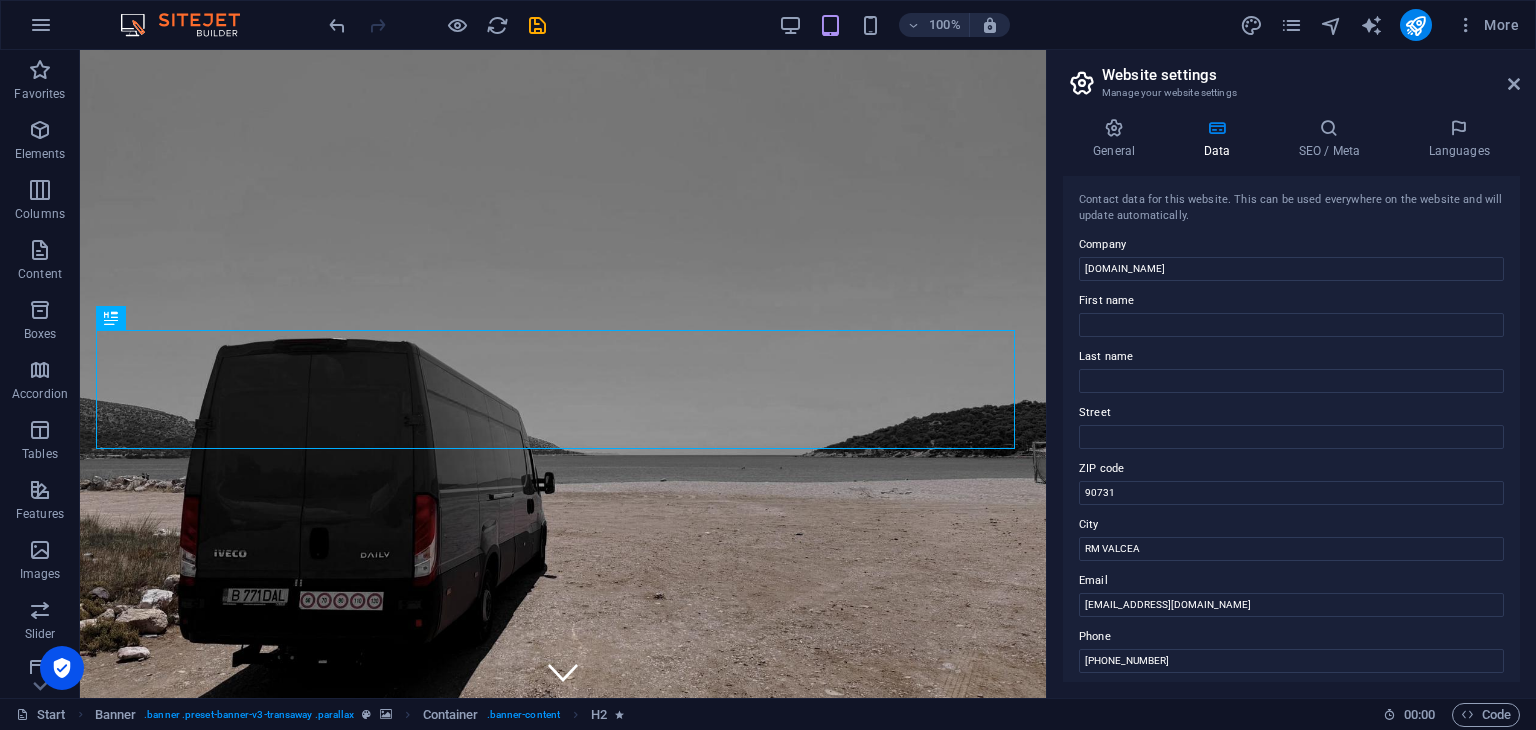 click on "Contact data for this website. This can be used everywhere on the website and will update automatically. Company [DOMAIN_NAME] First name Last name Street ZIP code [GEOGRAPHIC_DATA] Email [EMAIL_ADDRESS][DOMAIN_NAME] Phone [PHONE_NUMBER] Mobile Fax Custom field 1 Custom field 2 Custom field 3 Custom field 4 Custom field 5 Custom field 6" at bounding box center [1291, 429] 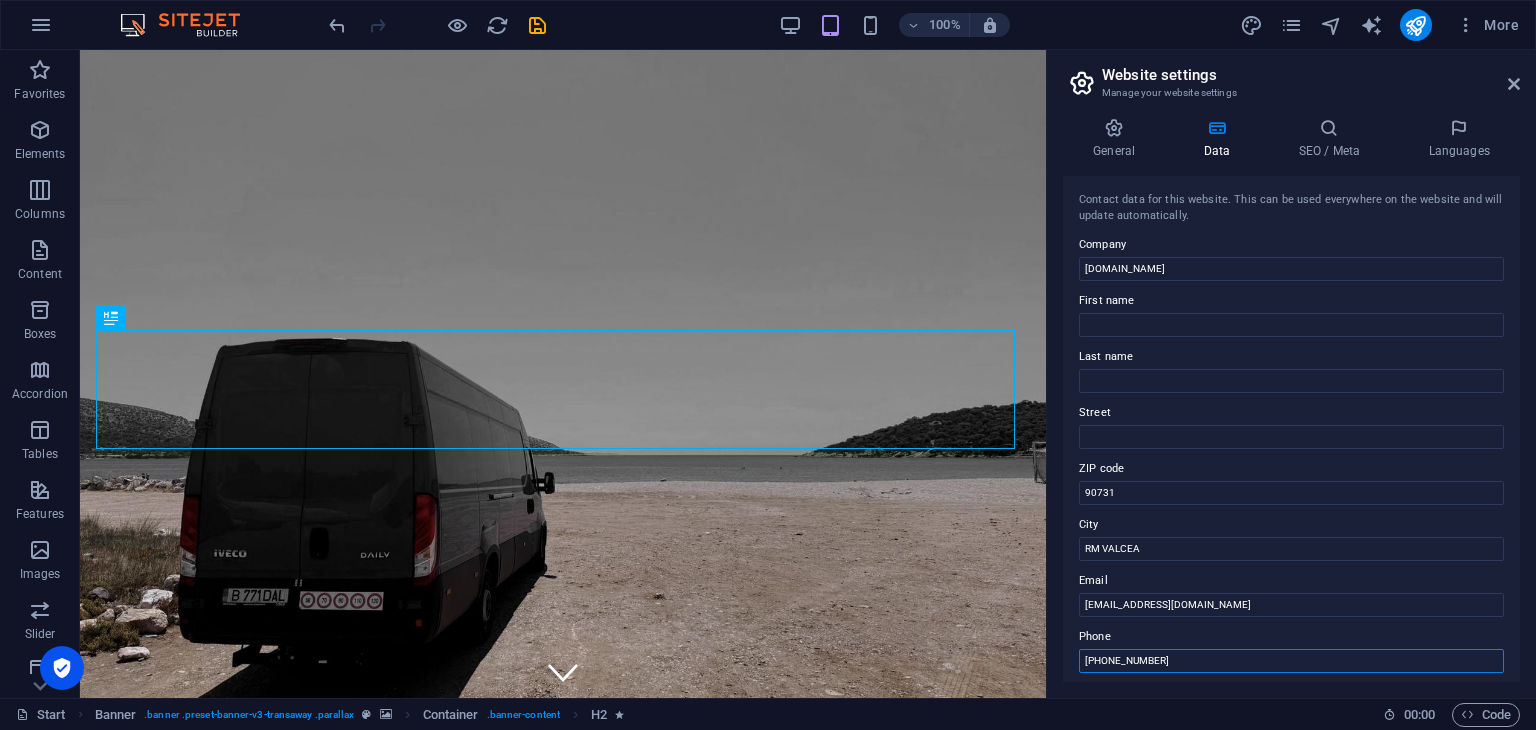 click on "[PHONE_NUMBER]" at bounding box center (1291, 661) 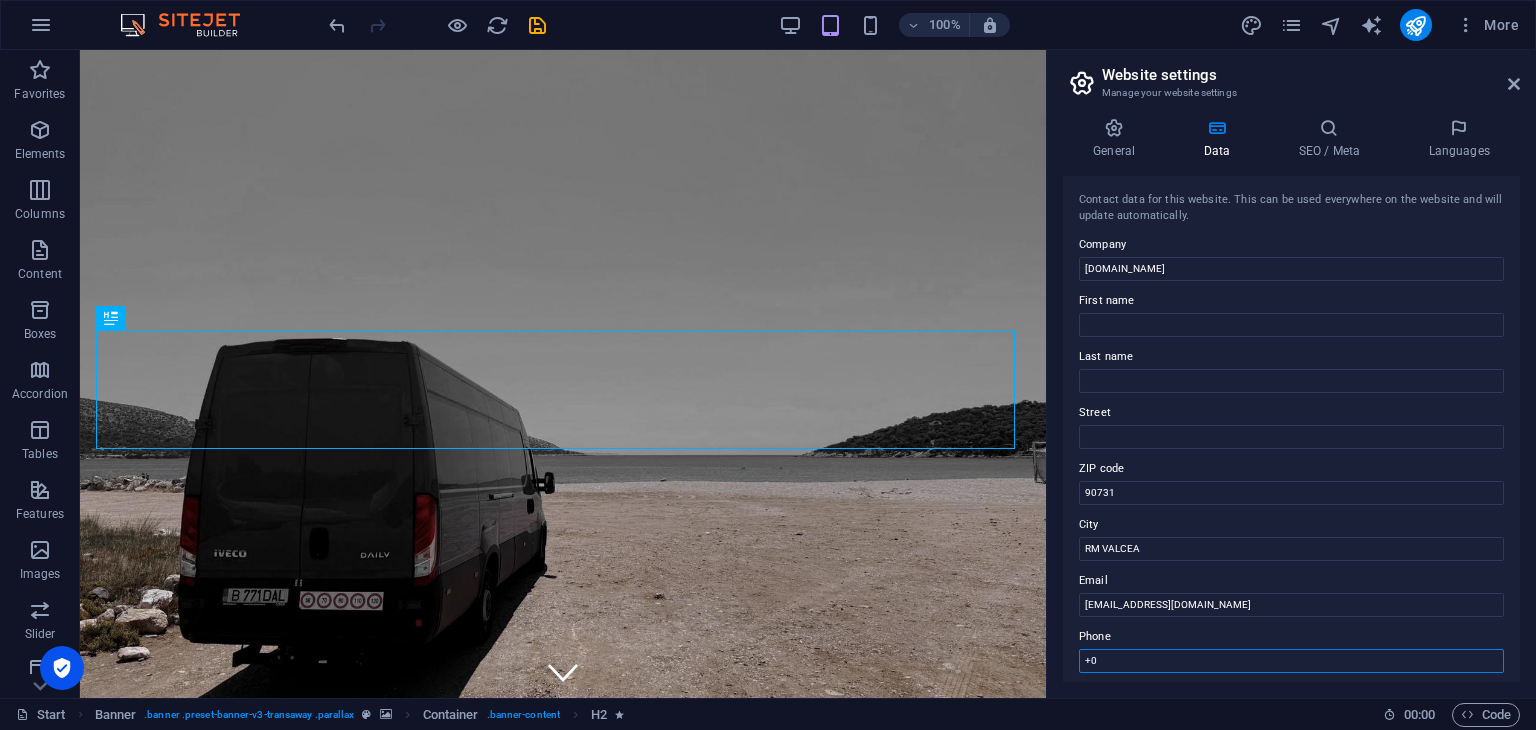 type on "+" 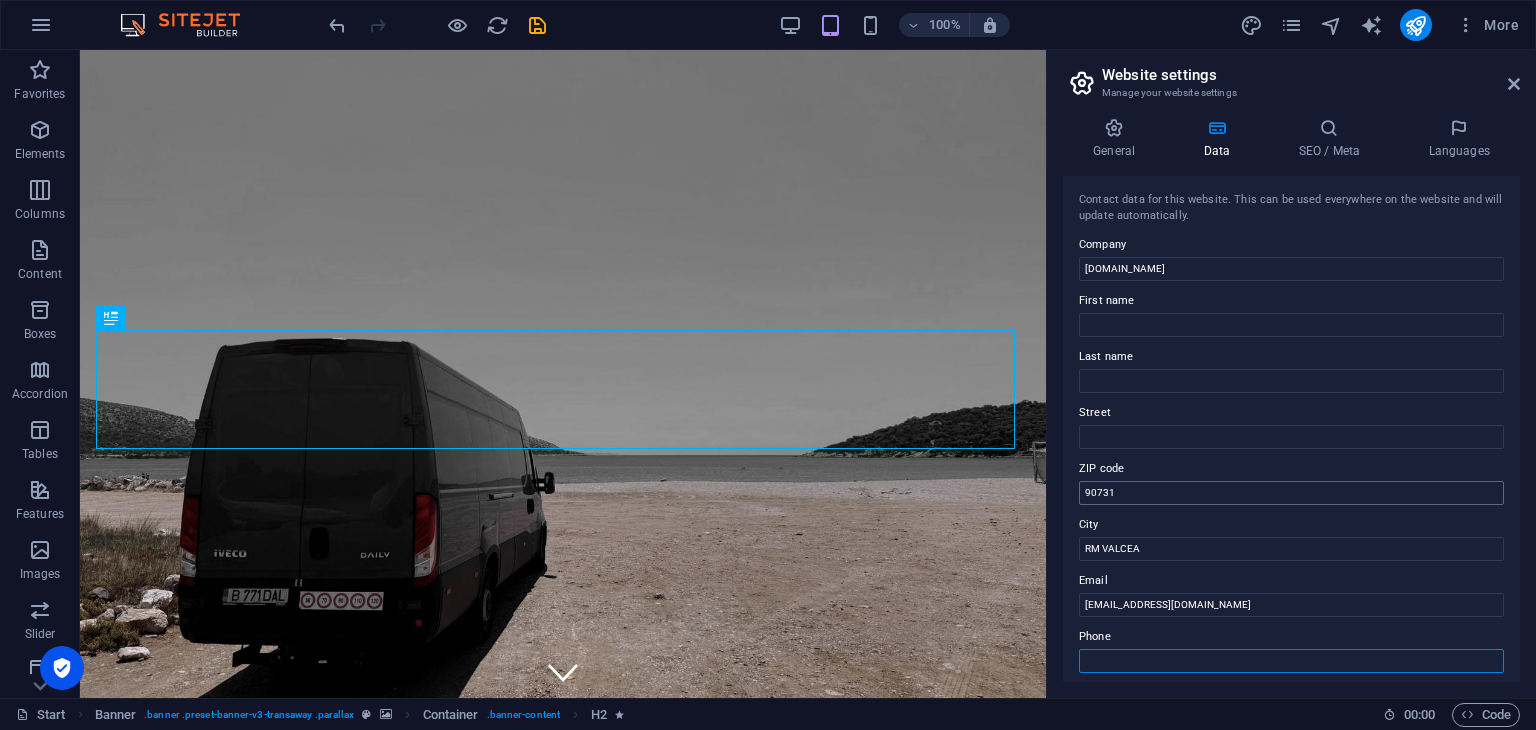 type 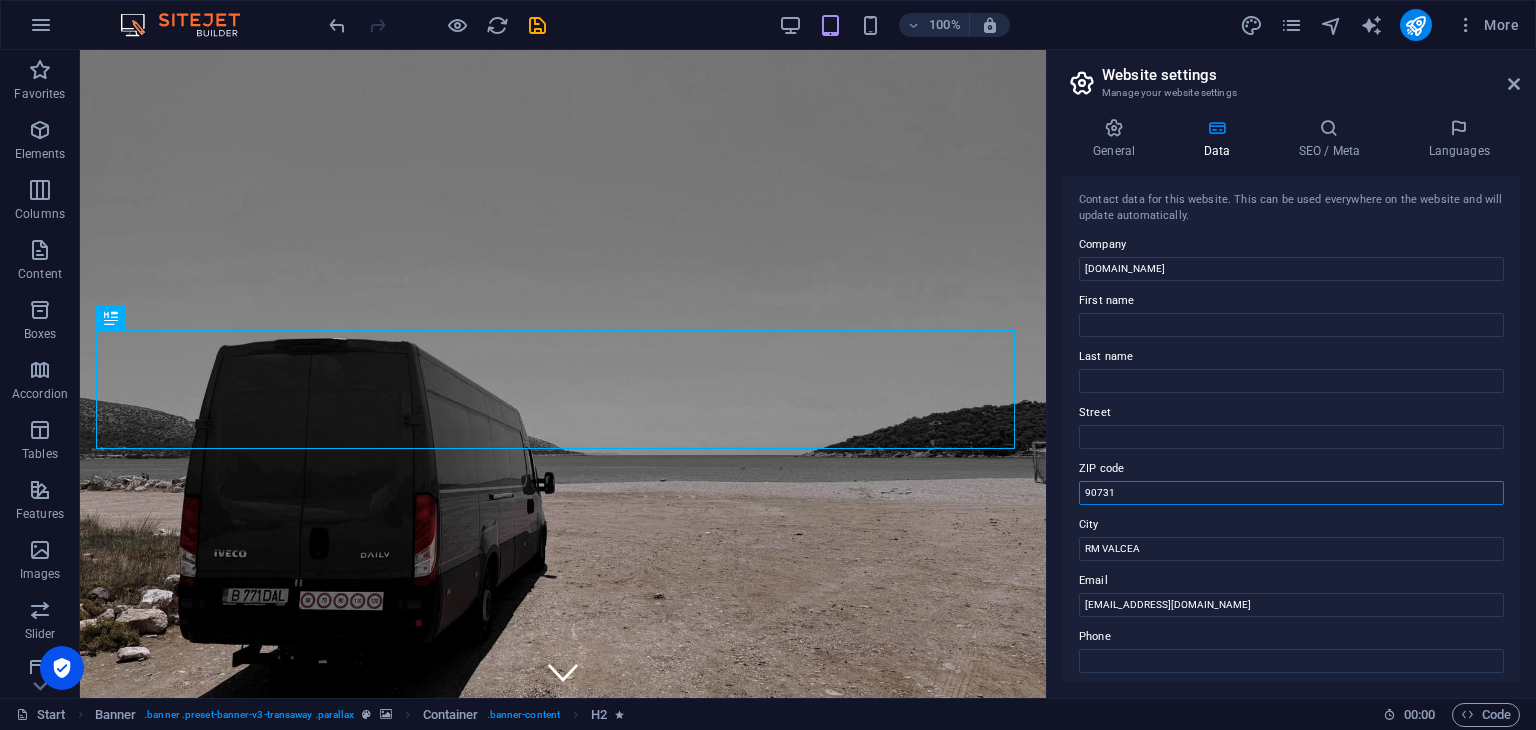 drag, startPoint x: 1260, startPoint y: 544, endPoint x: 948, endPoint y: 556, distance: 312.23068 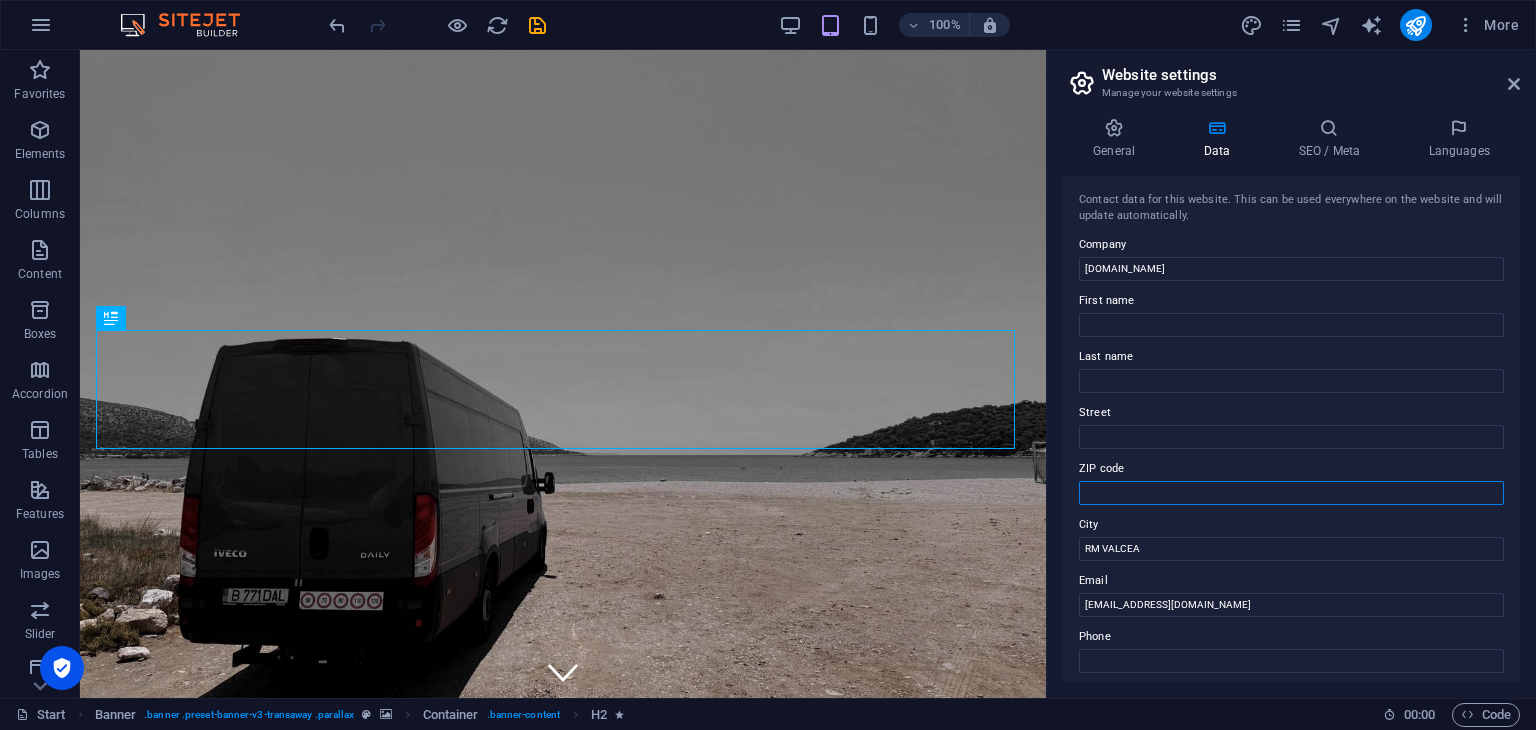 type 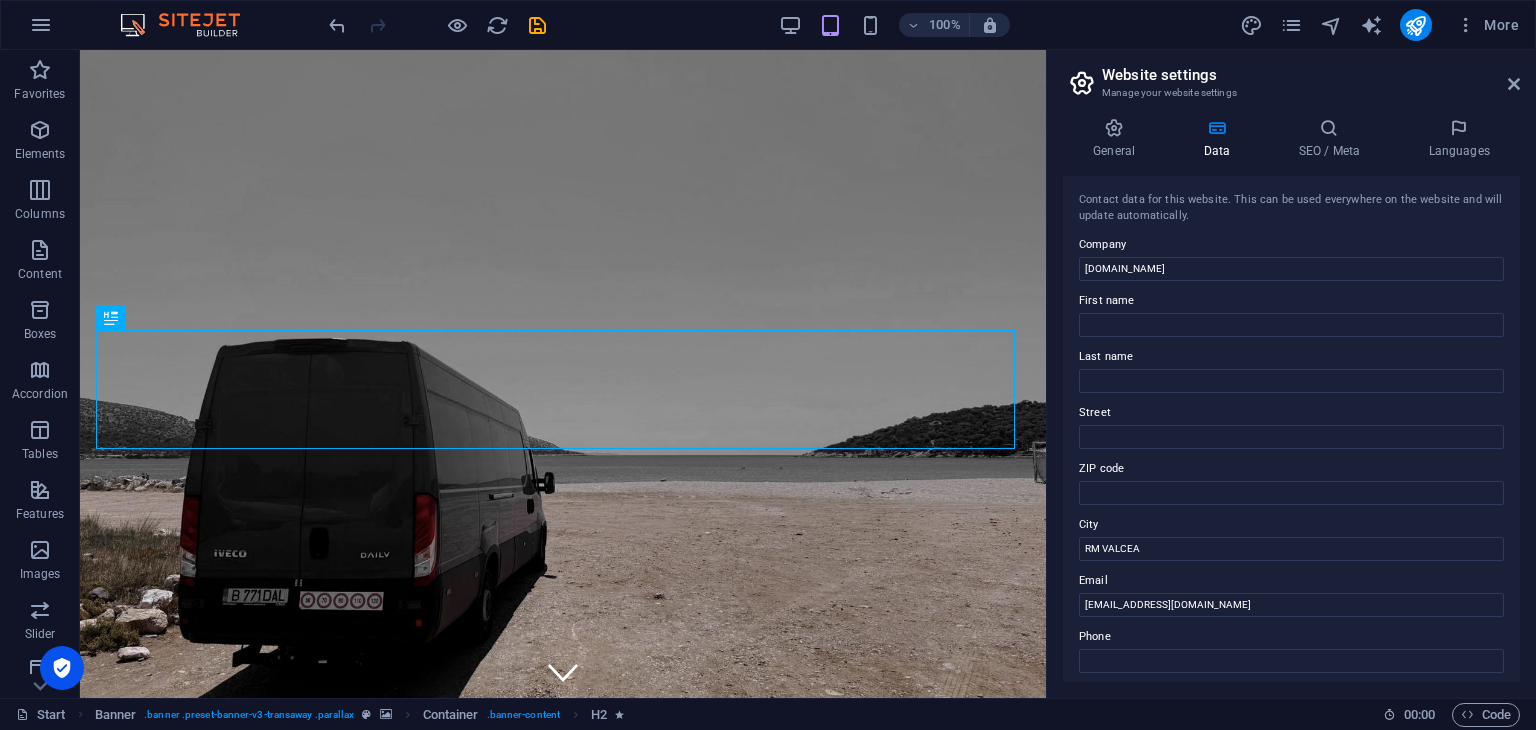 click on "General  Data  SEO / Meta  Languages Website name [DOMAIN_NAME] Logo Drag files here, click to choose files or select files from Files or our free stock photos & videos Select files from the file manager, stock photos, or upload file(s) Upload Favicon Set the favicon of your website here. A favicon is a small icon shown in the browser tab next to your website title. It helps visitors identify your website. Drag files here, click to choose files or select files from Files or our free stock photos & videos Select files from the file manager, stock photos, or upload file(s) Upload Preview Image (Open Graph) This image will be shown when the website is shared on social networks Drag files here, click to choose files or select files from Files or our free stock photos & videos Select files from the file manager, stock photos, or upload file(s) Upload Contact data for this website. This can be used everywhere on the website and will update automatically. Company [DOMAIN_NAME] First name Last name Street AI" at bounding box center (1291, 400) 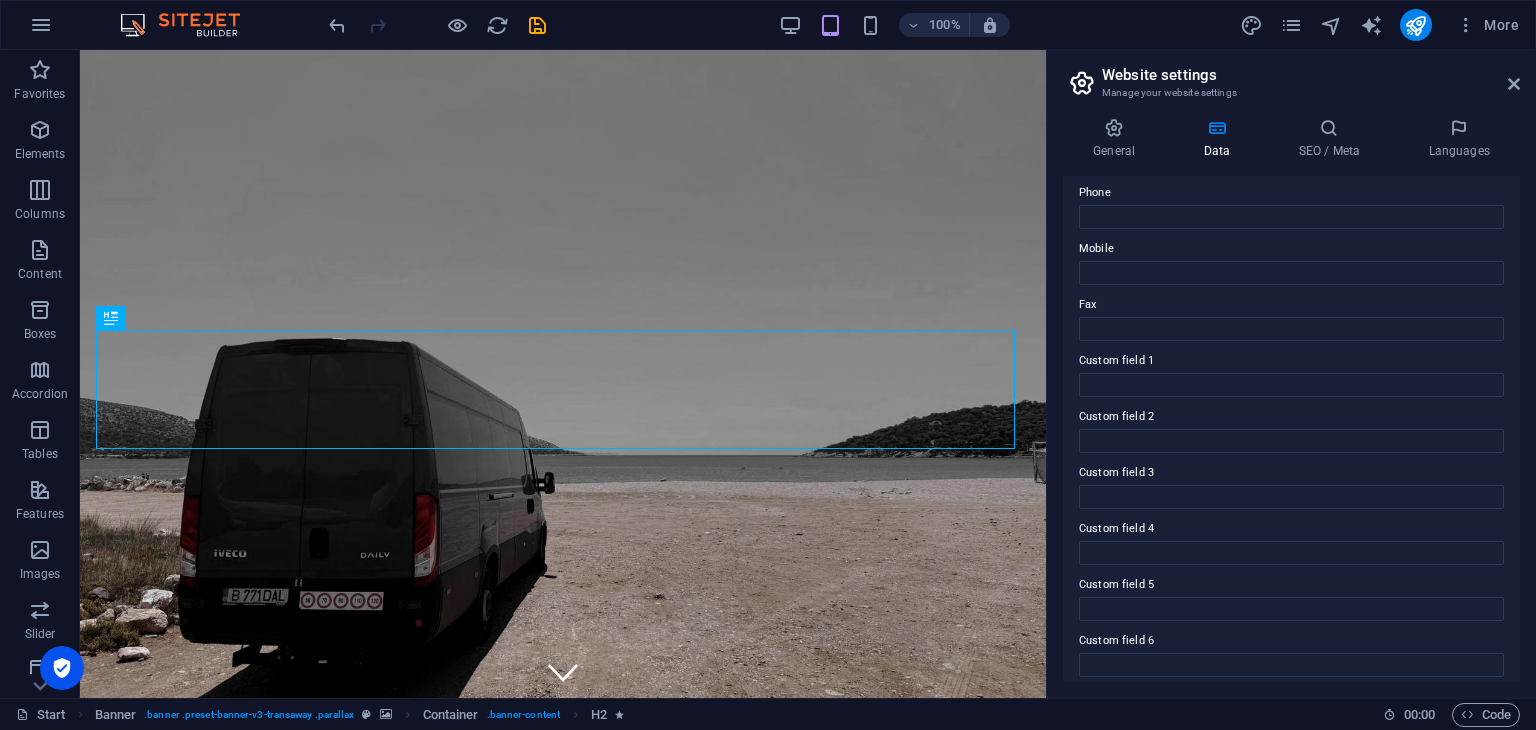 scroll, scrollTop: 454, scrollLeft: 0, axis: vertical 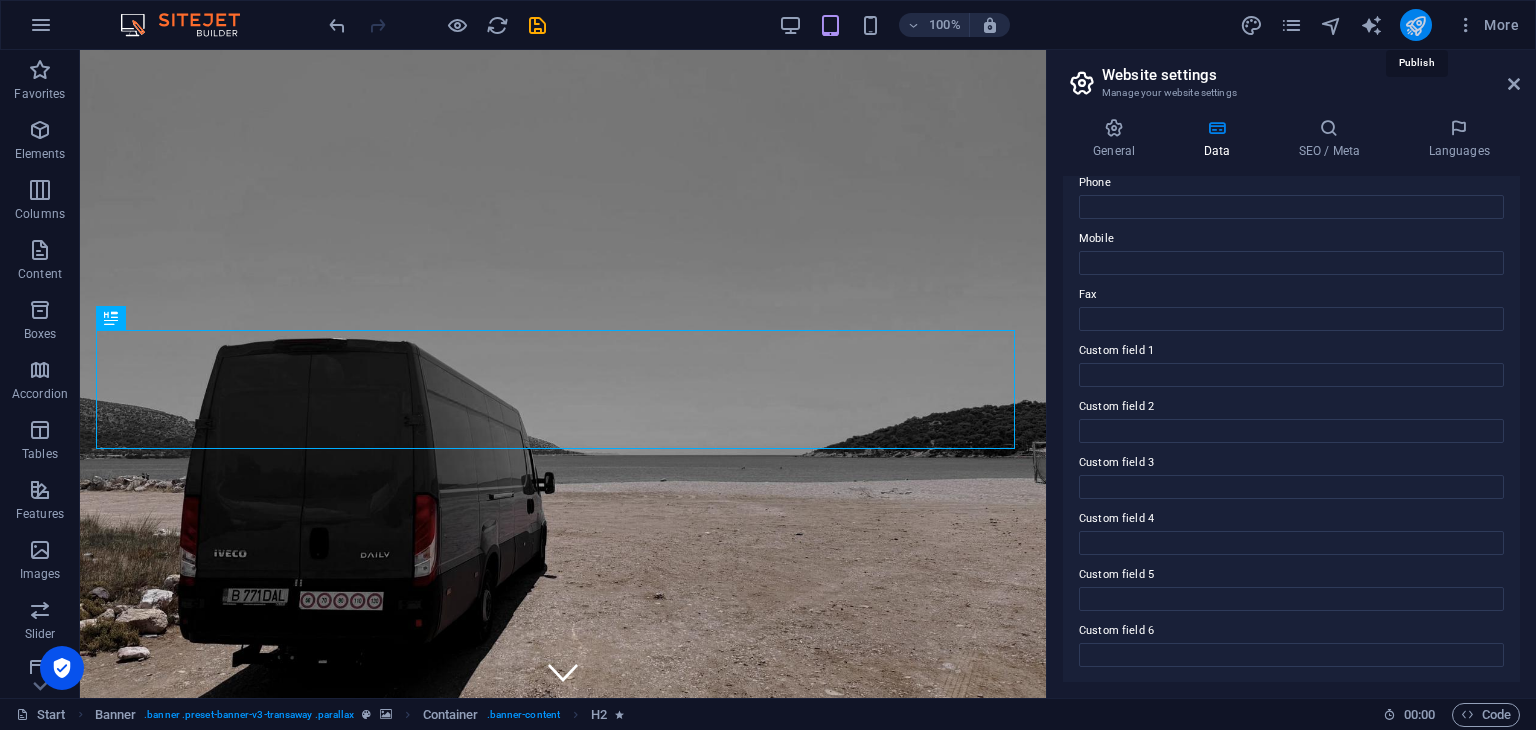 click at bounding box center (1415, 25) 